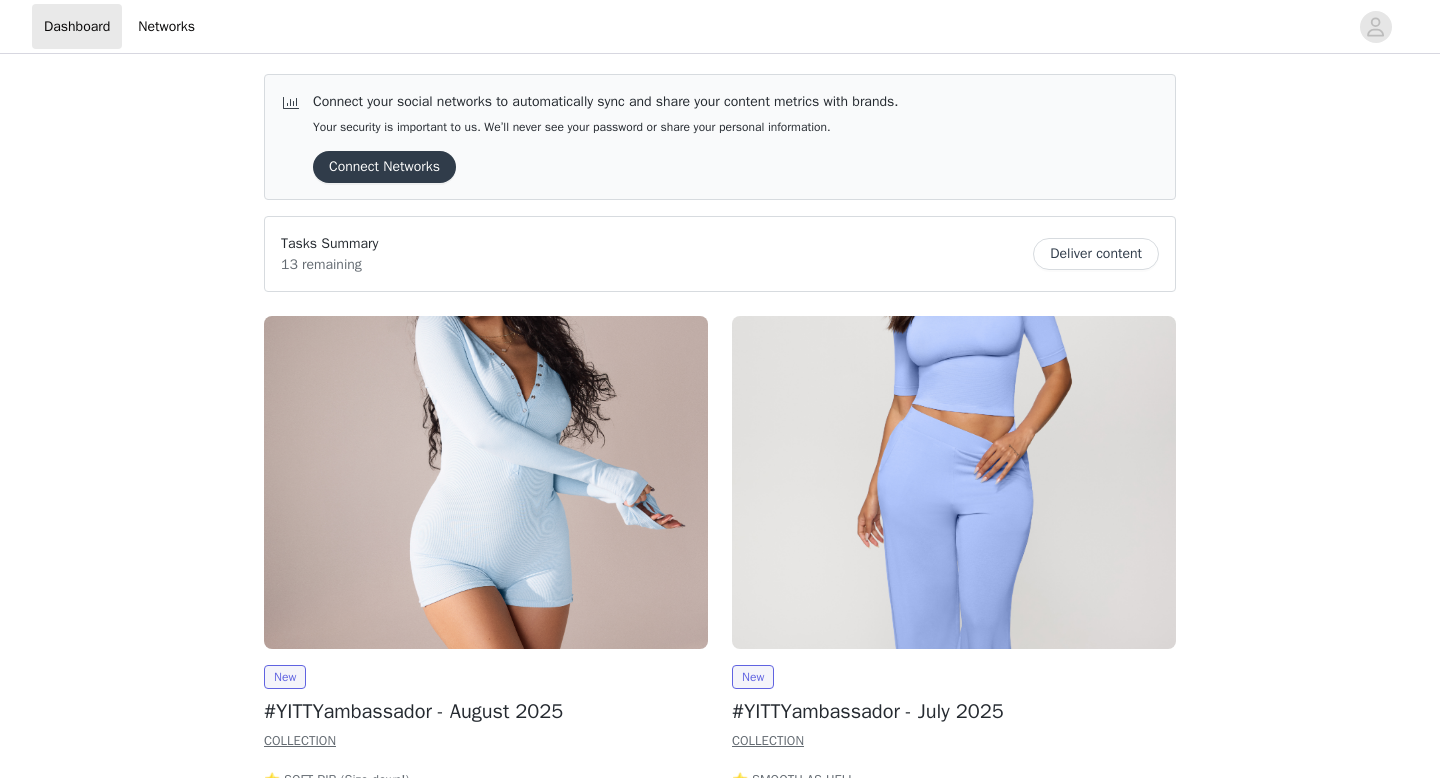 scroll, scrollTop: 0, scrollLeft: 0, axis: both 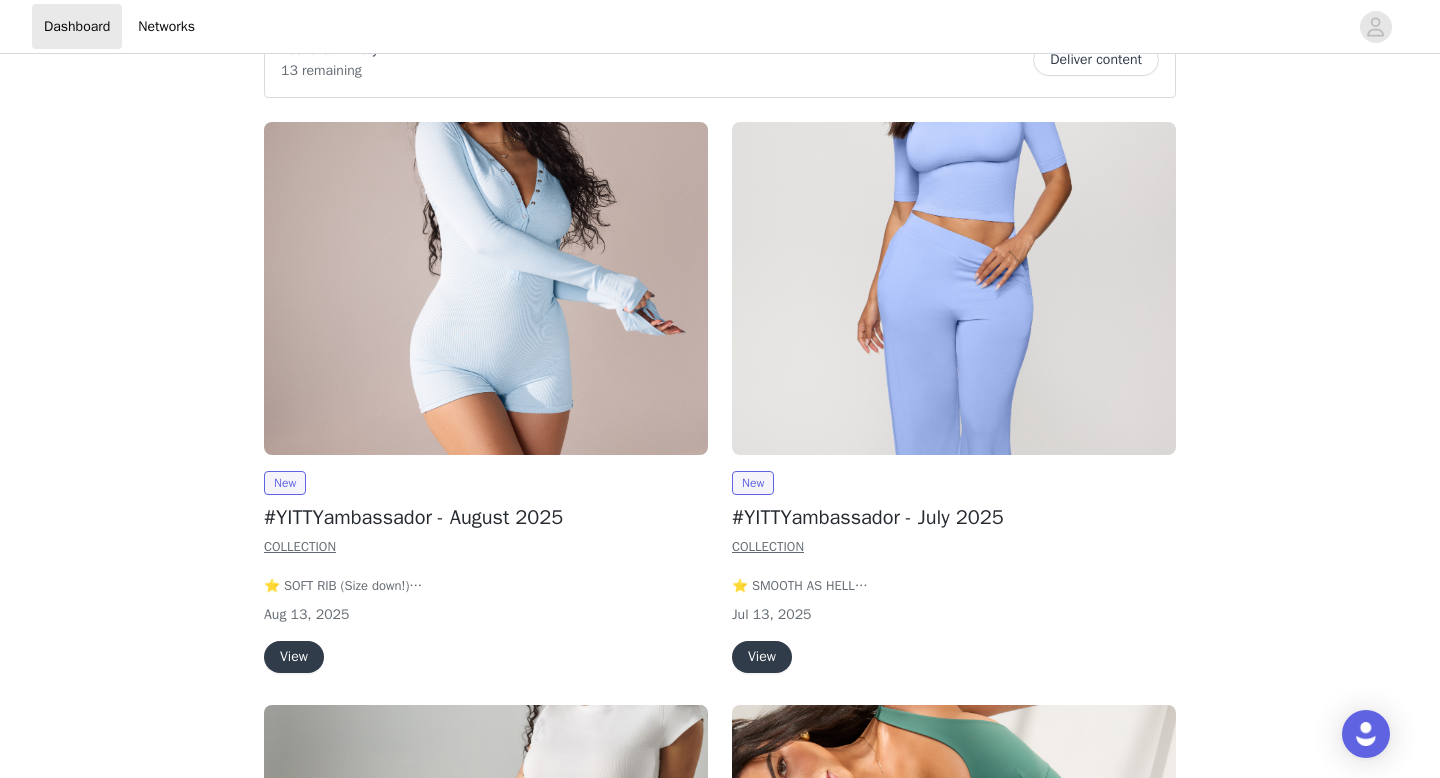 click on "View" at bounding box center (294, 657) 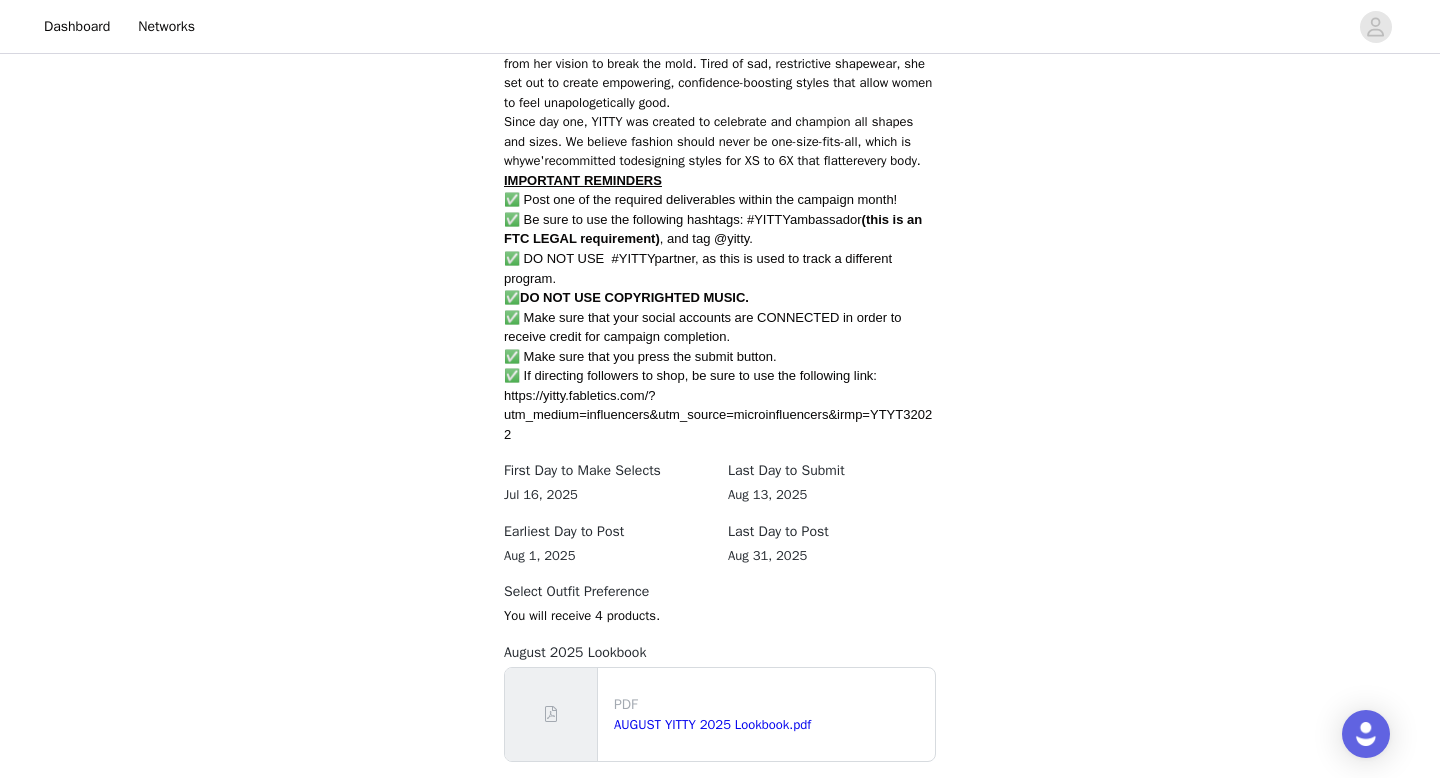 scroll, scrollTop: 1258, scrollLeft: 0, axis: vertical 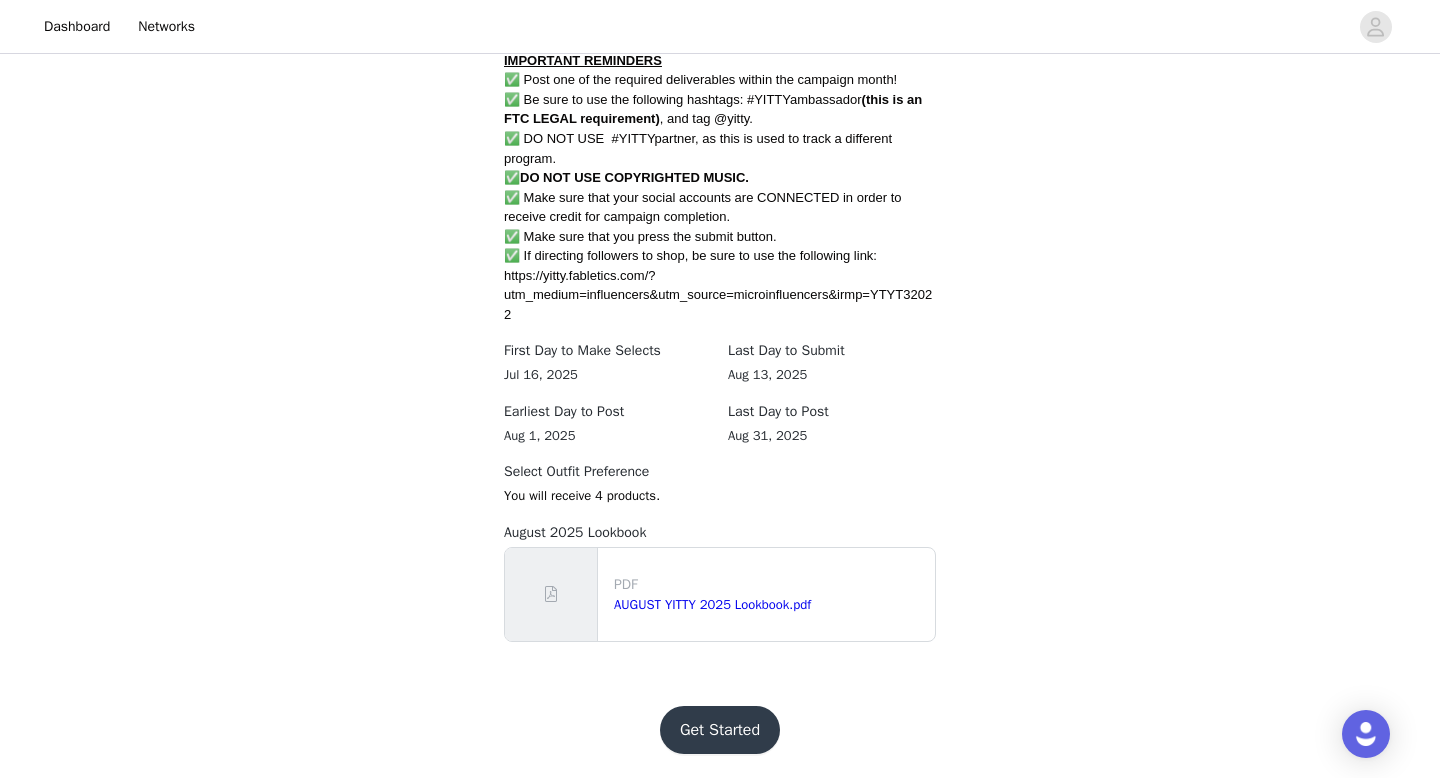 click on "Get Started" at bounding box center (720, 730) 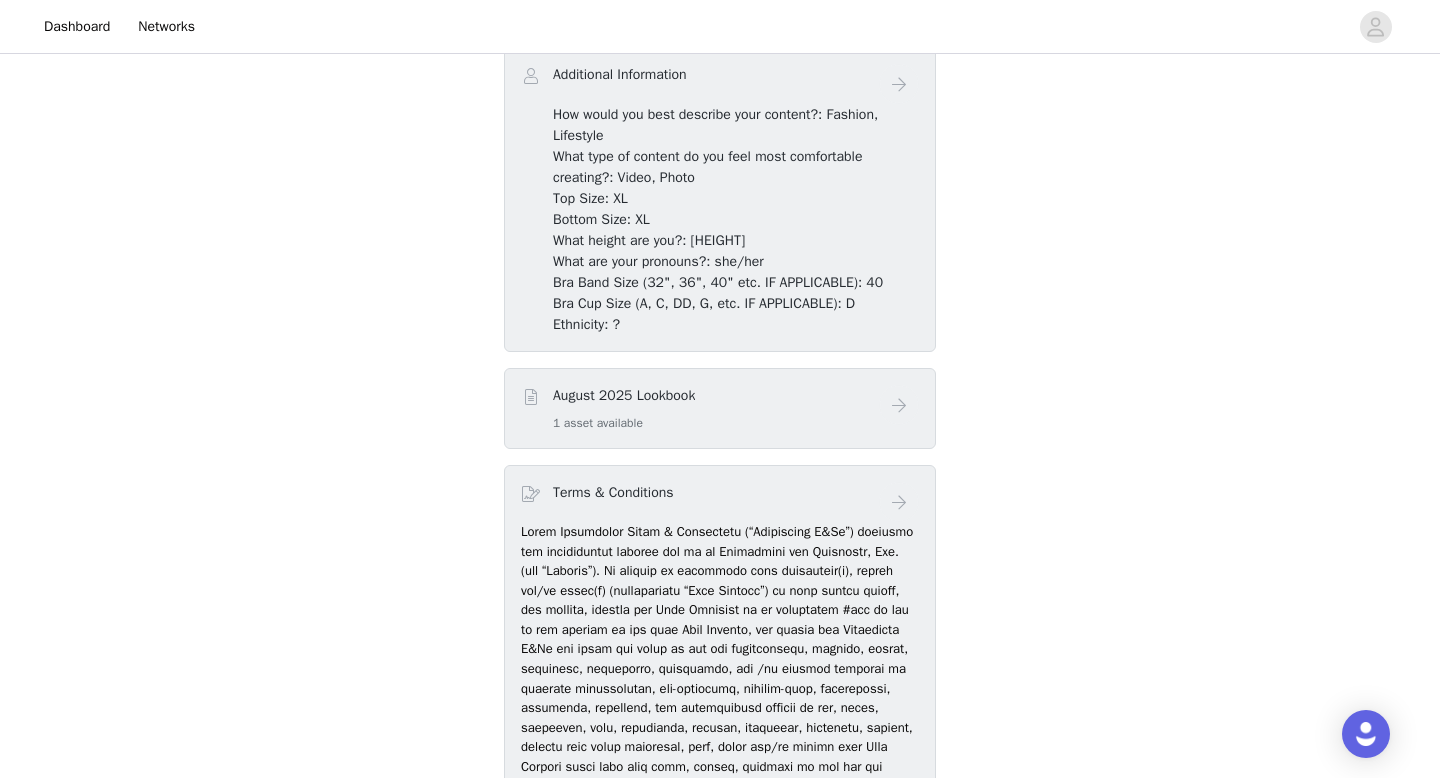 scroll, scrollTop: 1301, scrollLeft: 0, axis: vertical 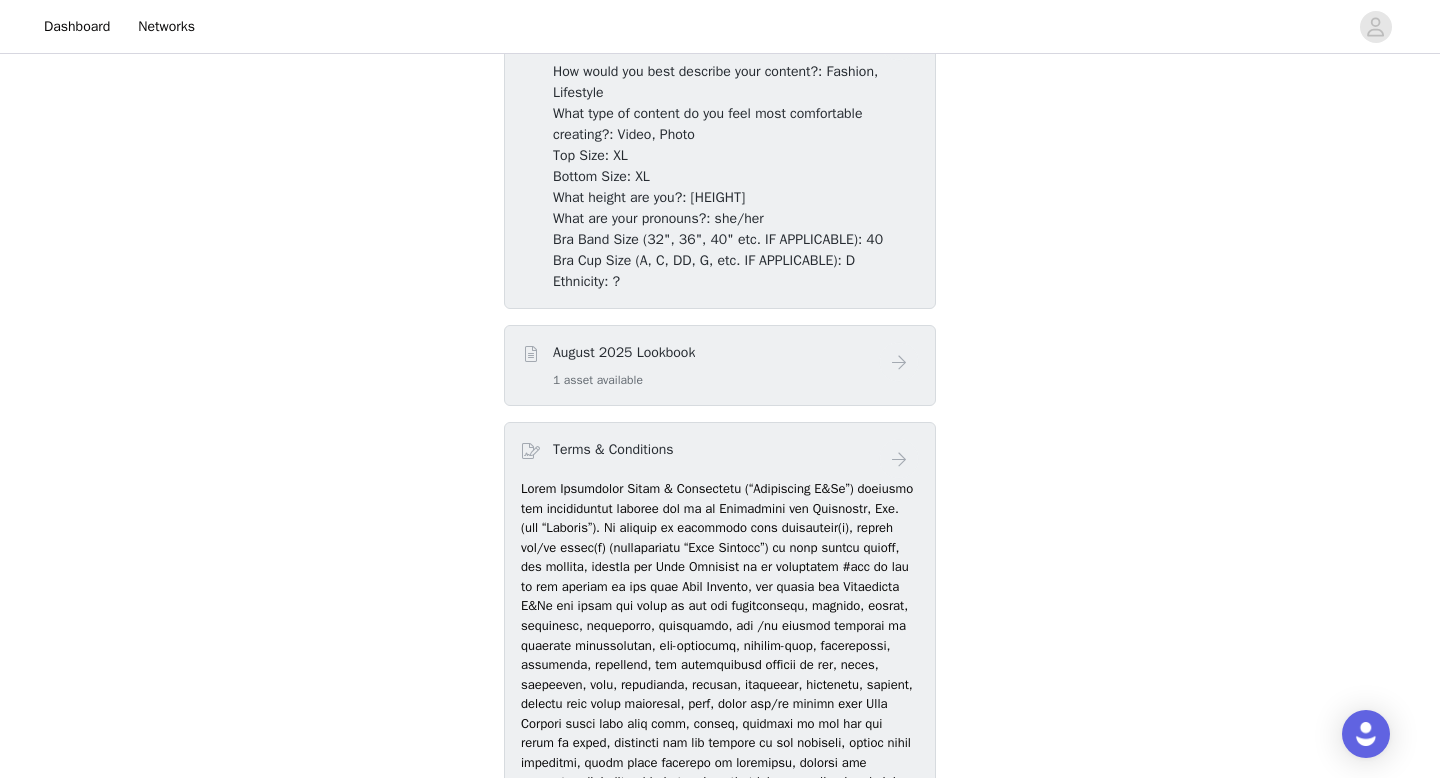 click on "[MONTH] [YEAR] Lookbook   1 asset available" at bounding box center (700, 365) 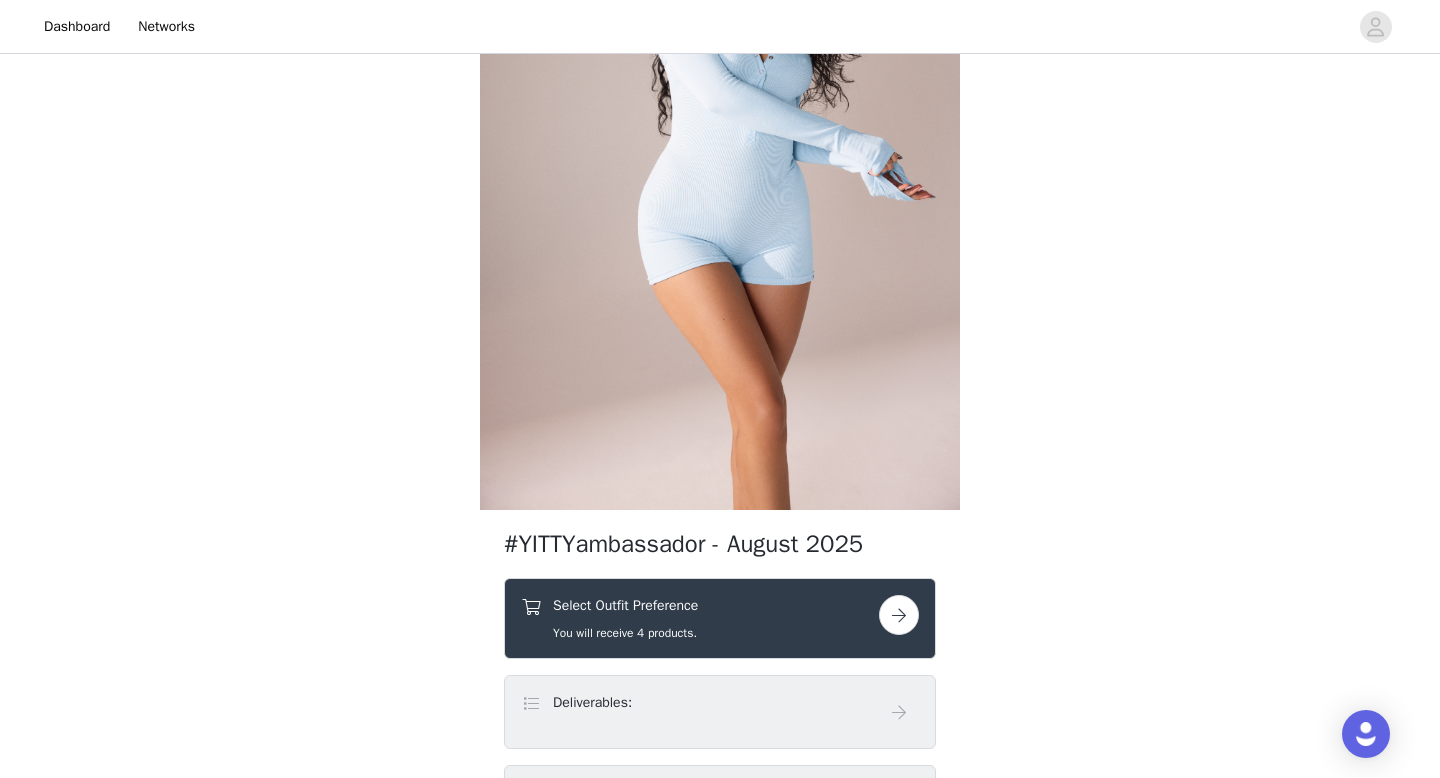 scroll, scrollTop: 401, scrollLeft: 0, axis: vertical 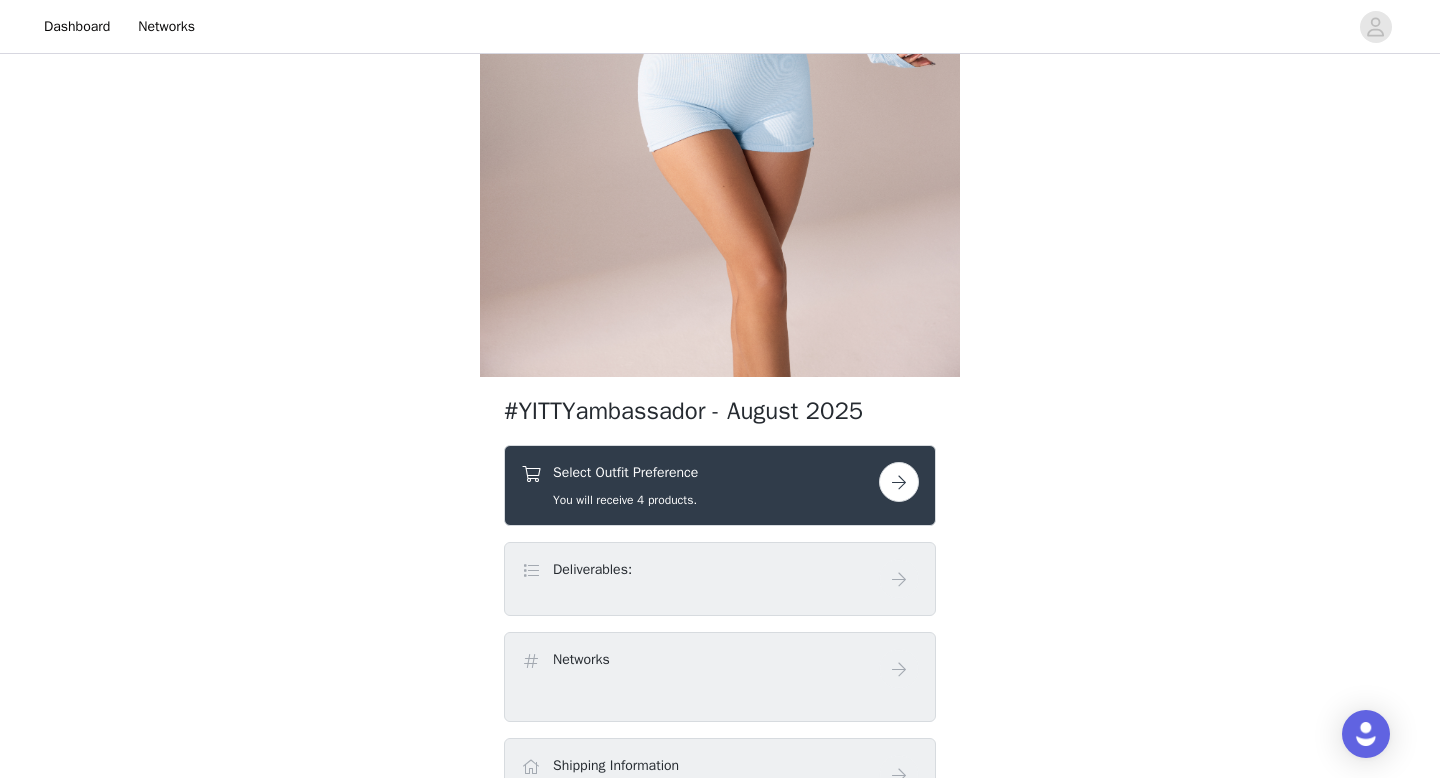 click at bounding box center (899, 482) 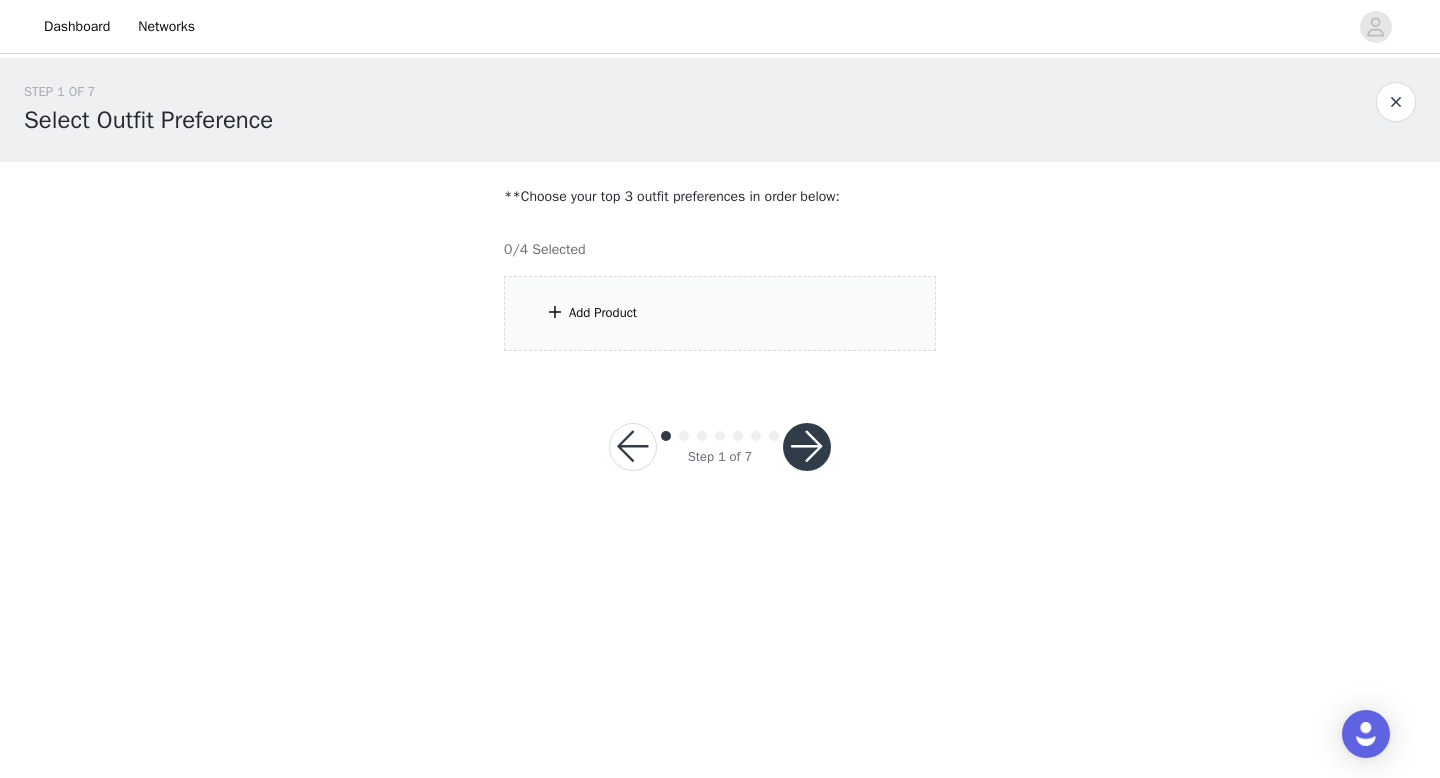 click on "Add Product" at bounding box center (720, 313) 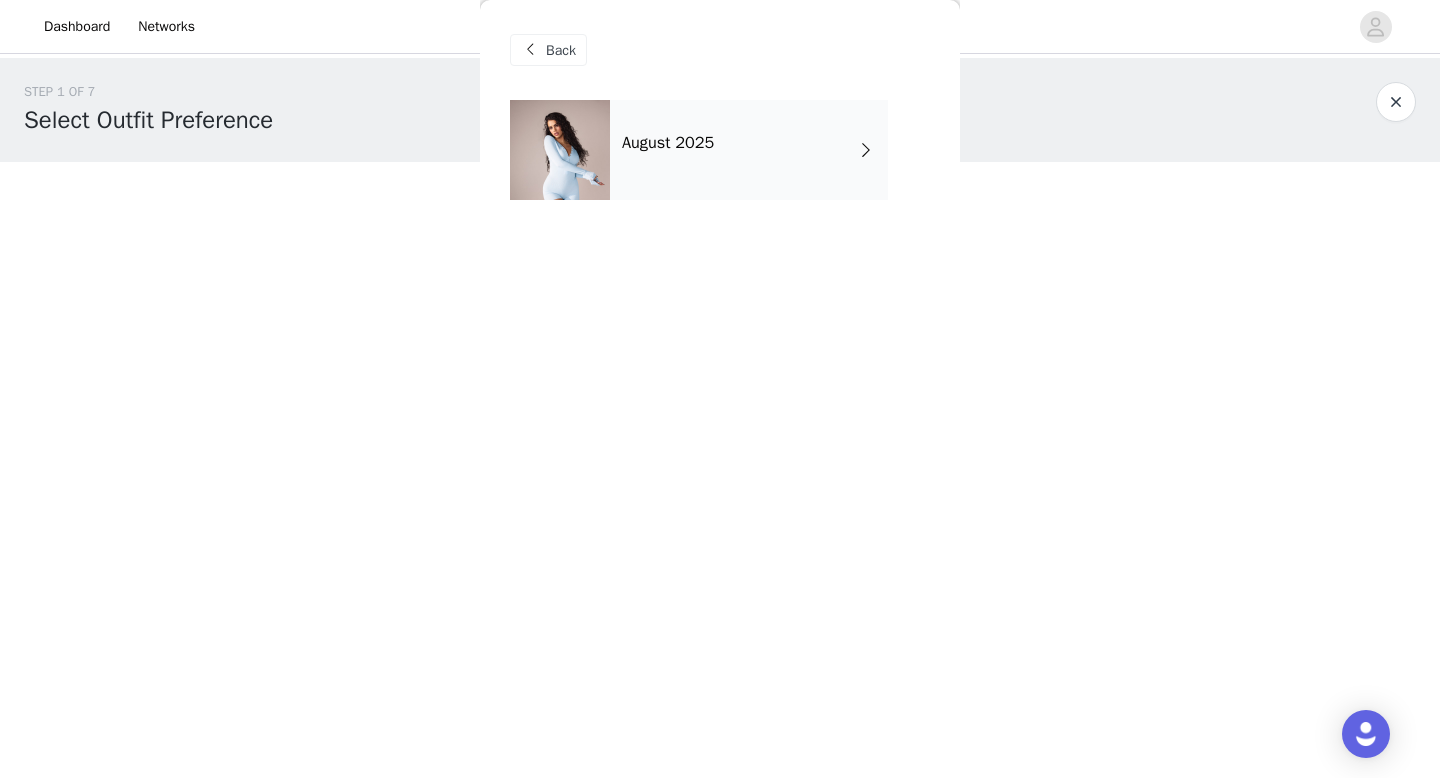 click on "August 2025" at bounding box center (749, 150) 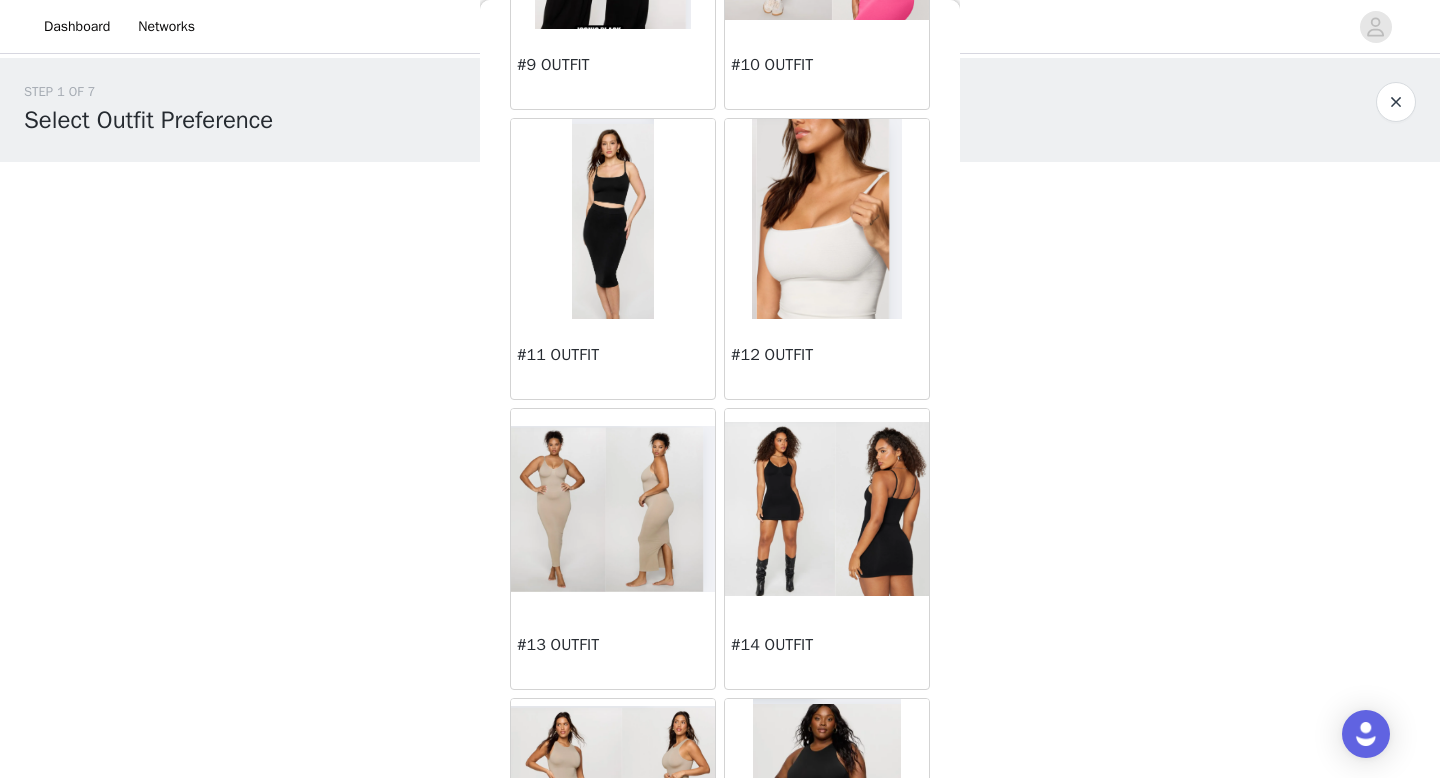scroll, scrollTop: 1457, scrollLeft: 0, axis: vertical 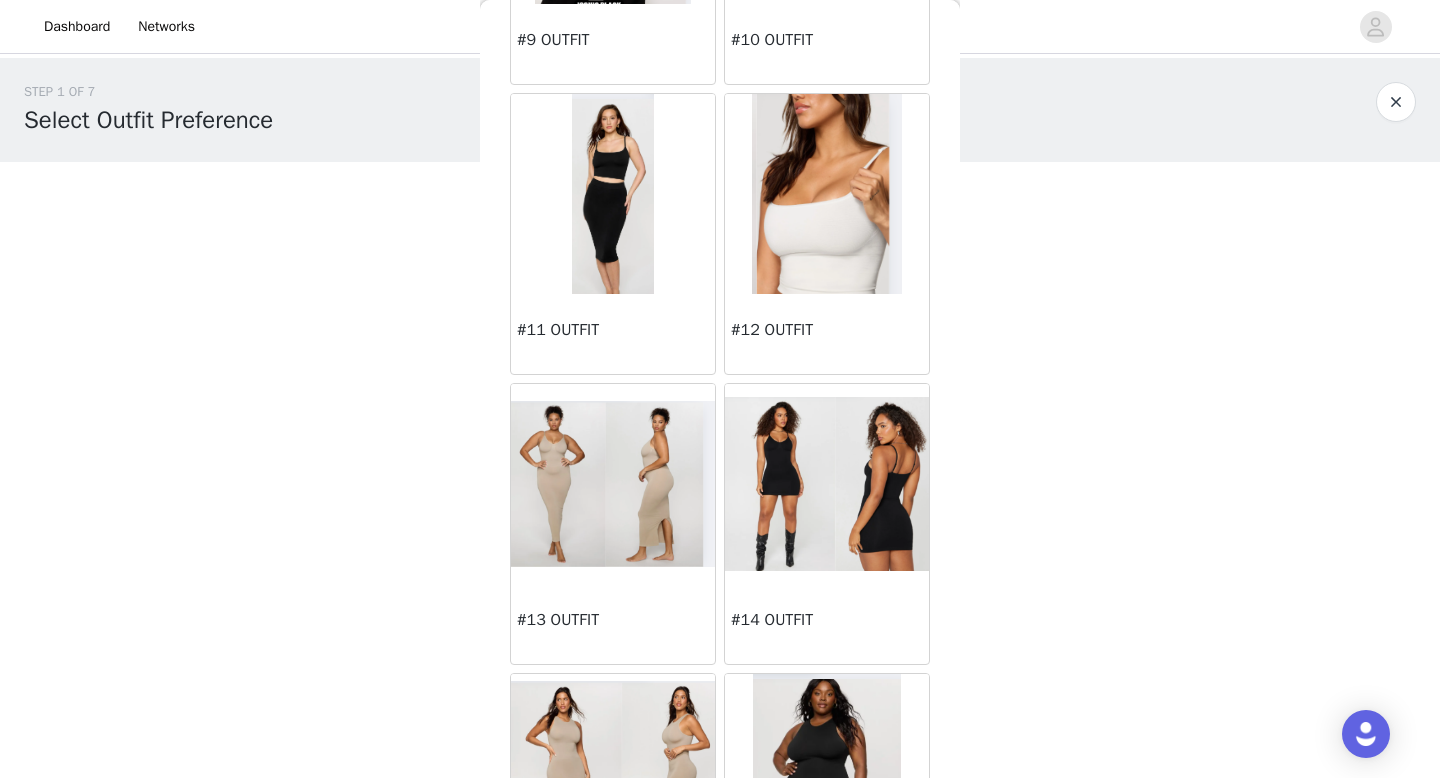 click on "#12 OUTFIT" at bounding box center (827, 330) 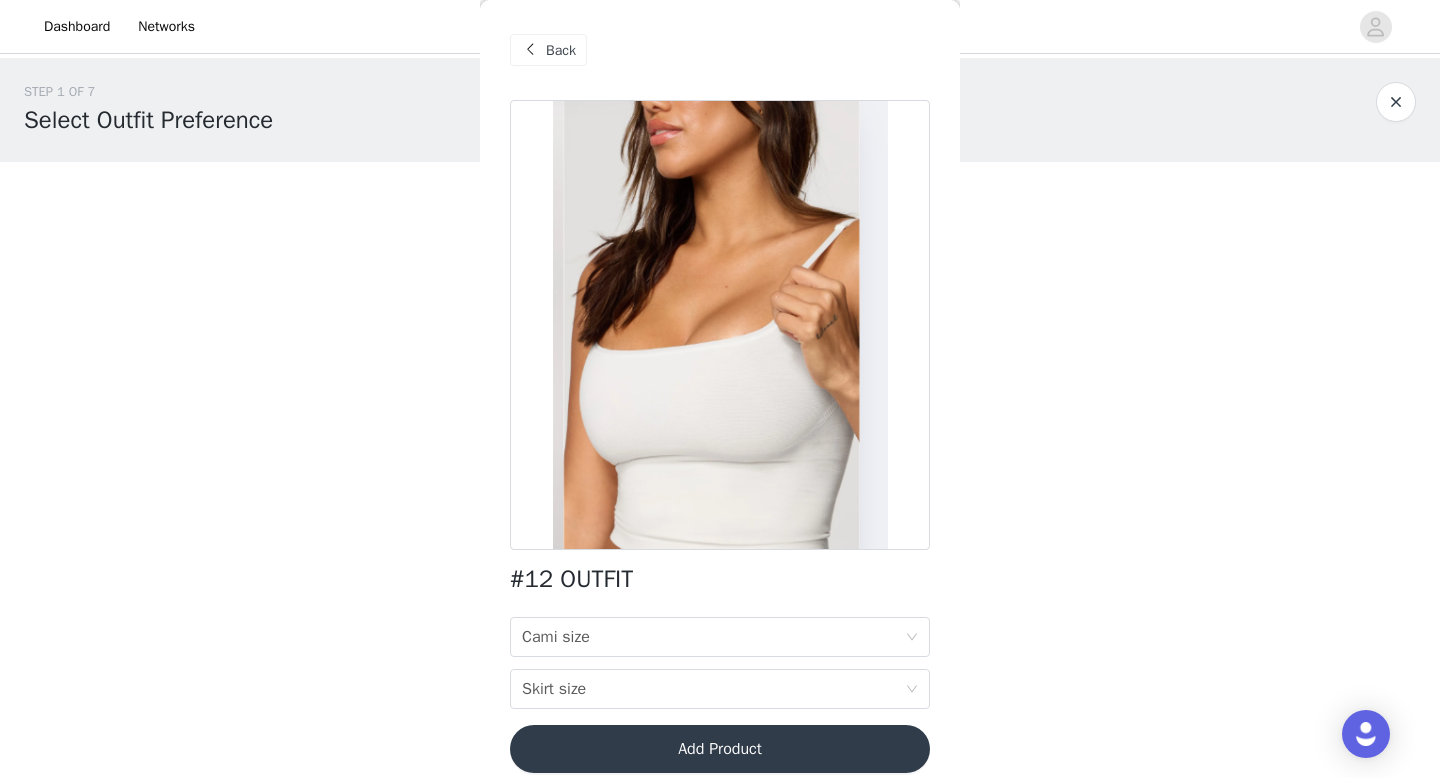 scroll, scrollTop: 19, scrollLeft: 0, axis: vertical 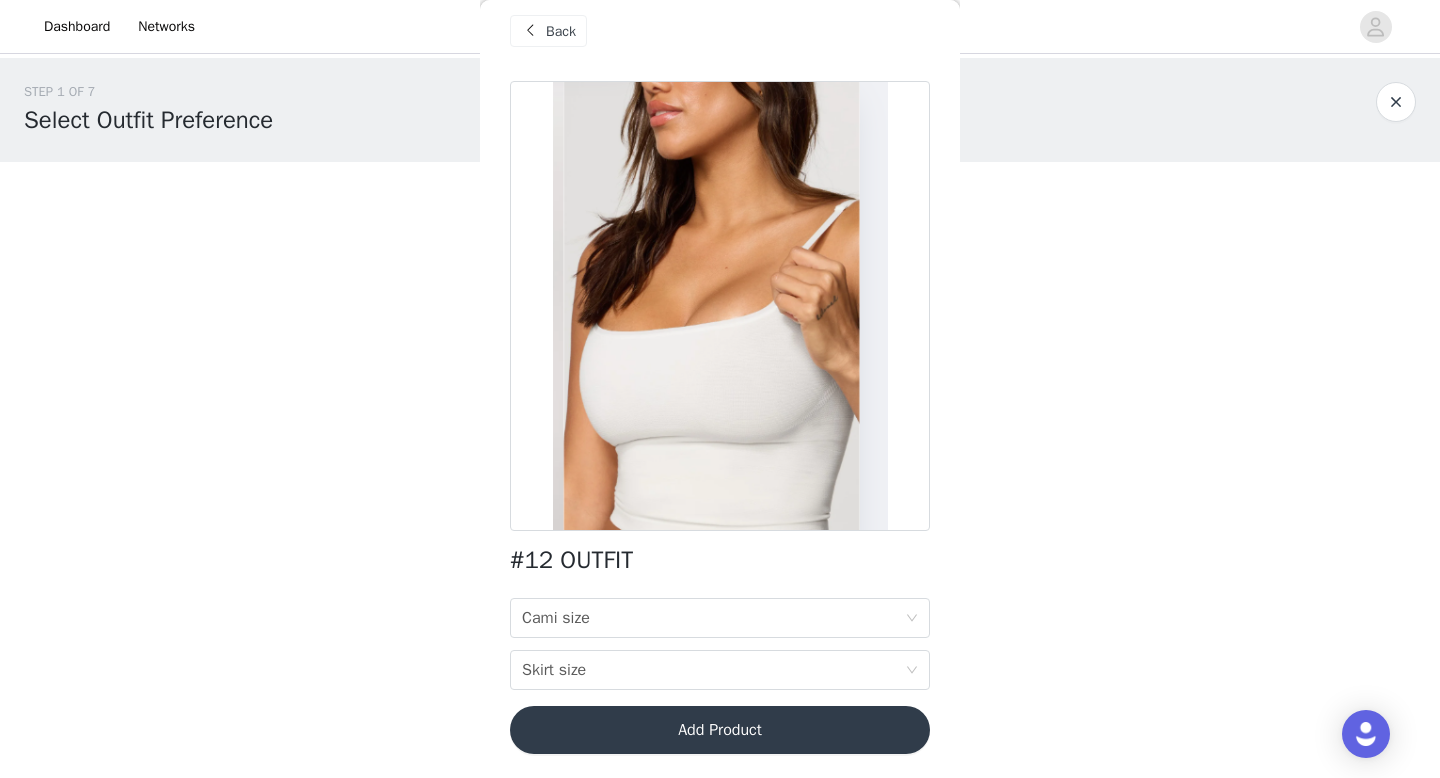 click on "Back" at bounding box center [548, 31] 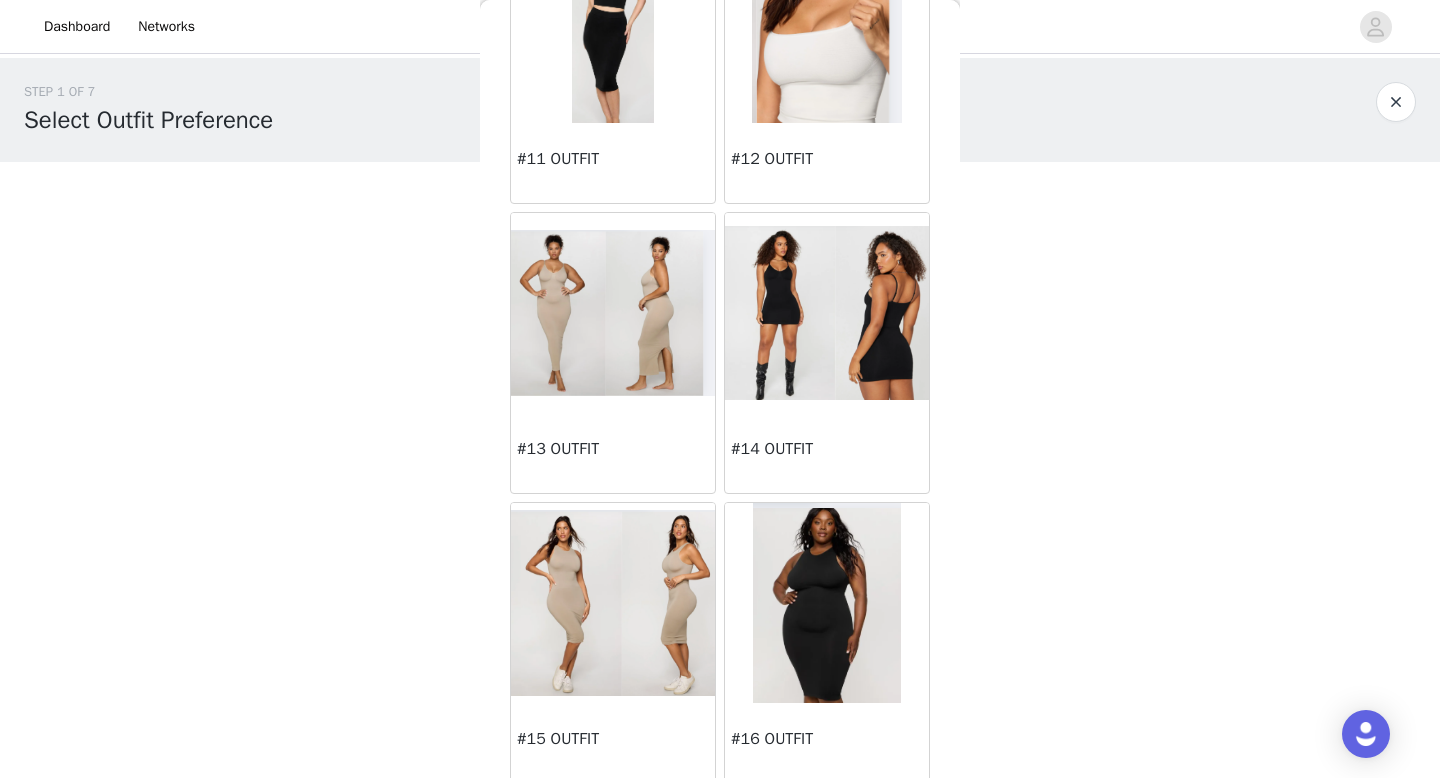 scroll, scrollTop: 1638, scrollLeft: 0, axis: vertical 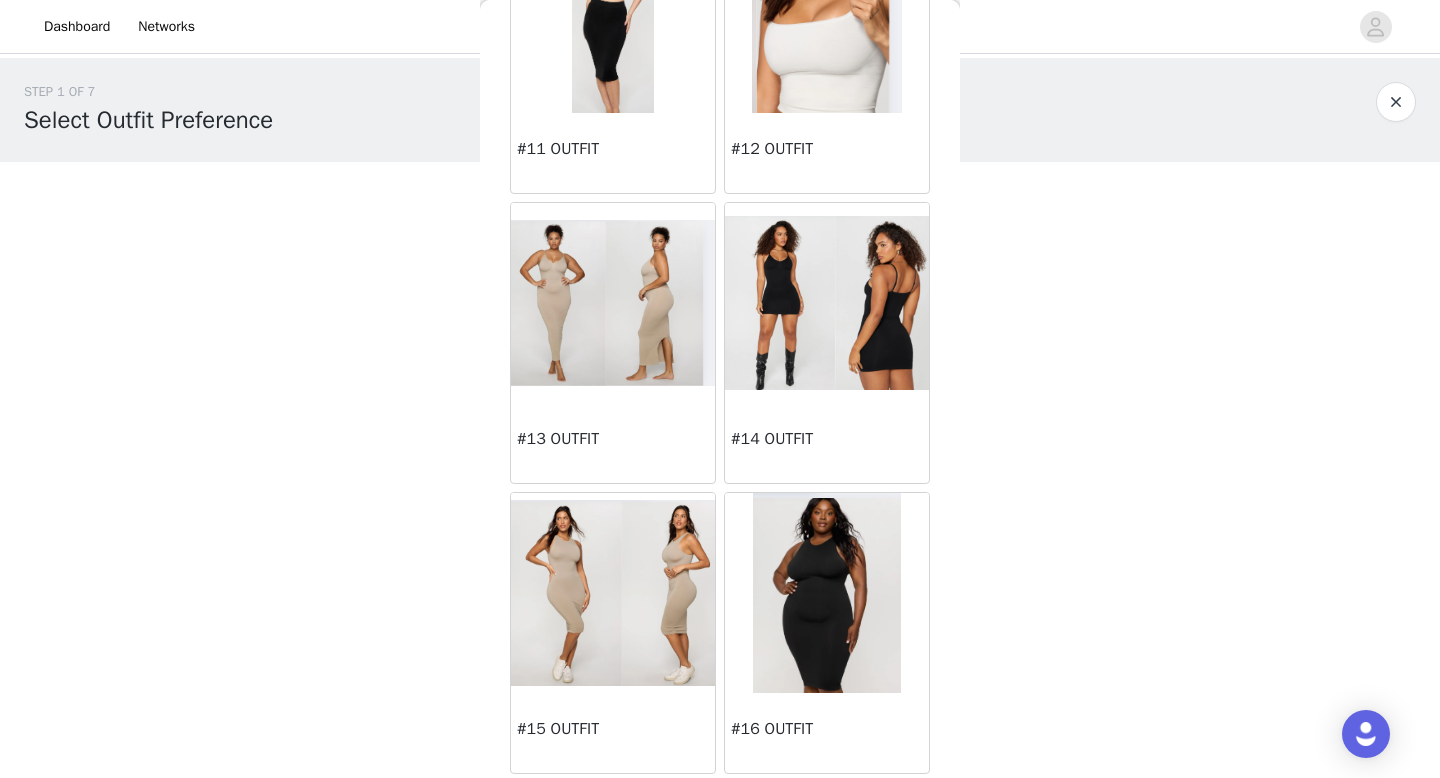 click on "#14 OUTFIT" at bounding box center [827, 443] 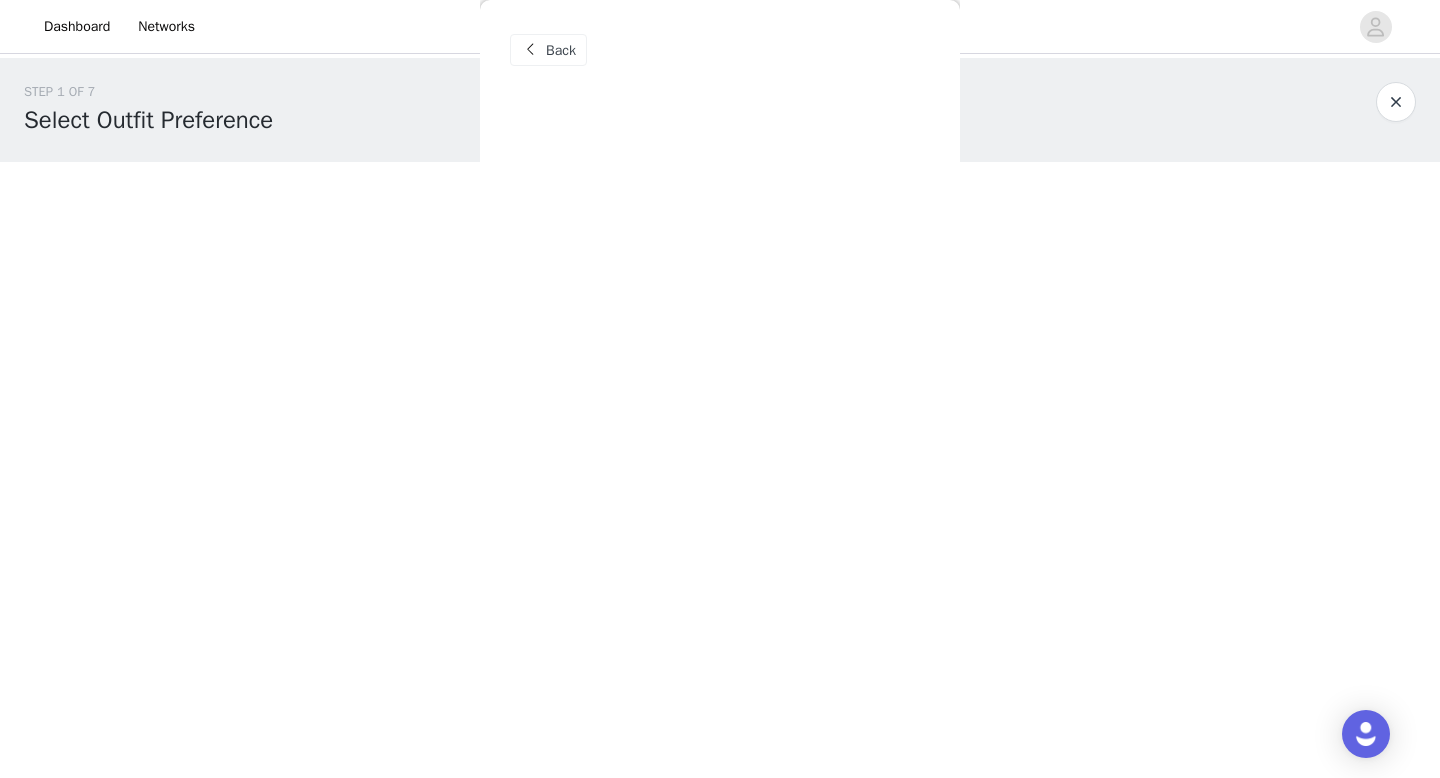 scroll, scrollTop: 0, scrollLeft: 0, axis: both 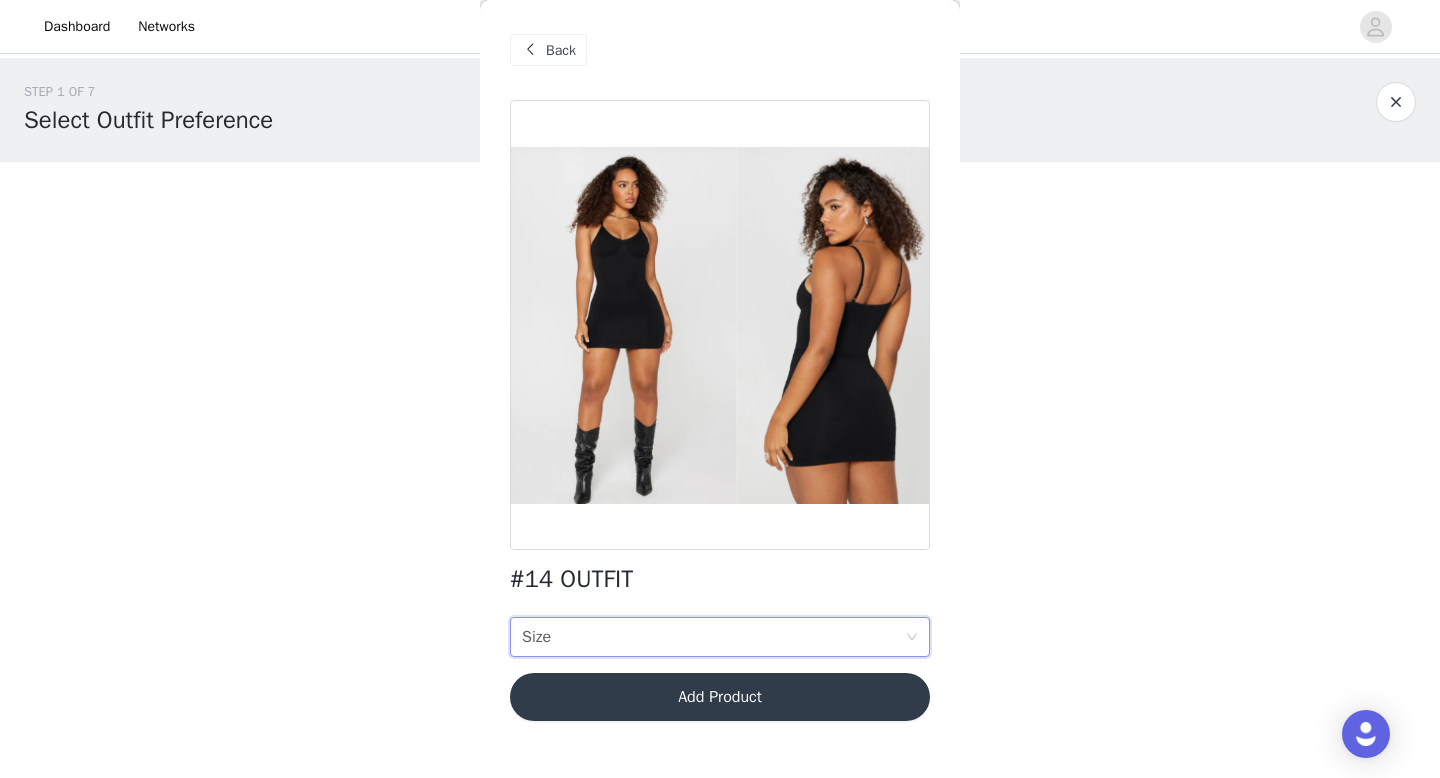 click on "Size Size" at bounding box center (713, 637) 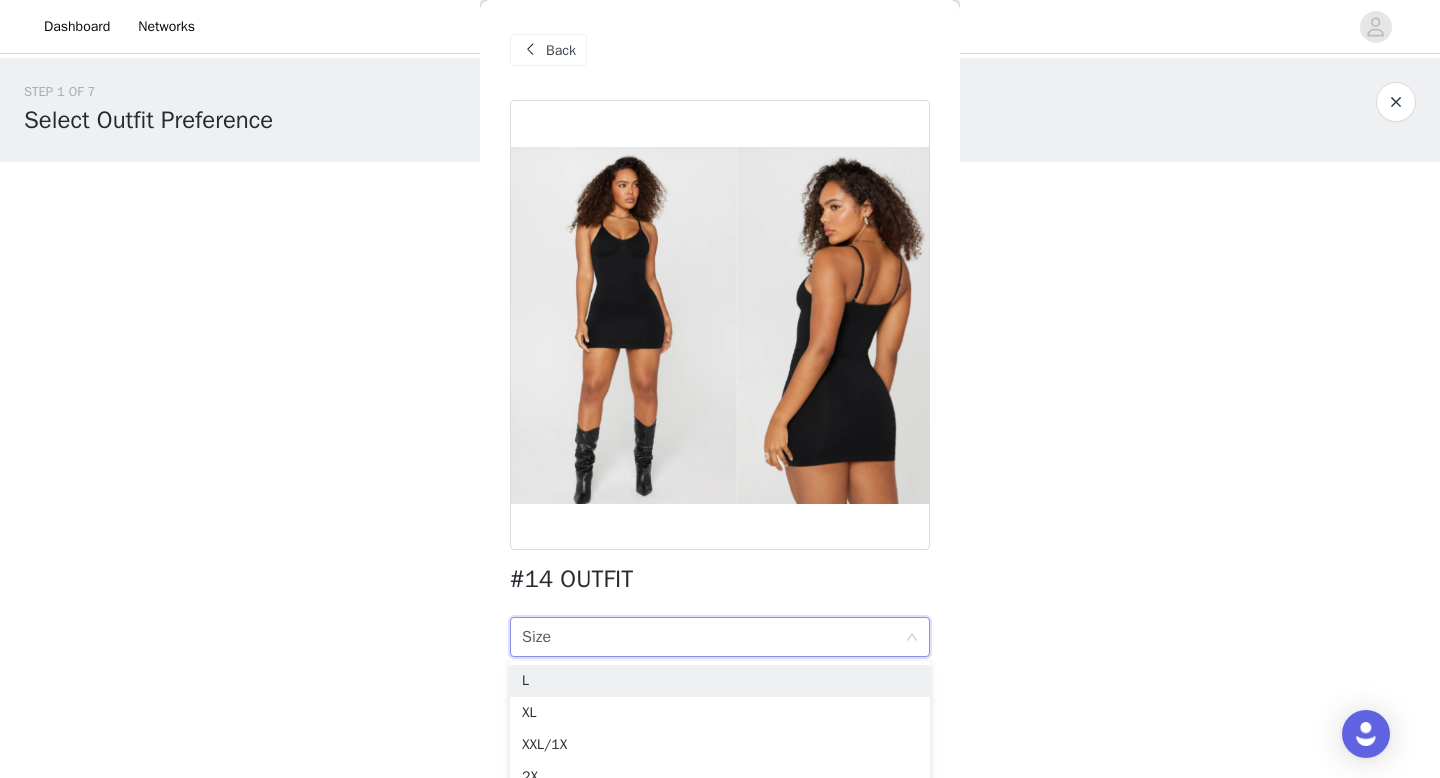 click on "#14 OUTFIT               Size Size     Add Product" at bounding box center (720, 422) 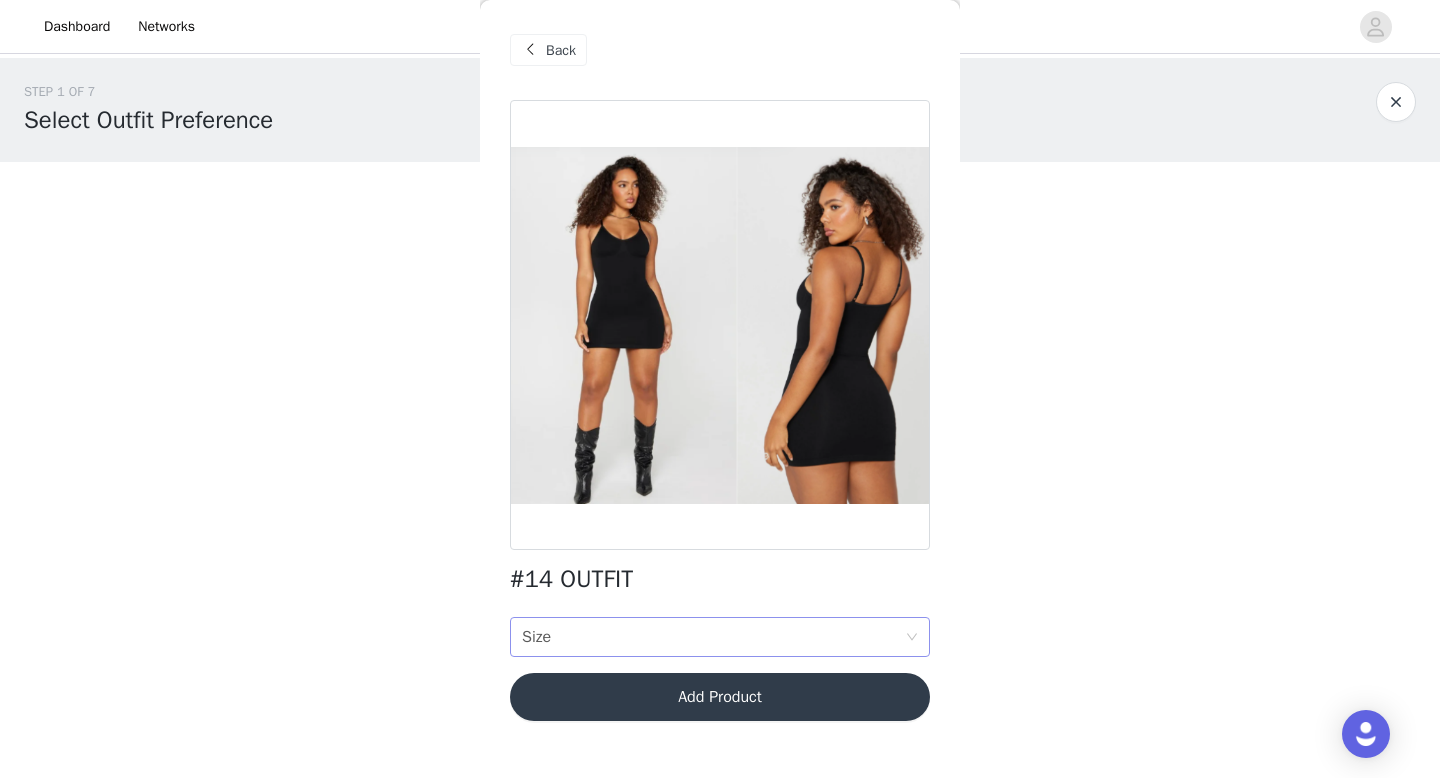 click on "Size Size" at bounding box center [713, 637] 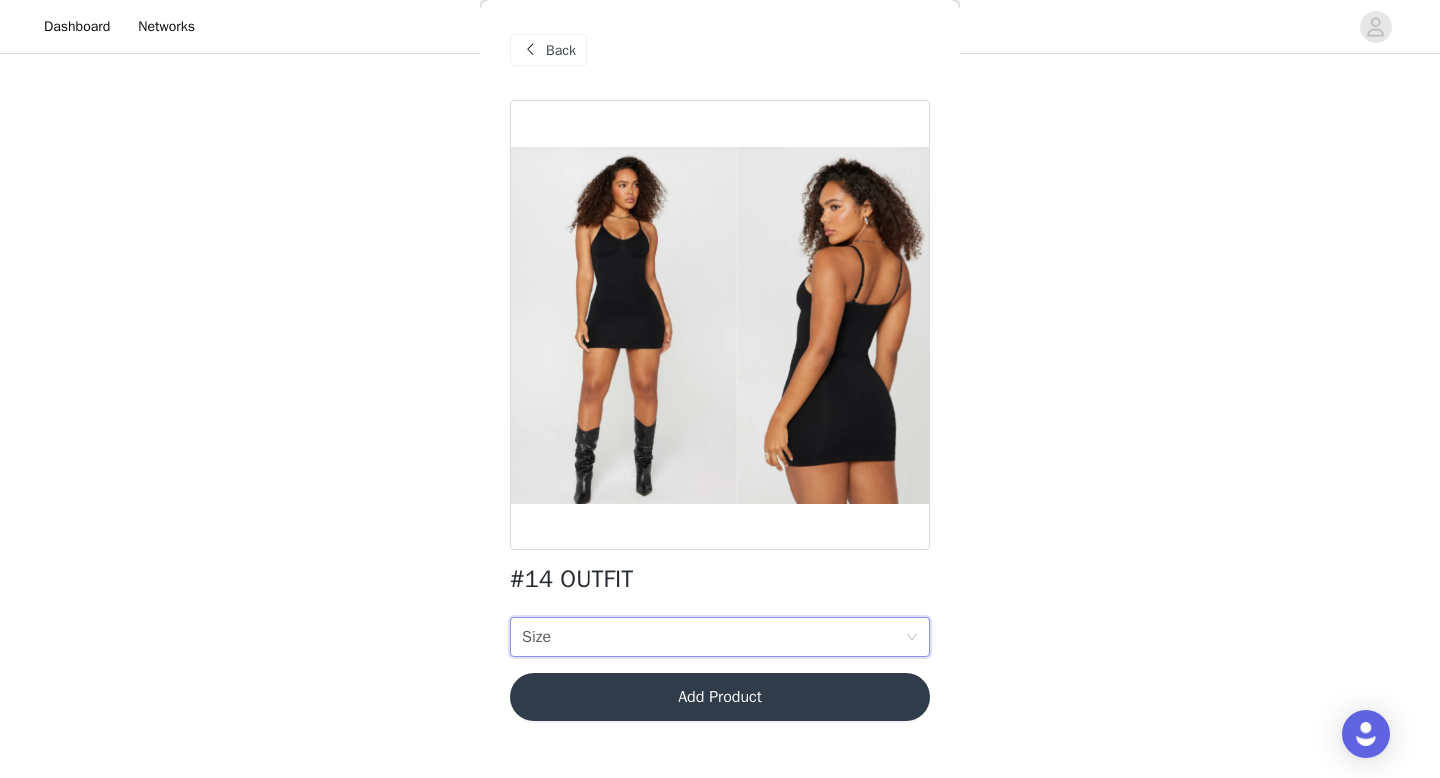click on "Dashboard Networks
STEP 1 OF 7
Select Outfit Preference
**Choose your top 3 outfit preferences in order below:       0/4 Selected           Add Product       Back     #14 OUTFIT               Size Size     Add Product
Step 1 of 7
L XL XXL/1X 2X 3X 4X 5X 6X" at bounding box center [720, 256] 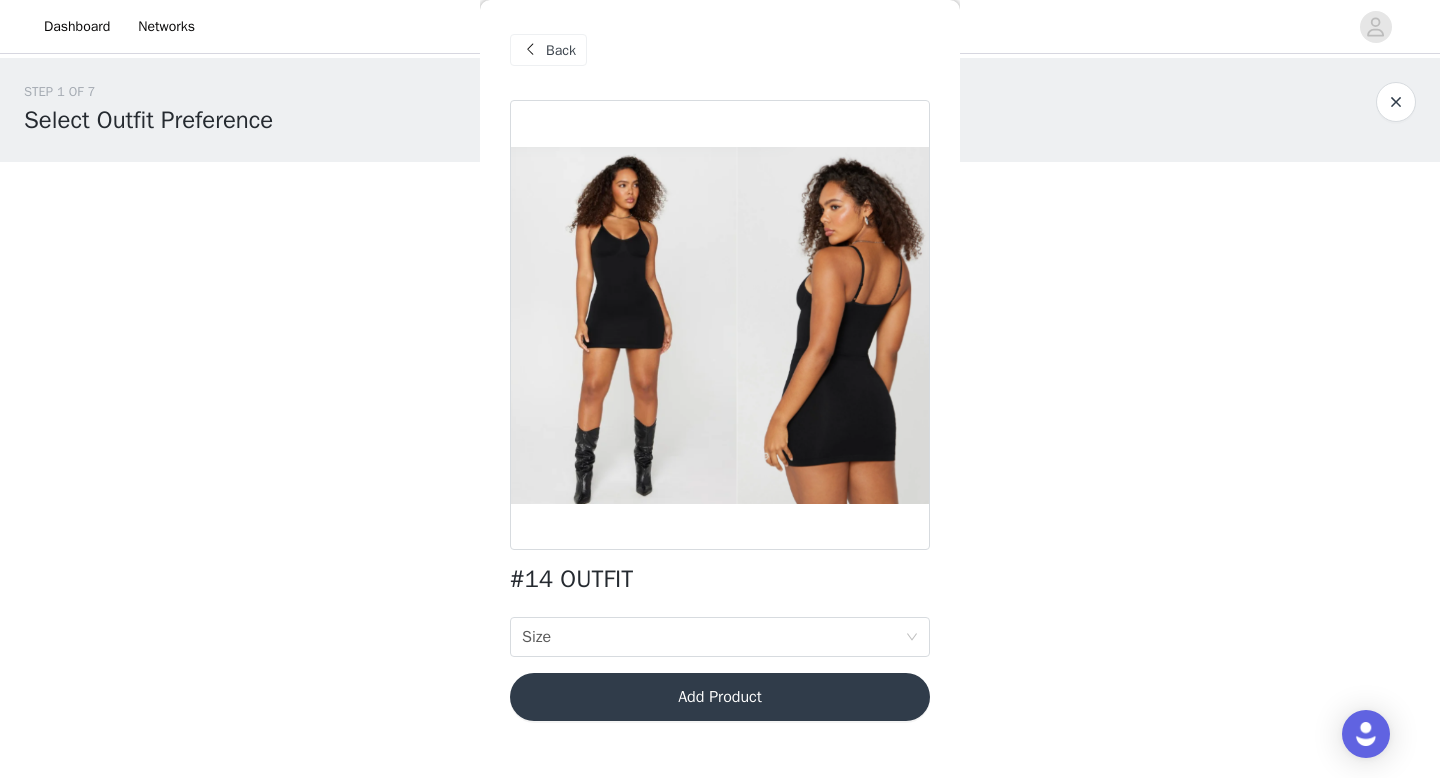 click on "Back" at bounding box center [720, 50] 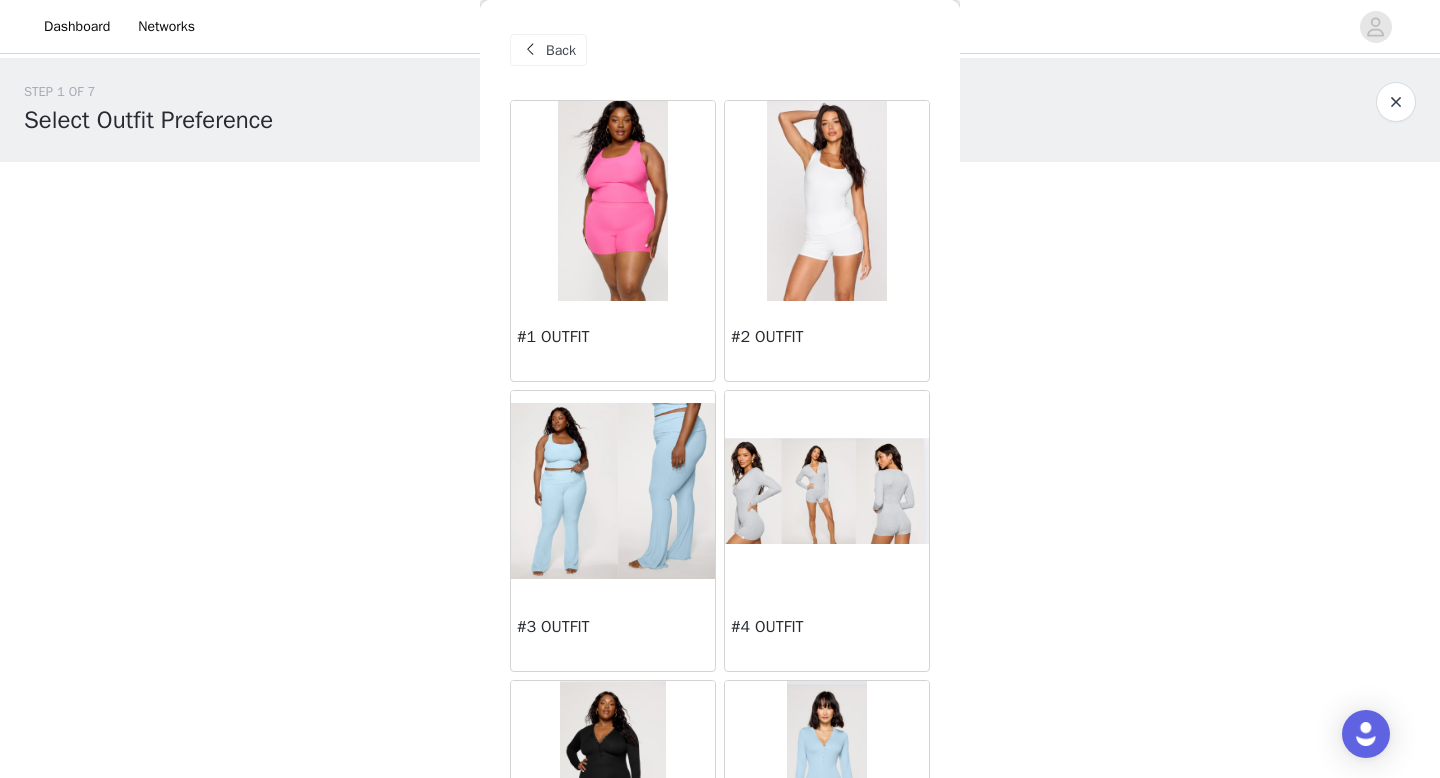 click on "Back" at bounding box center (561, 50) 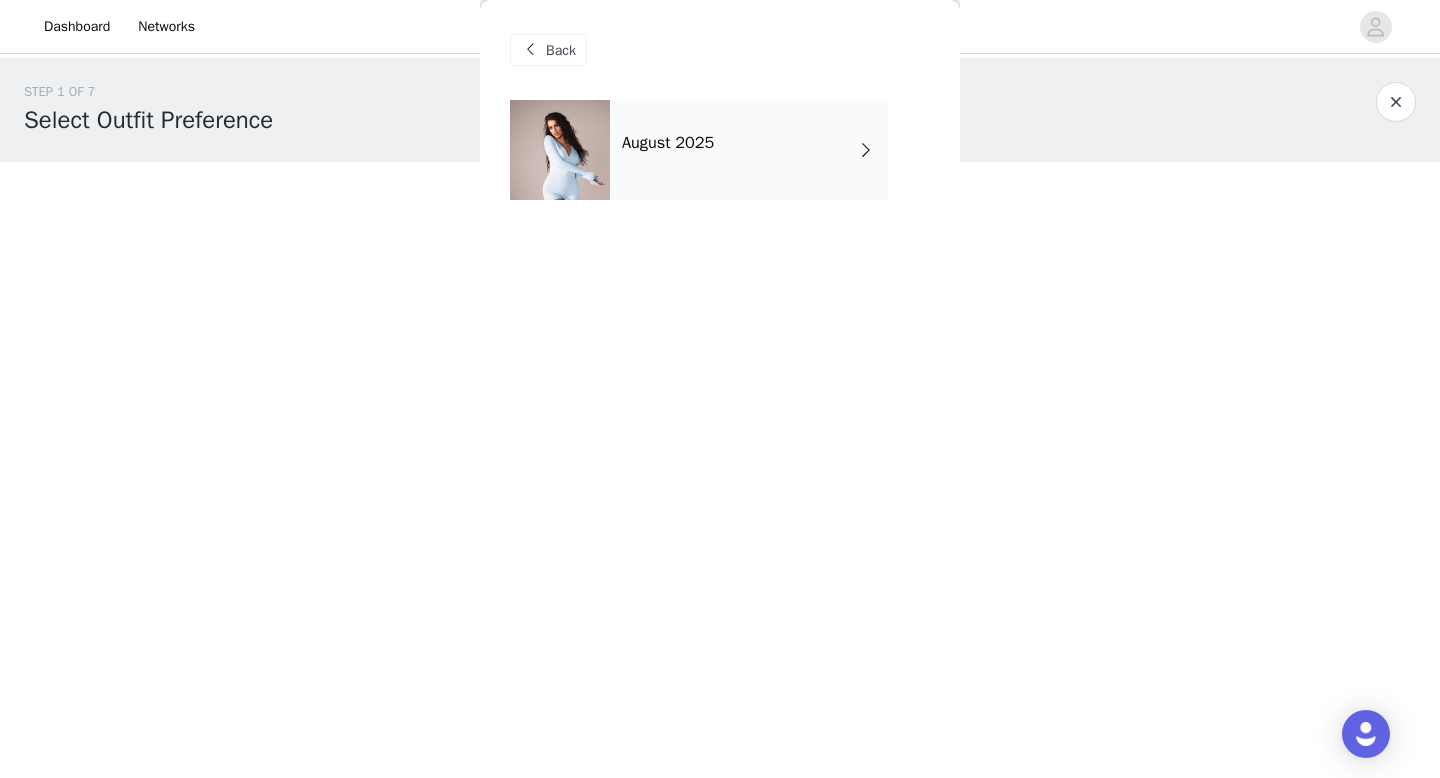 click at bounding box center (1396, 102) 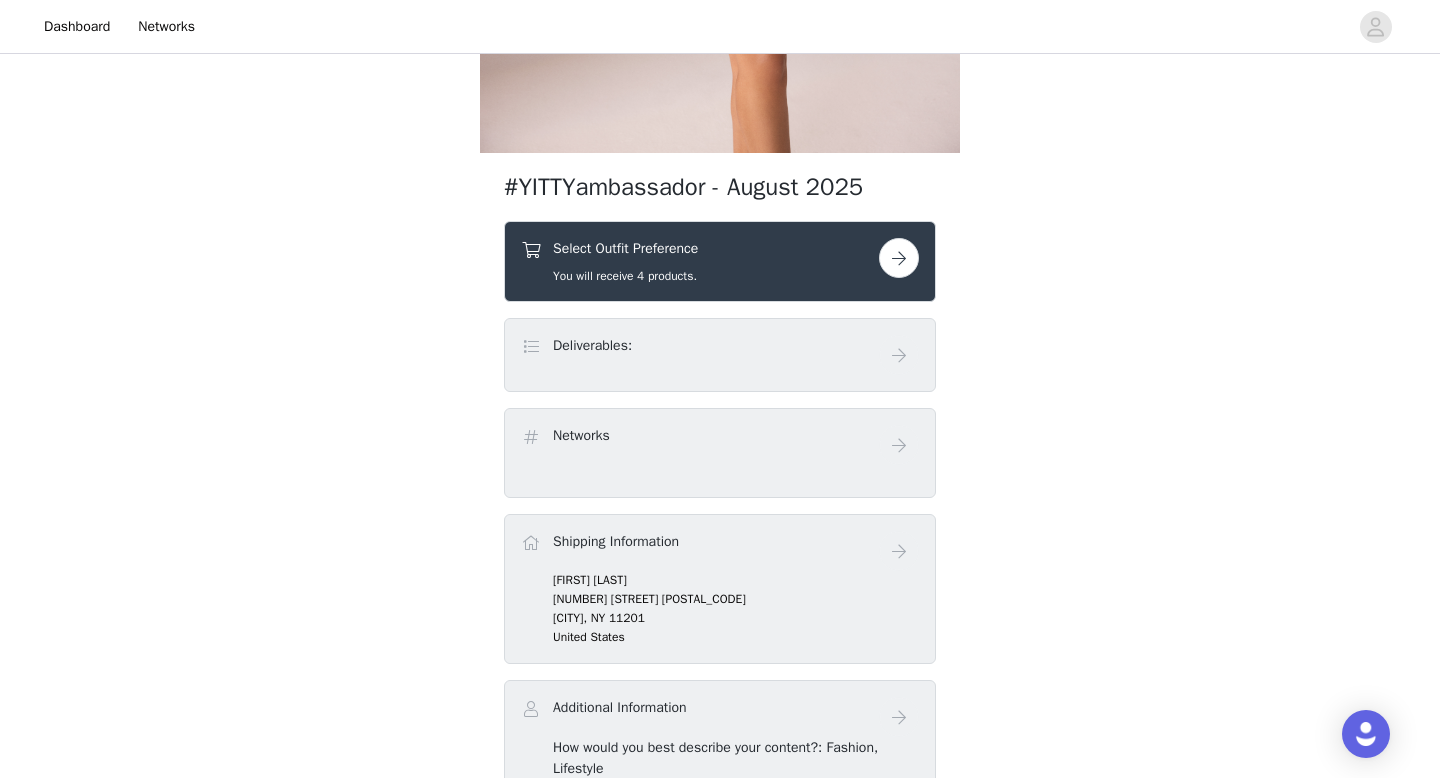 scroll, scrollTop: 628, scrollLeft: 0, axis: vertical 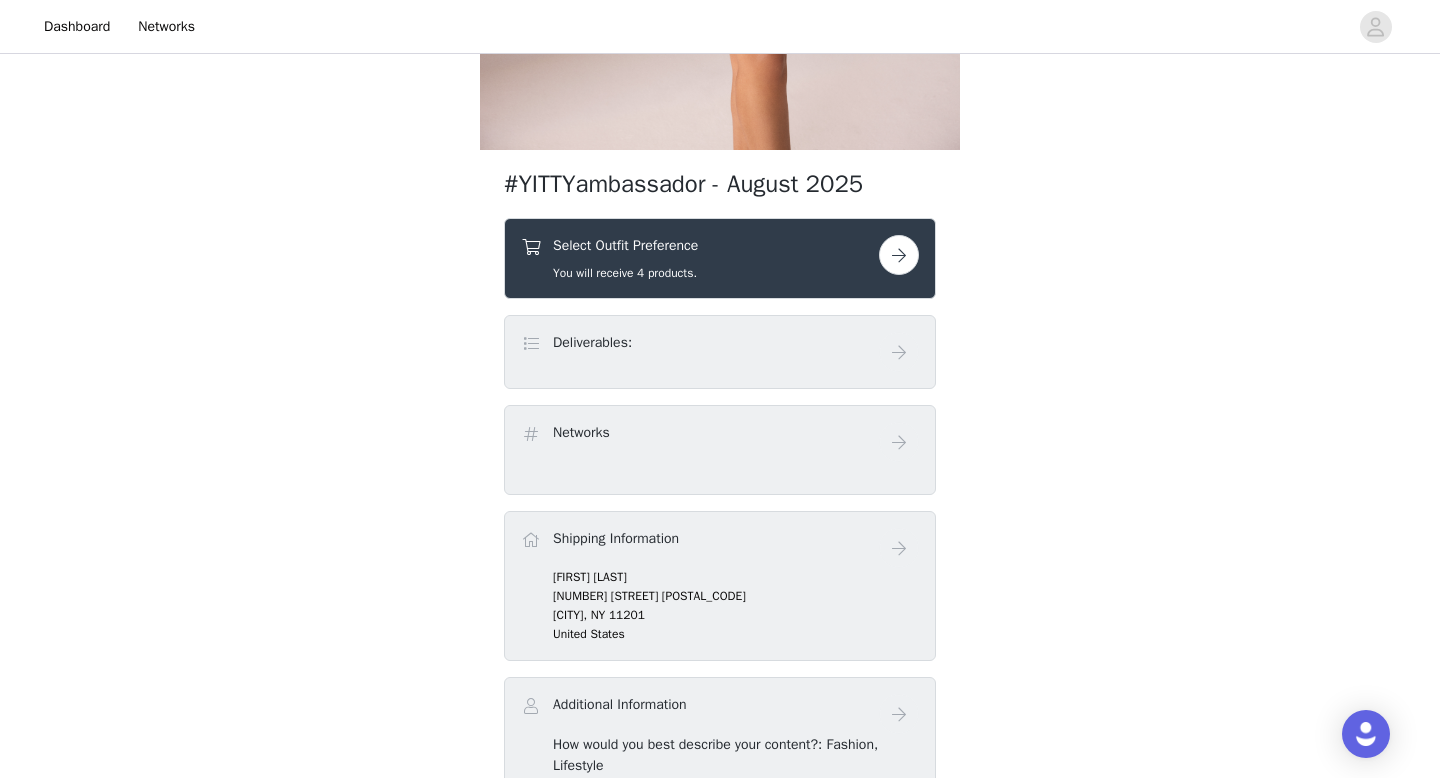 click at bounding box center (899, 255) 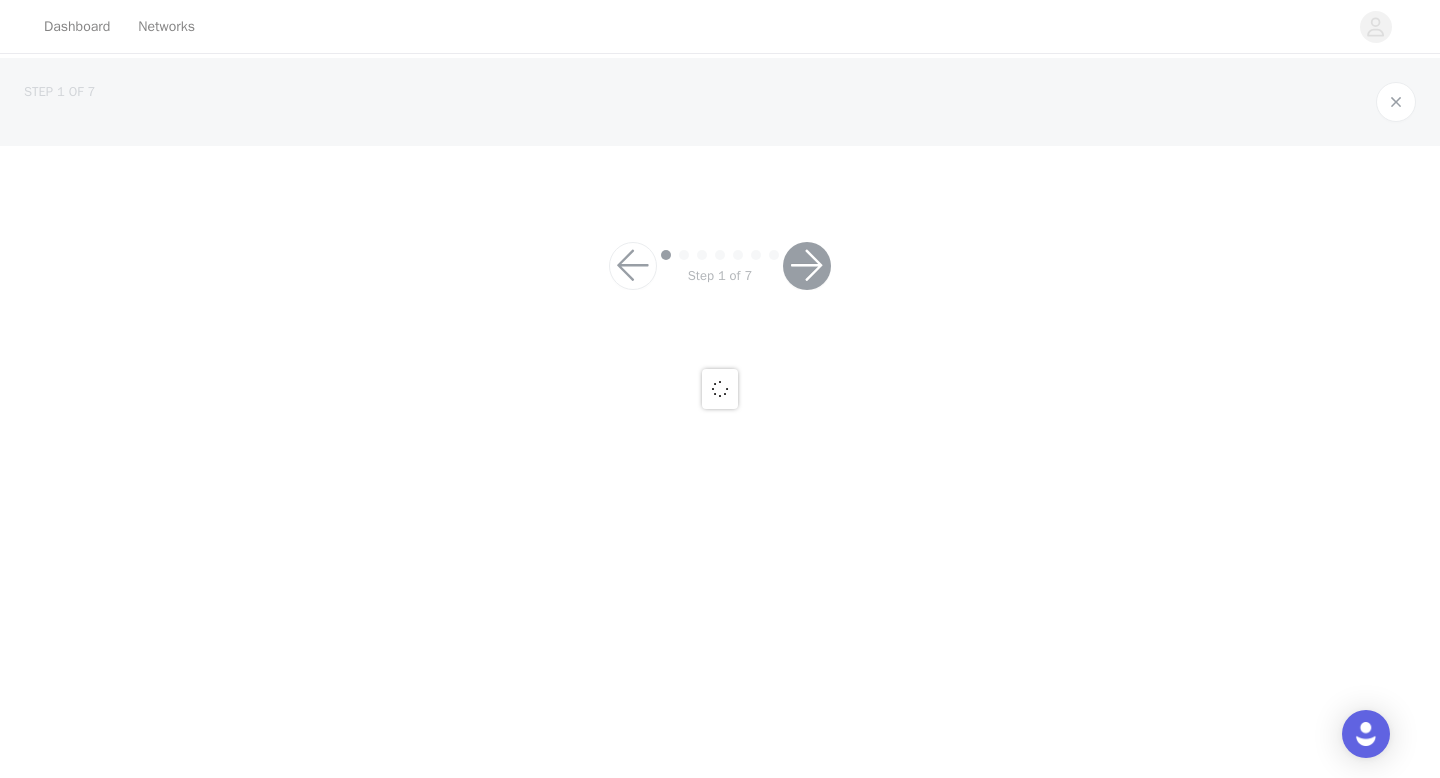 scroll, scrollTop: 0, scrollLeft: 0, axis: both 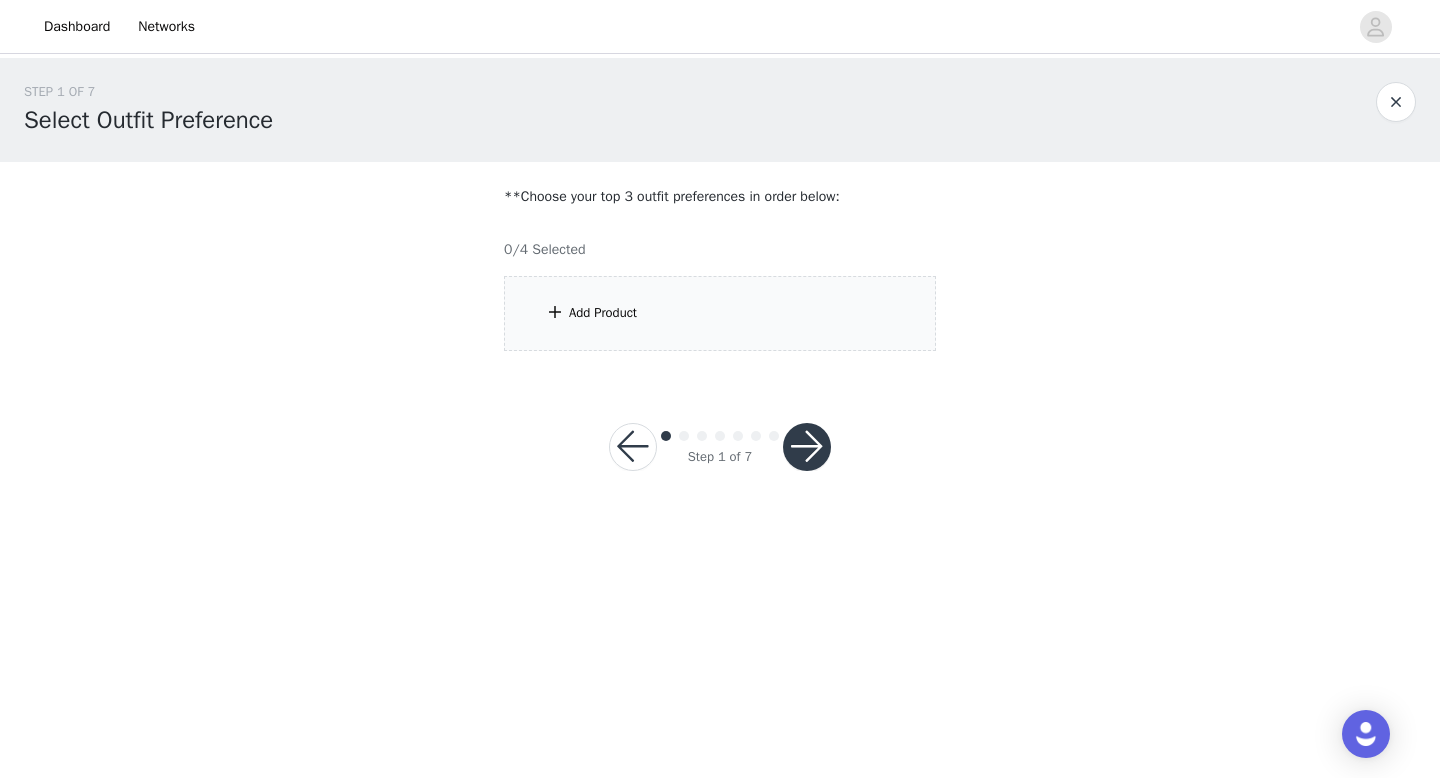 click on "**Choose your top 3 outfit preferences in order below:       0/4 Selected           Add Product" at bounding box center (720, 268) 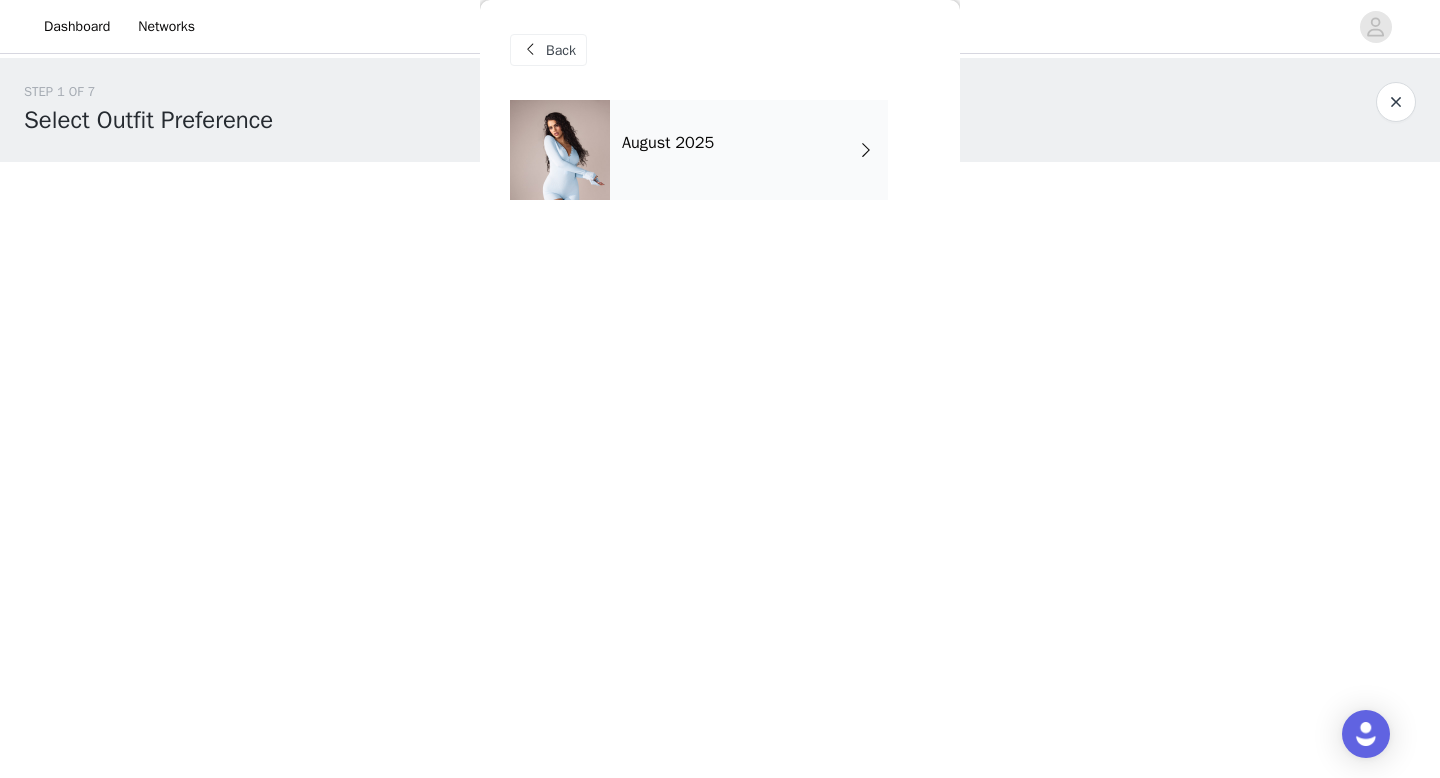 click on "August 2025" at bounding box center [749, 150] 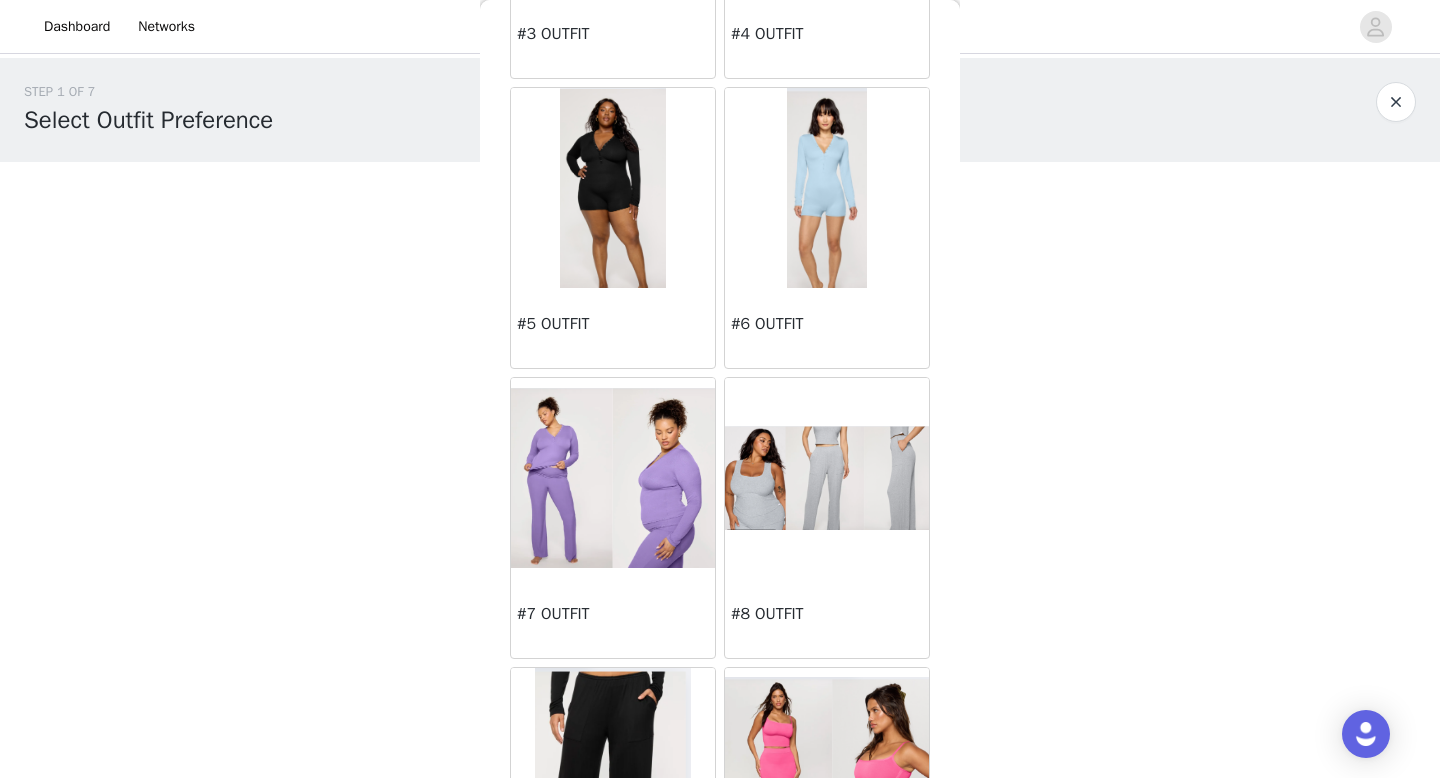 scroll, scrollTop: 594, scrollLeft: 0, axis: vertical 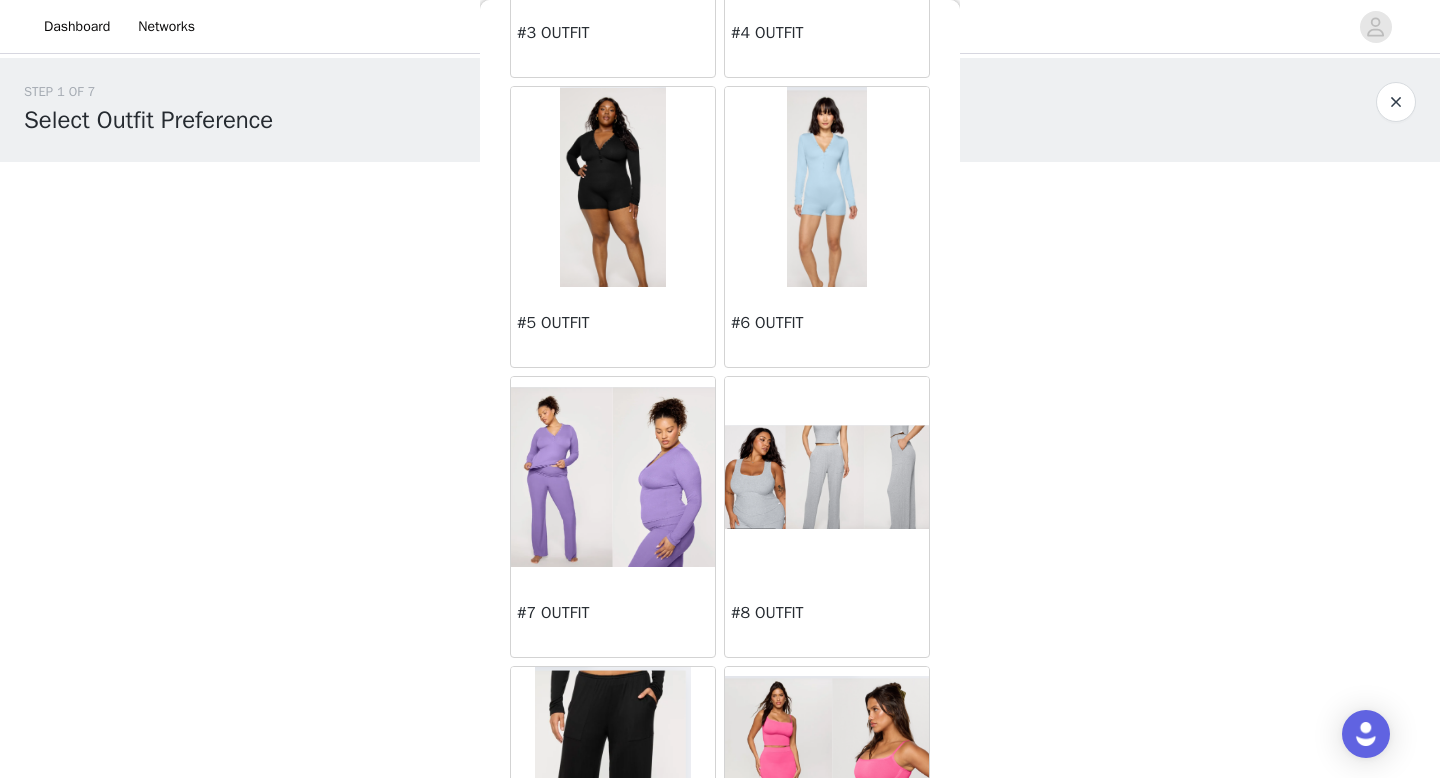 click at bounding box center (827, 477) 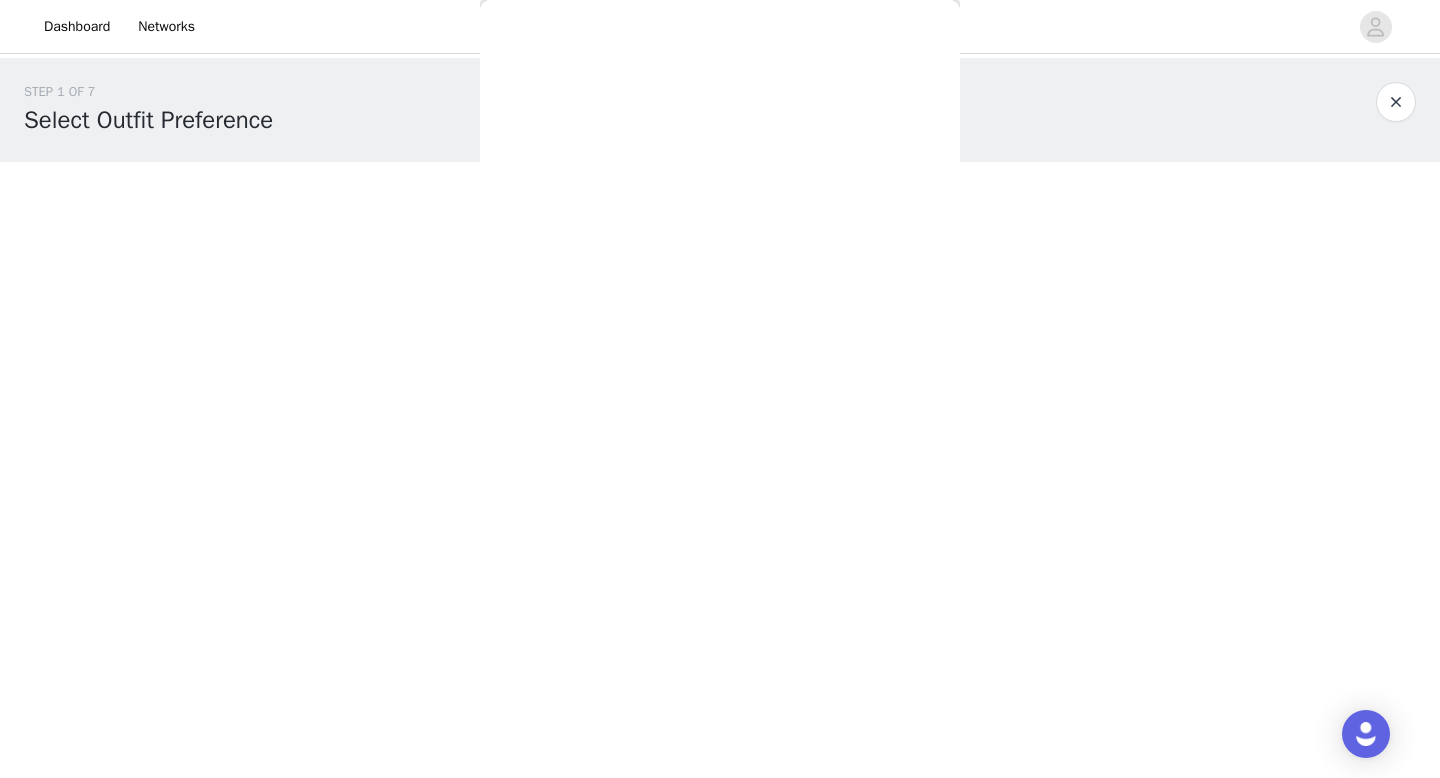 scroll, scrollTop: 0, scrollLeft: 0, axis: both 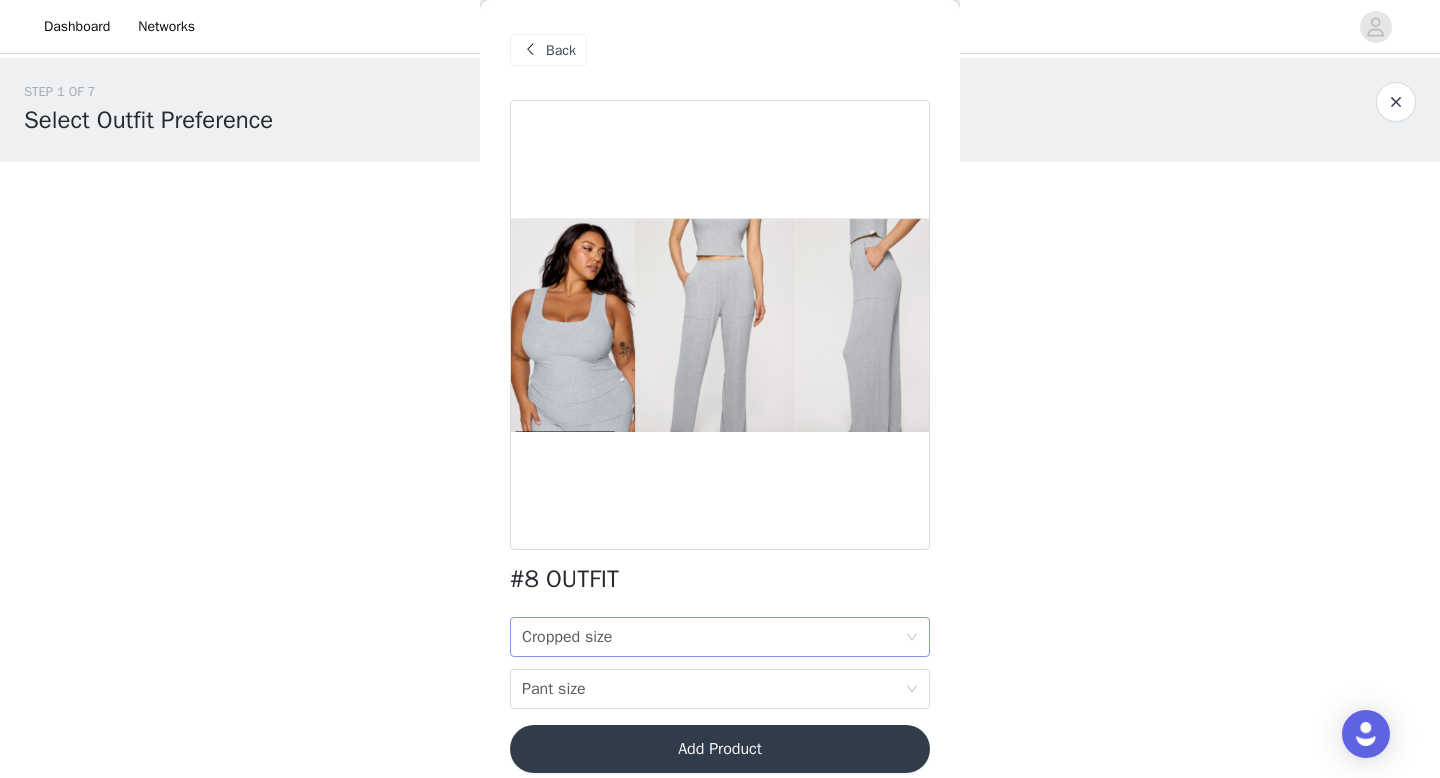 click on "Cropped size Cropped size" at bounding box center [713, 637] 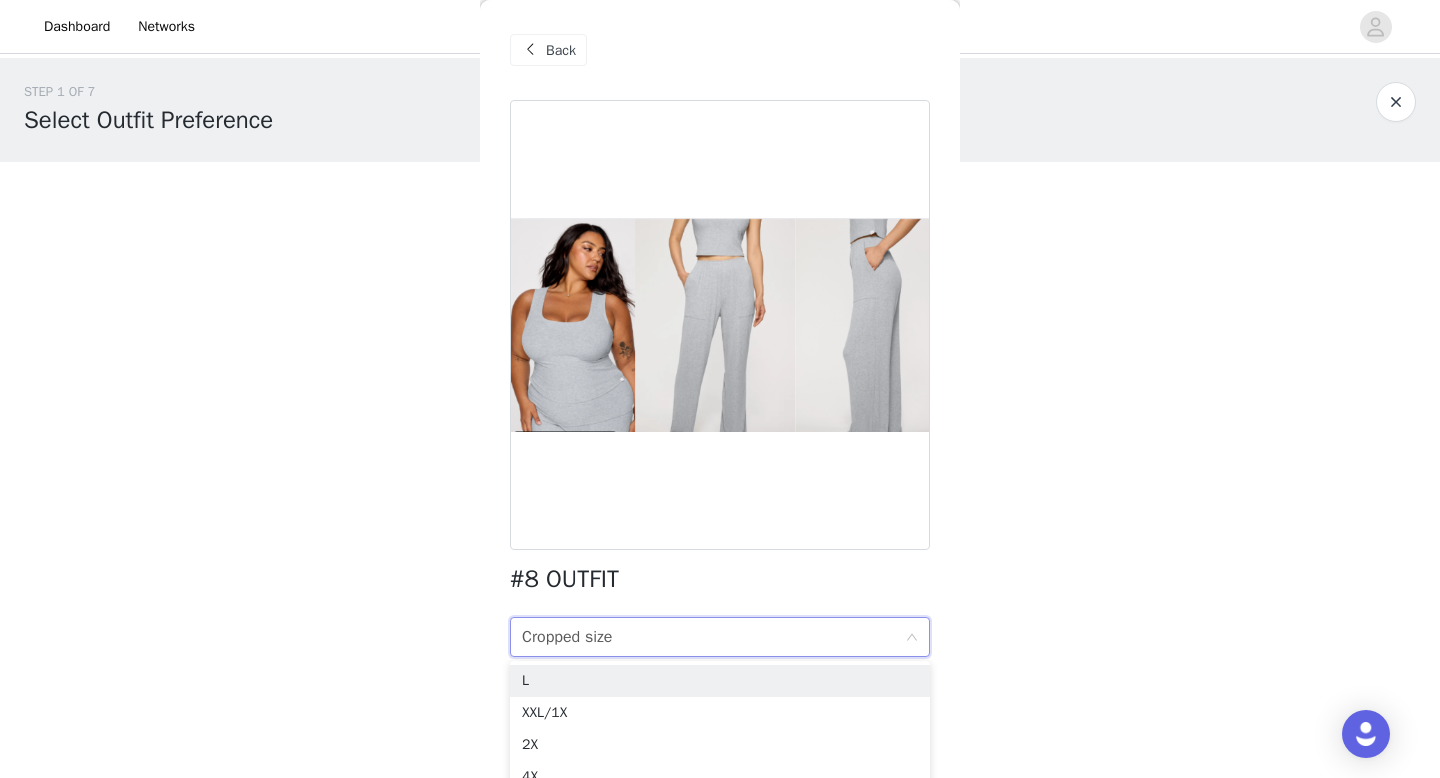 scroll, scrollTop: 19, scrollLeft: 0, axis: vertical 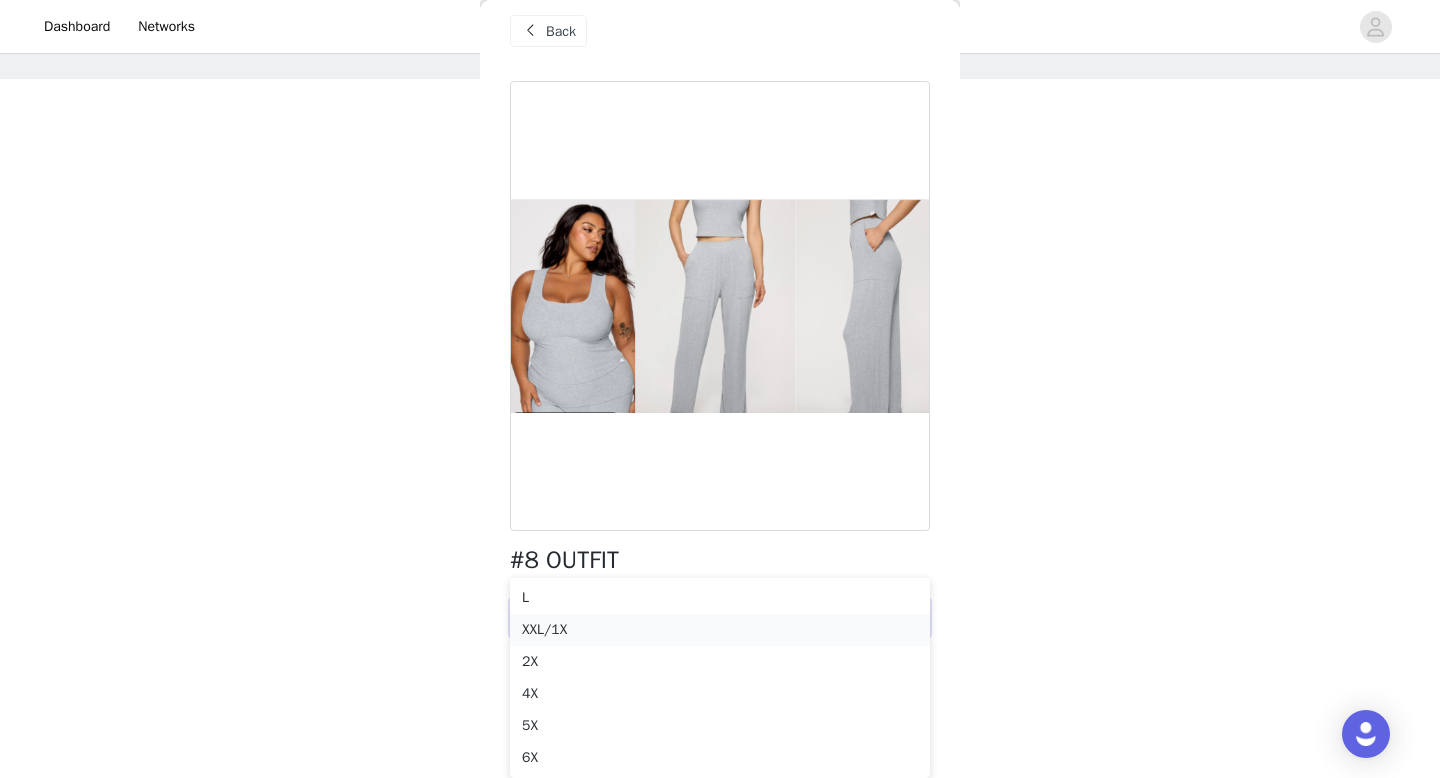 click on "XXL/1X" at bounding box center (720, 630) 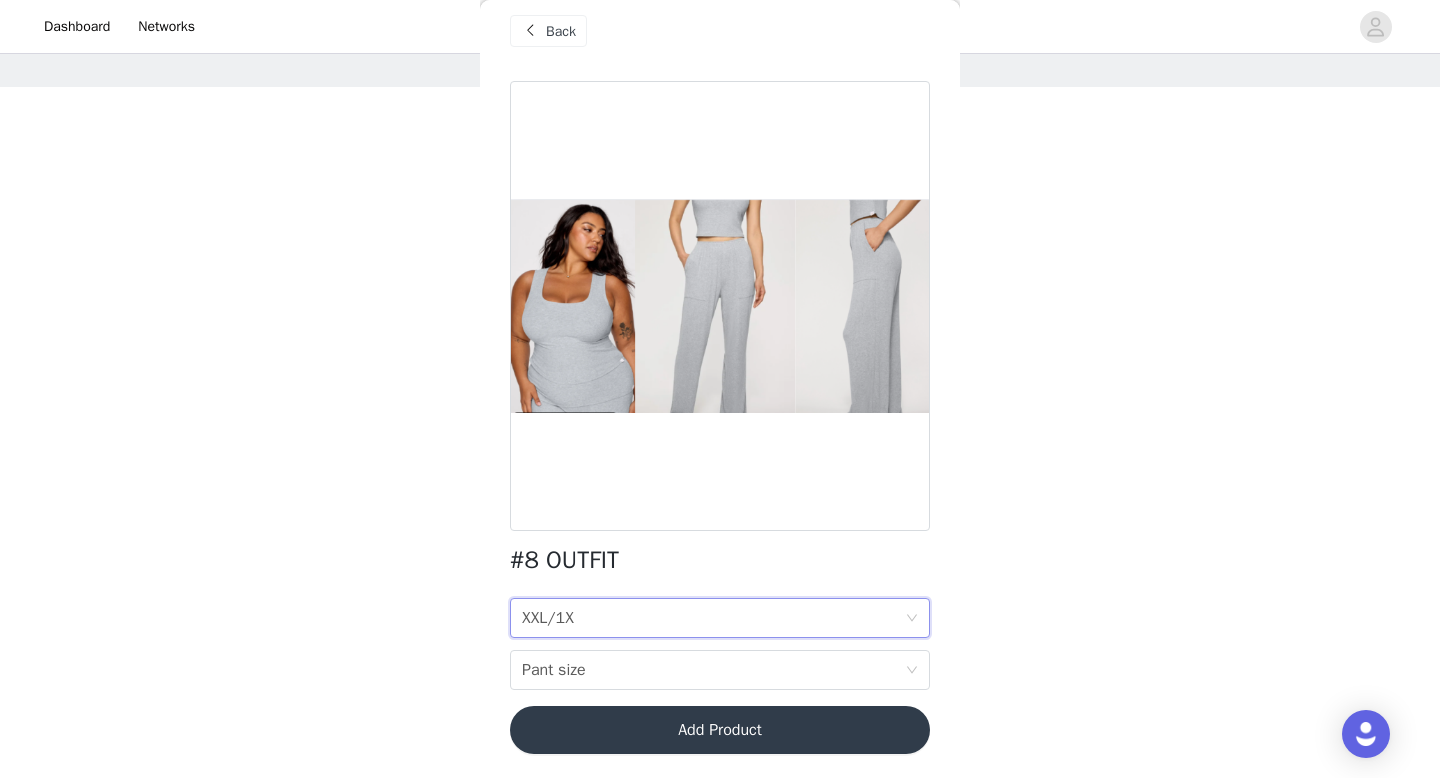 scroll, scrollTop: 0, scrollLeft: 0, axis: both 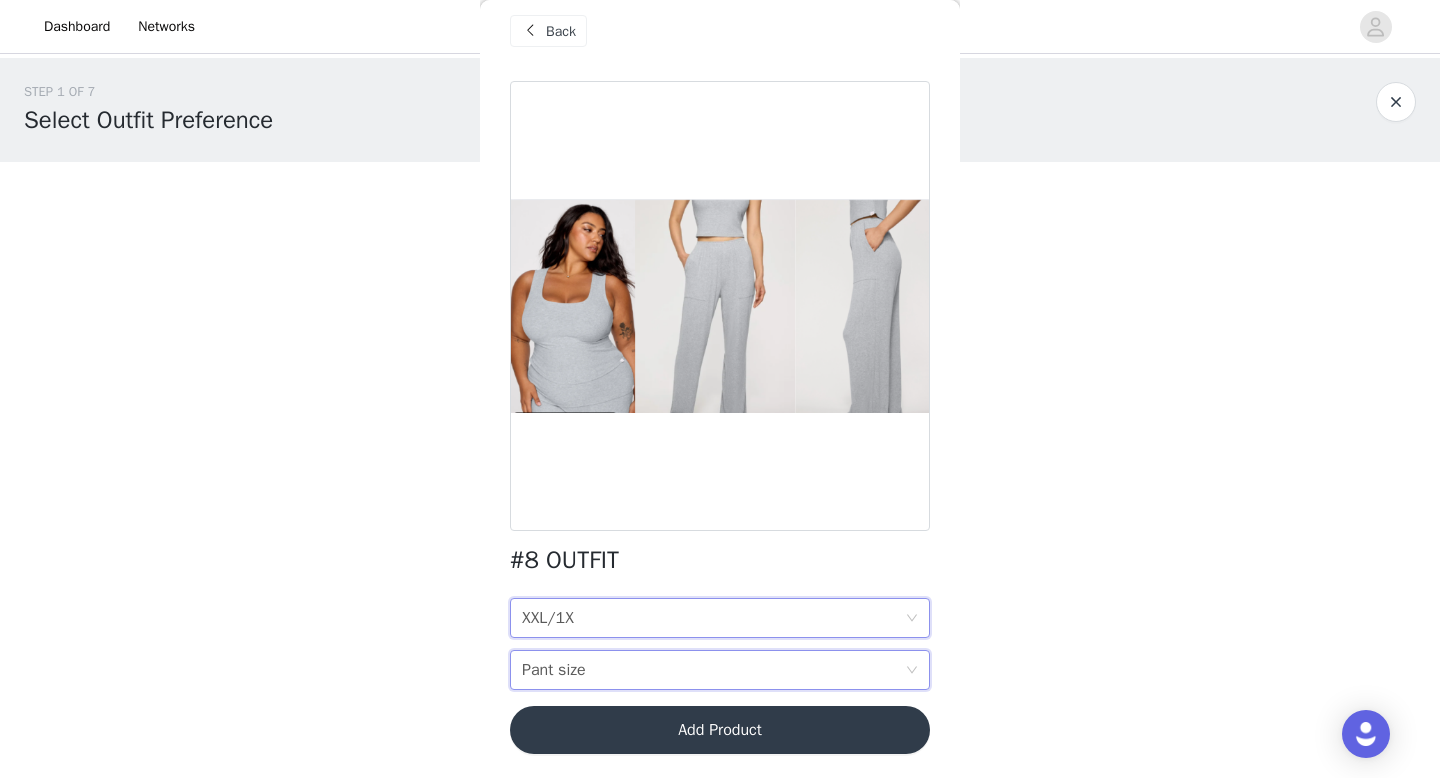 click on "Pant size Pant size" at bounding box center [713, 670] 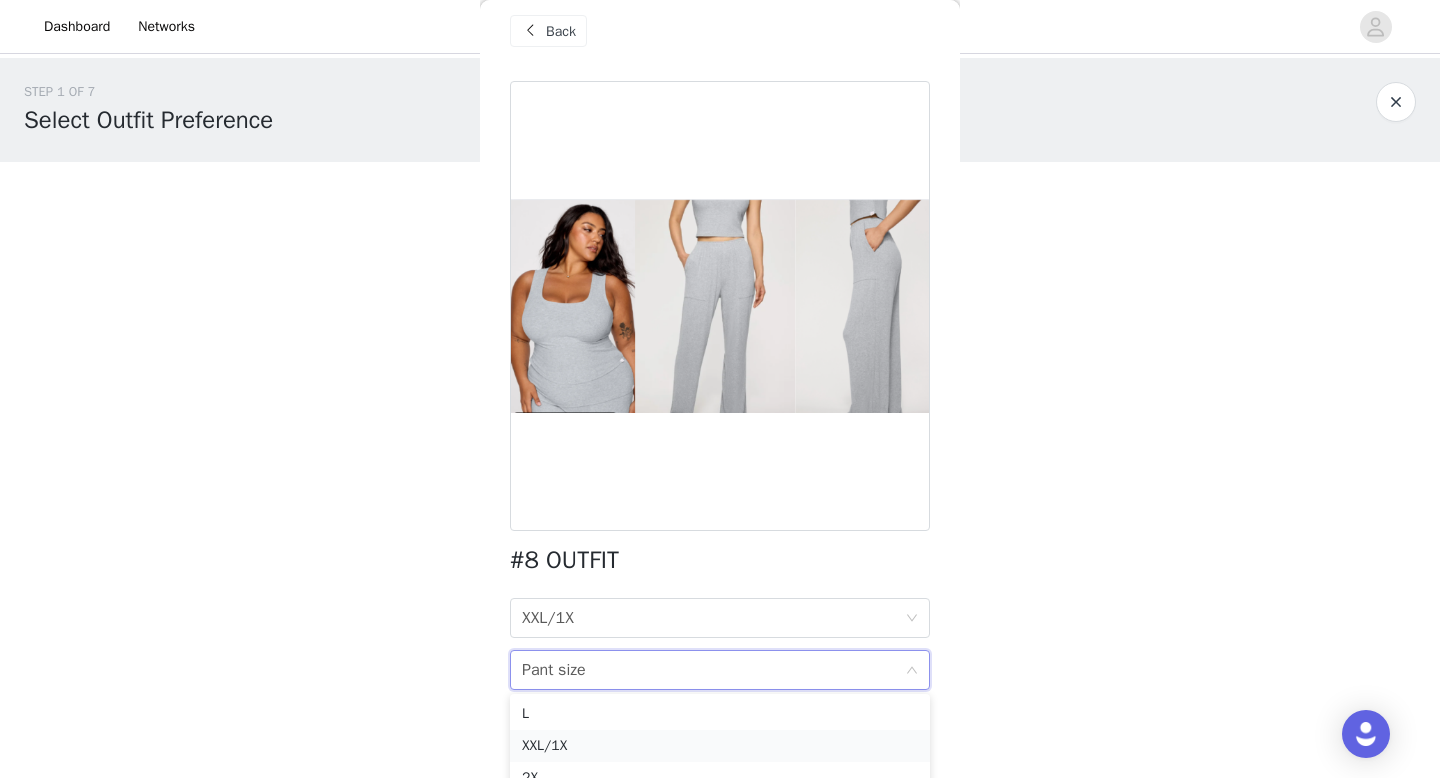 click on "XXL/1X" at bounding box center [720, 746] 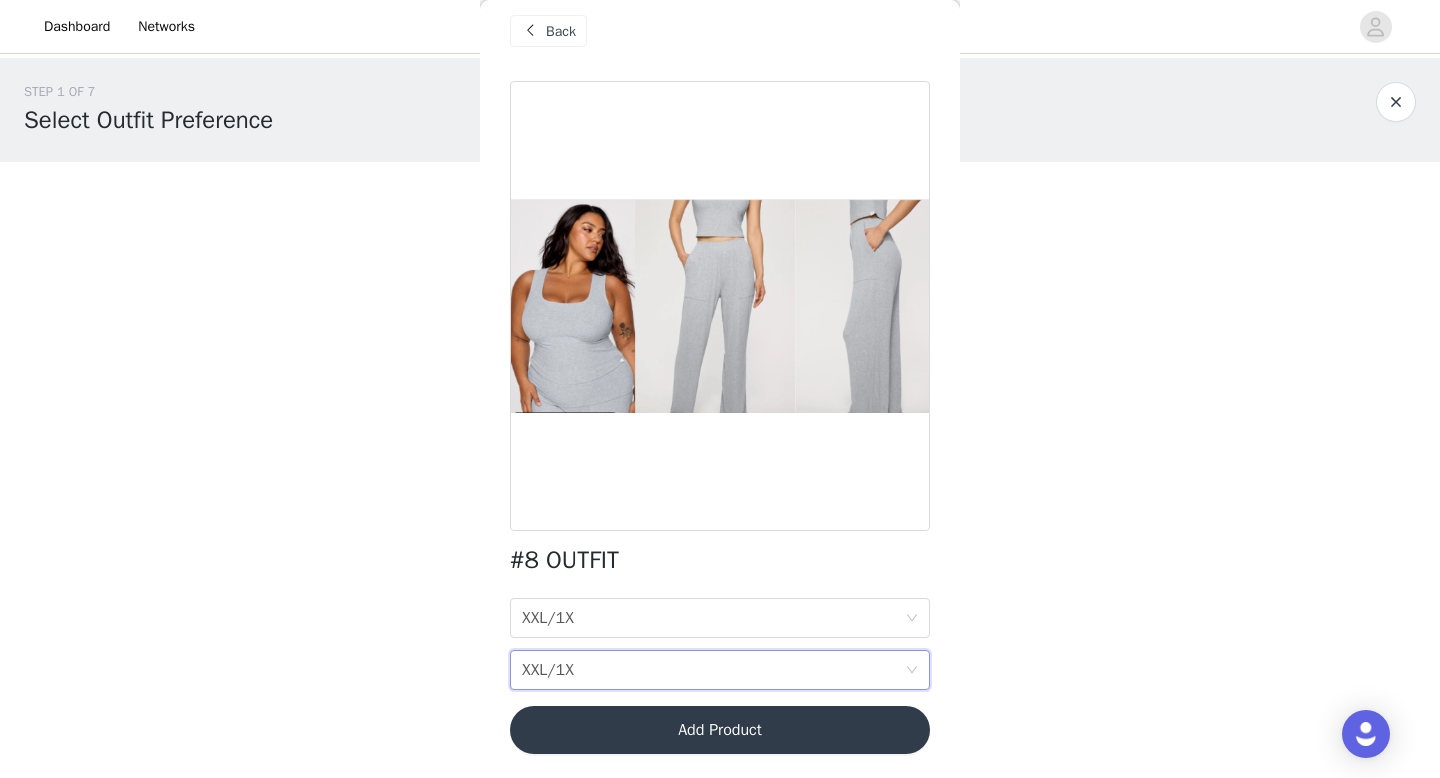 click on "Add Product" at bounding box center [720, 730] 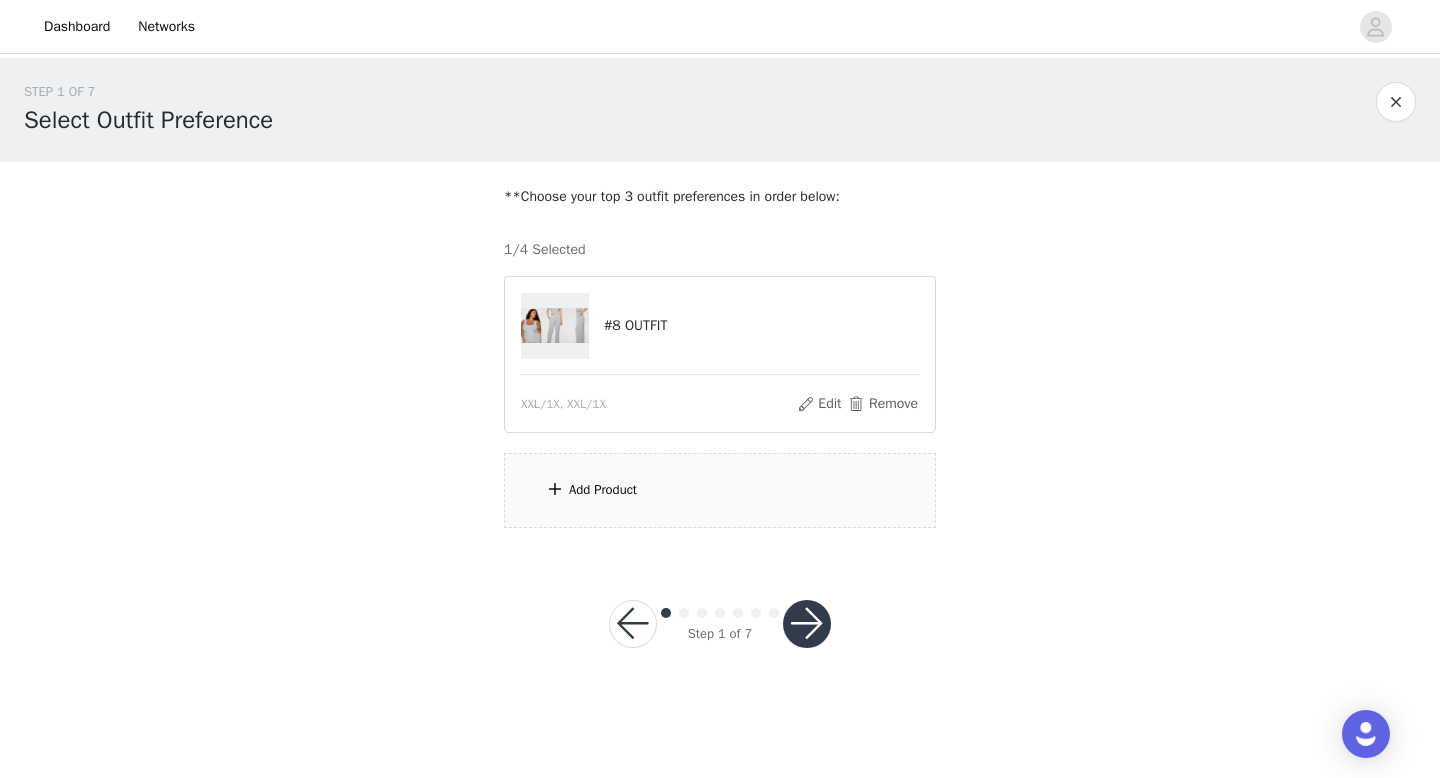 click on "Add Product" at bounding box center [720, 490] 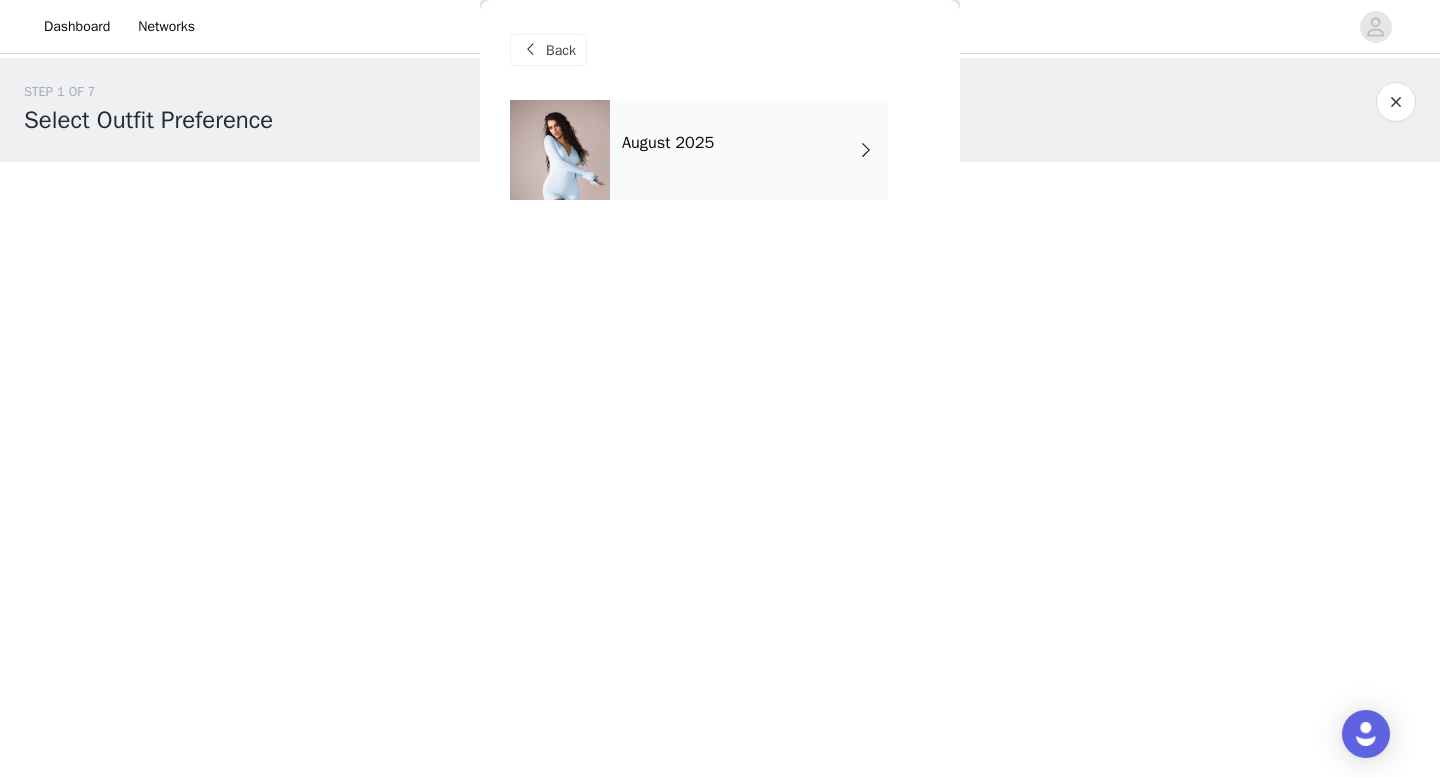 click on "August 2025" at bounding box center (749, 150) 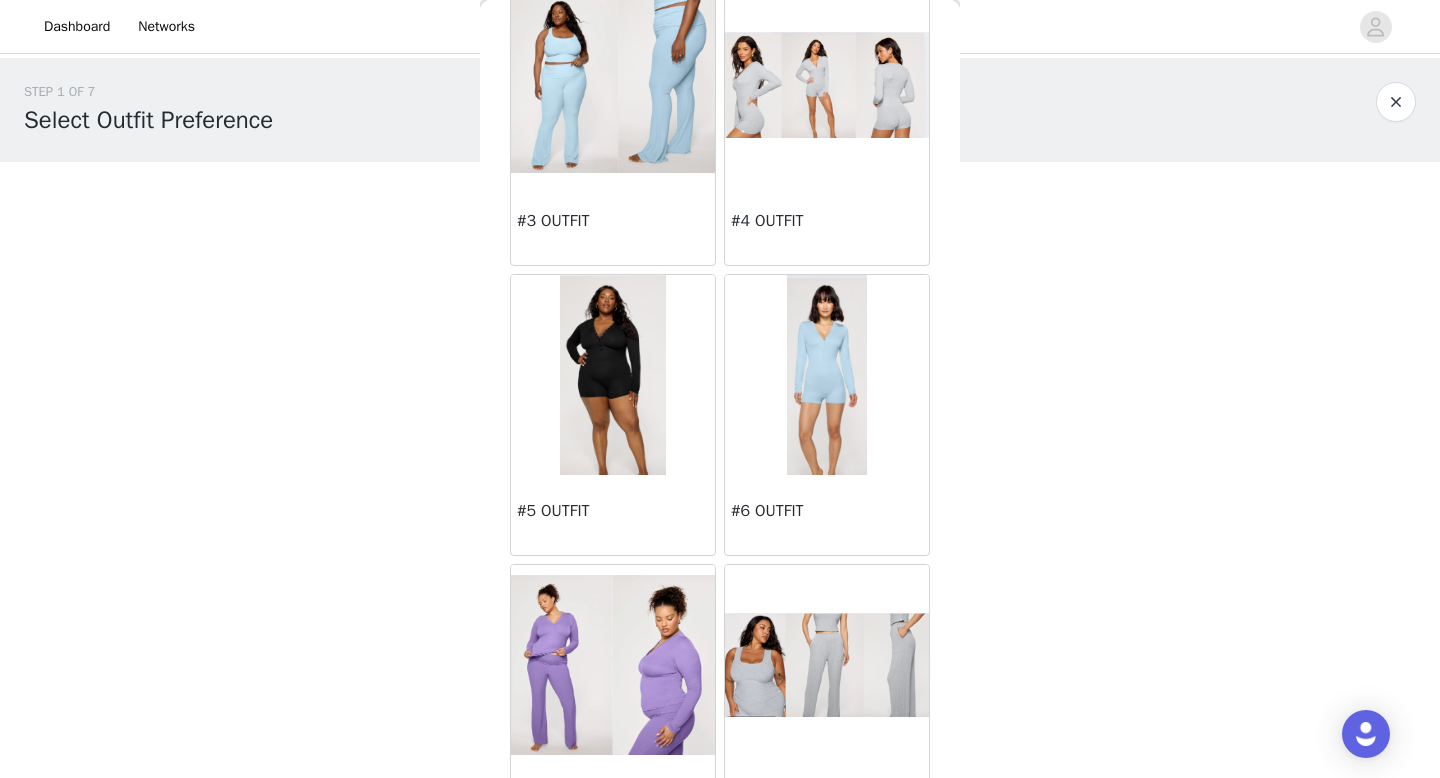 scroll, scrollTop: 413, scrollLeft: 0, axis: vertical 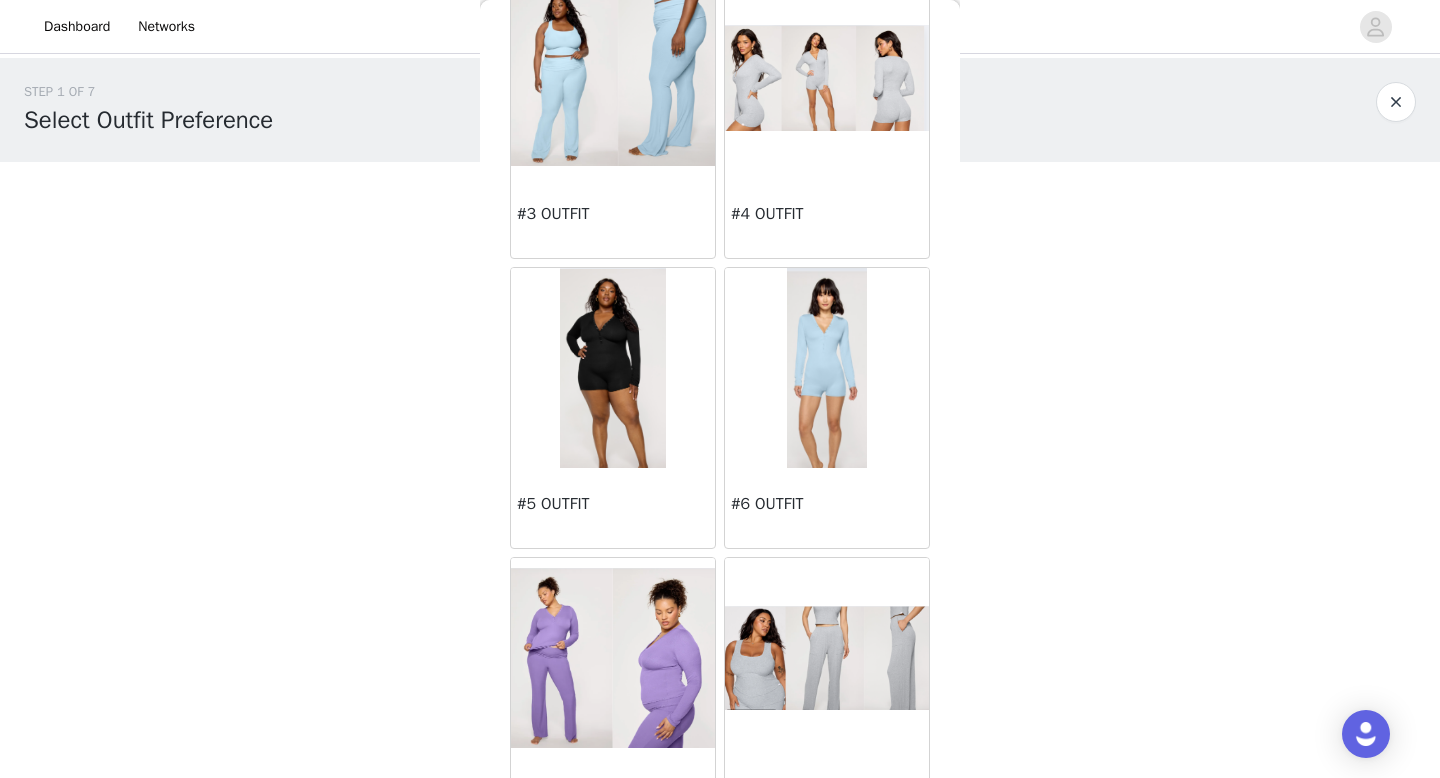 click on "#5 OUTFIT" at bounding box center (613, 508) 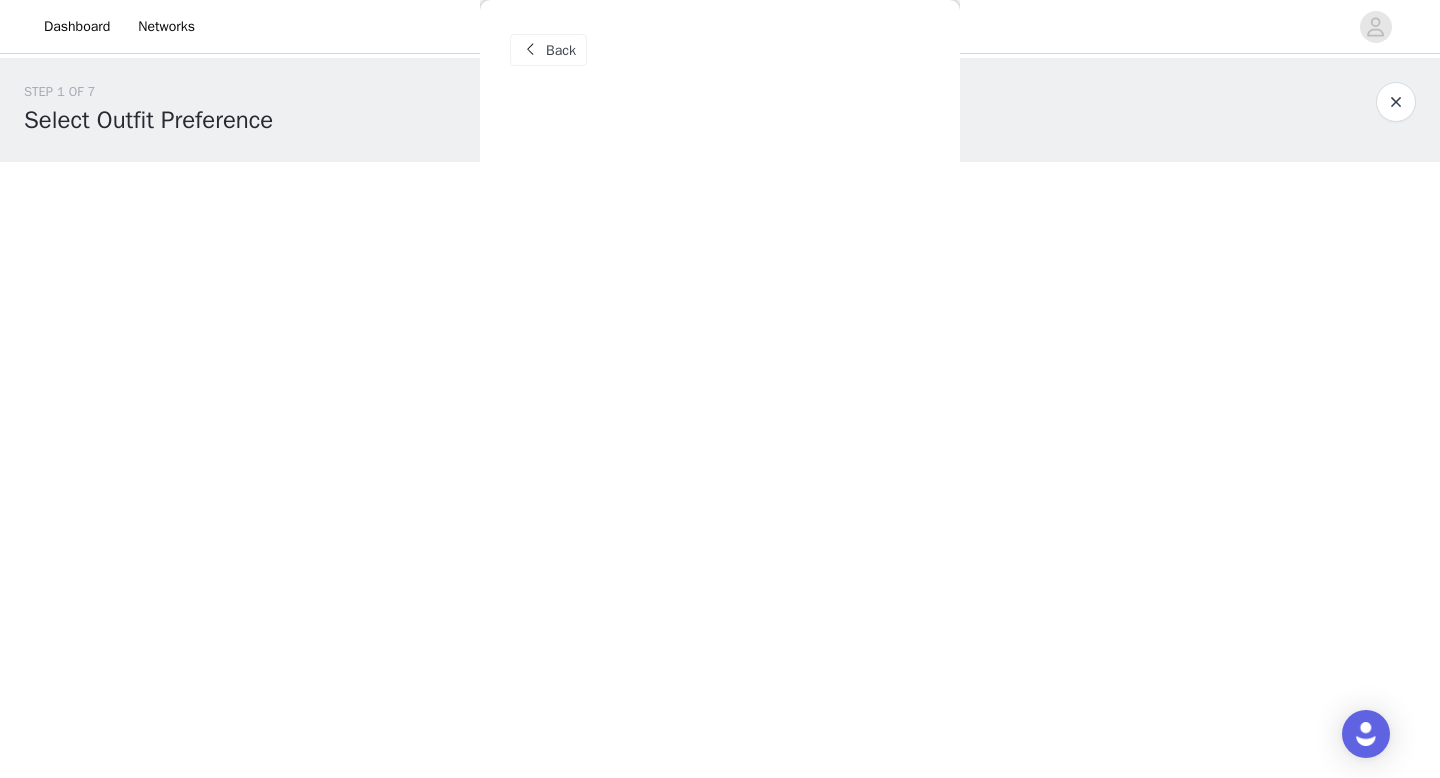 scroll, scrollTop: 0, scrollLeft: 0, axis: both 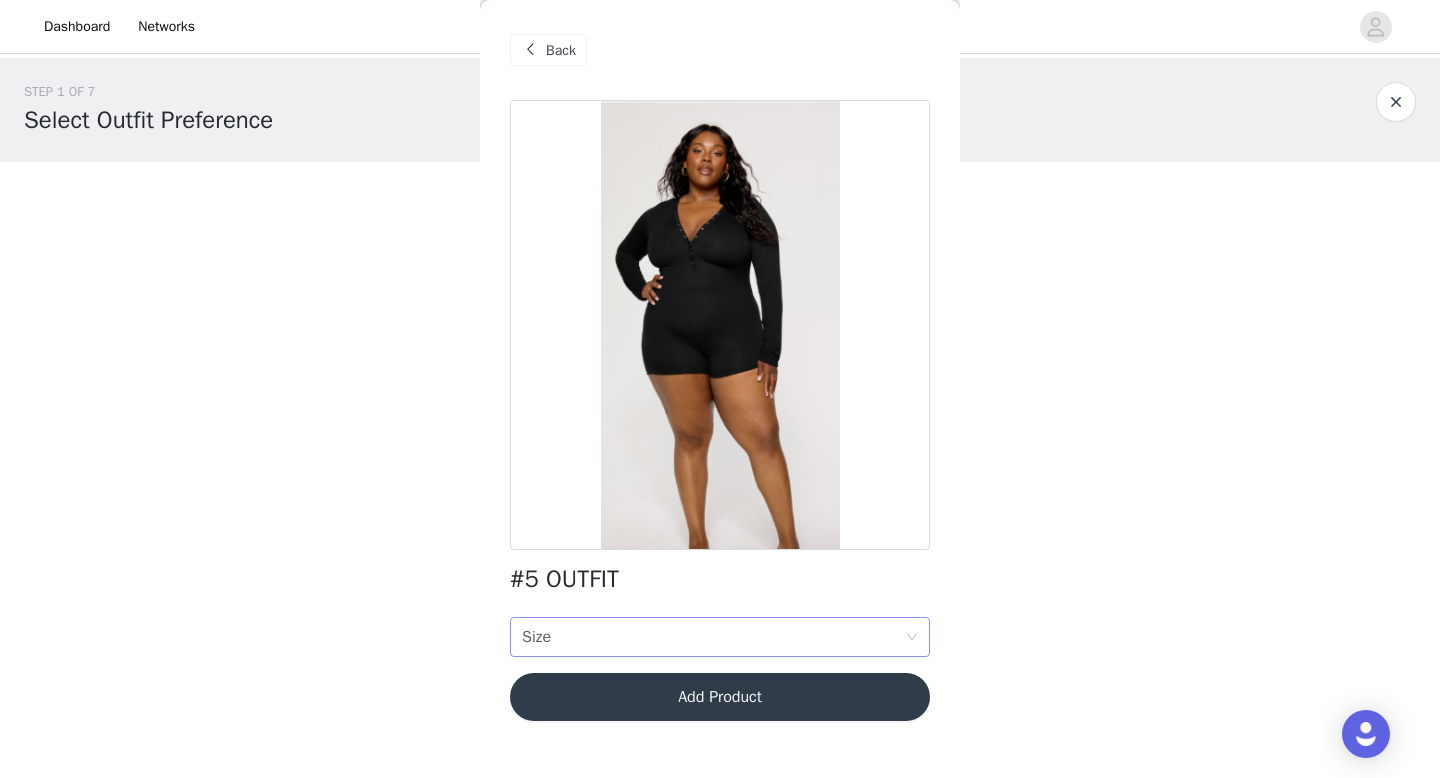 click on "Size Size" at bounding box center (713, 637) 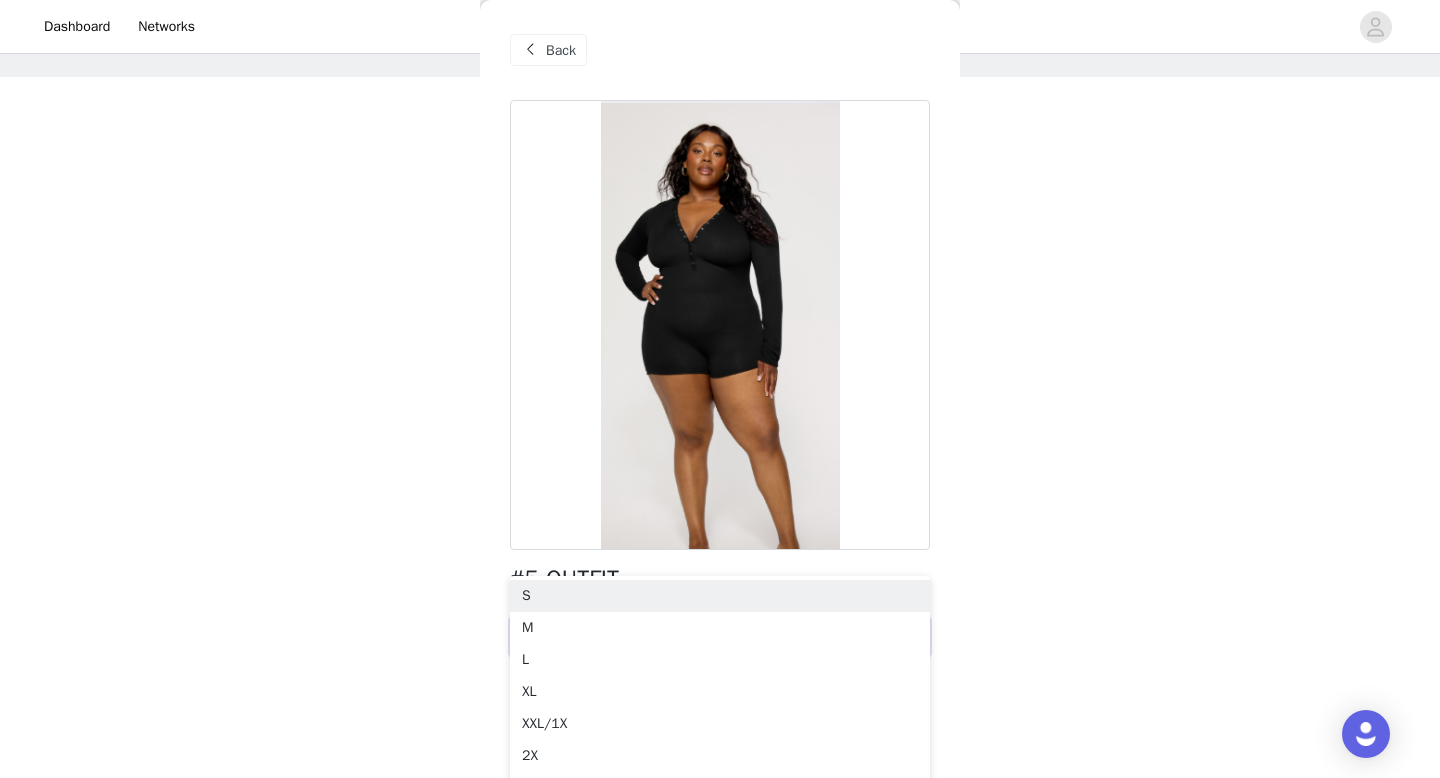 scroll, scrollTop: 133, scrollLeft: 0, axis: vertical 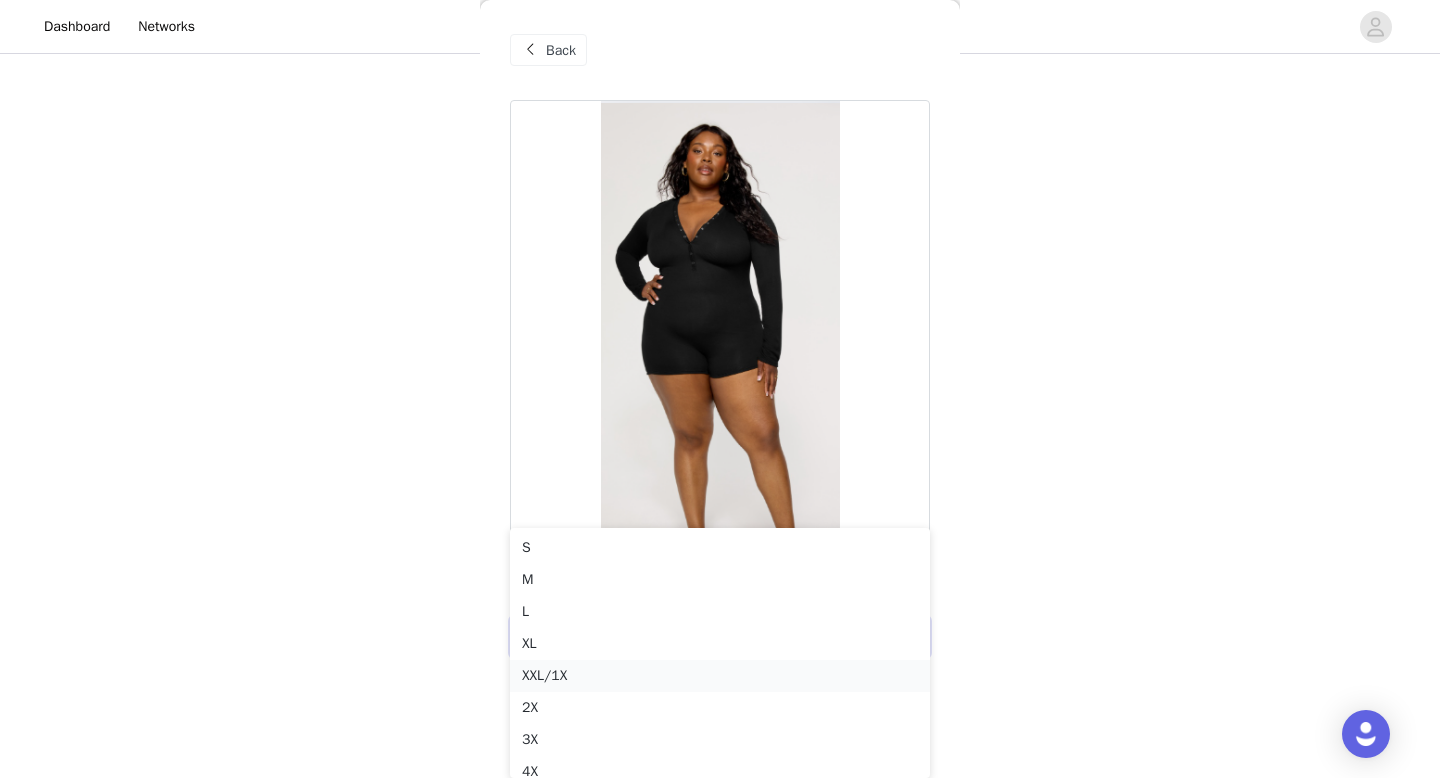 click on "XXL/1X" at bounding box center [720, 676] 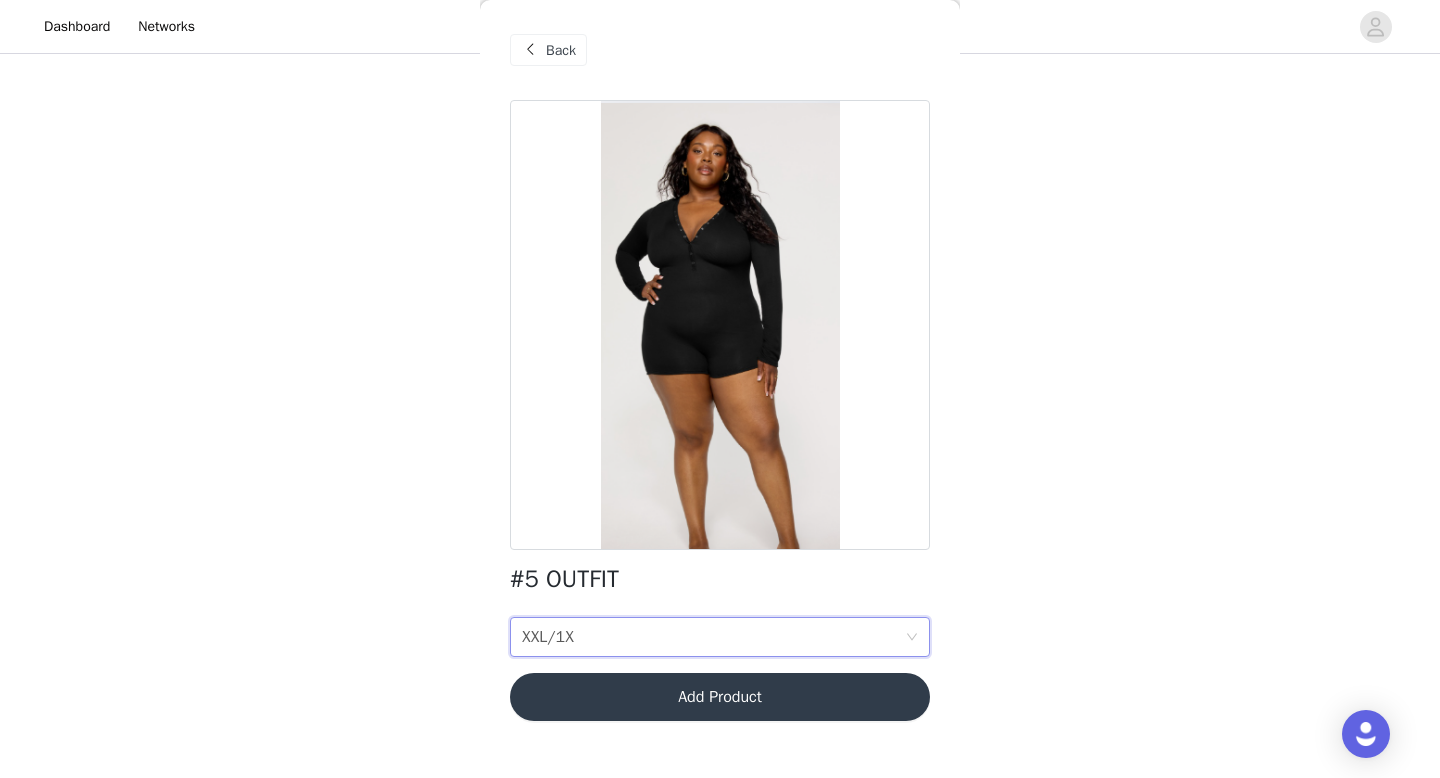 scroll, scrollTop: 0, scrollLeft: 0, axis: both 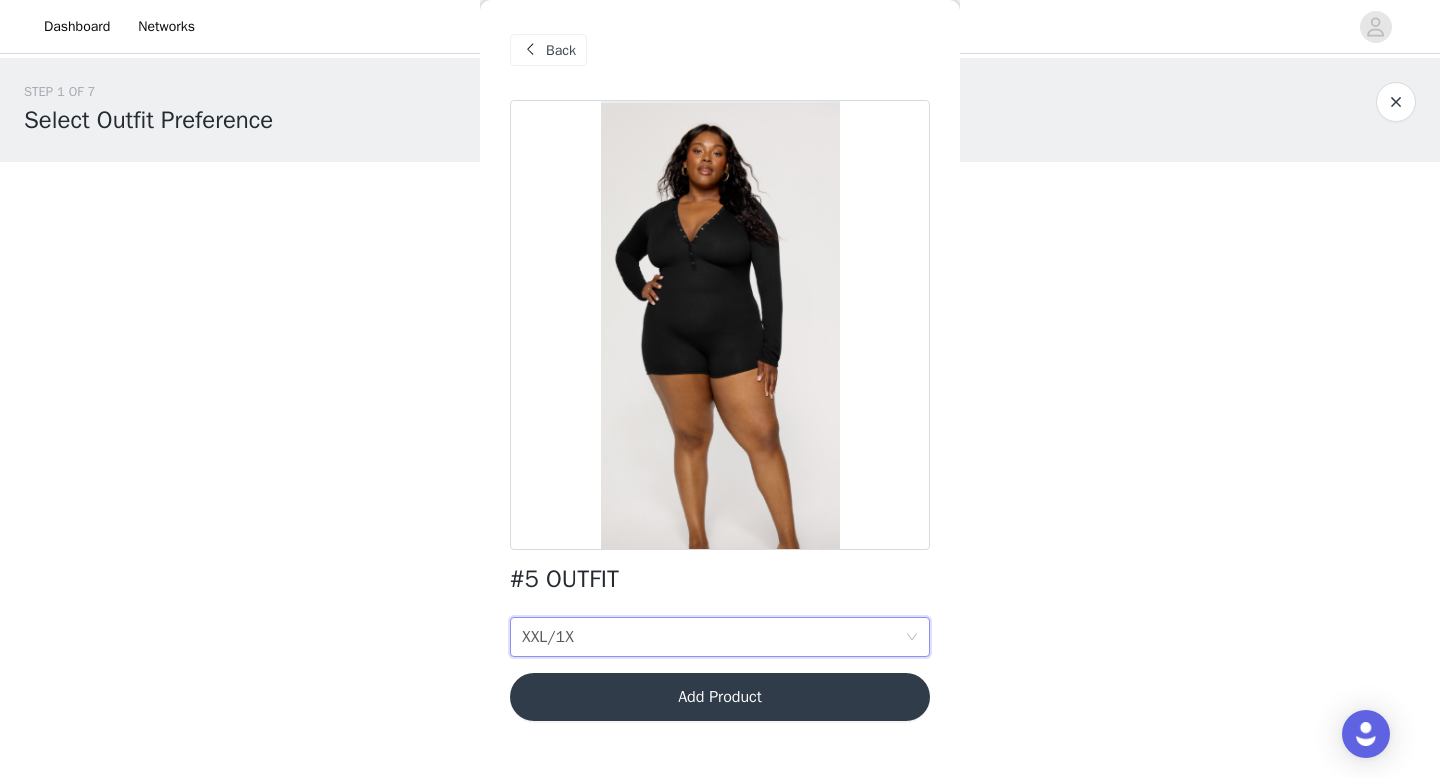 click on "Size XXL/1X" at bounding box center [713, 637] 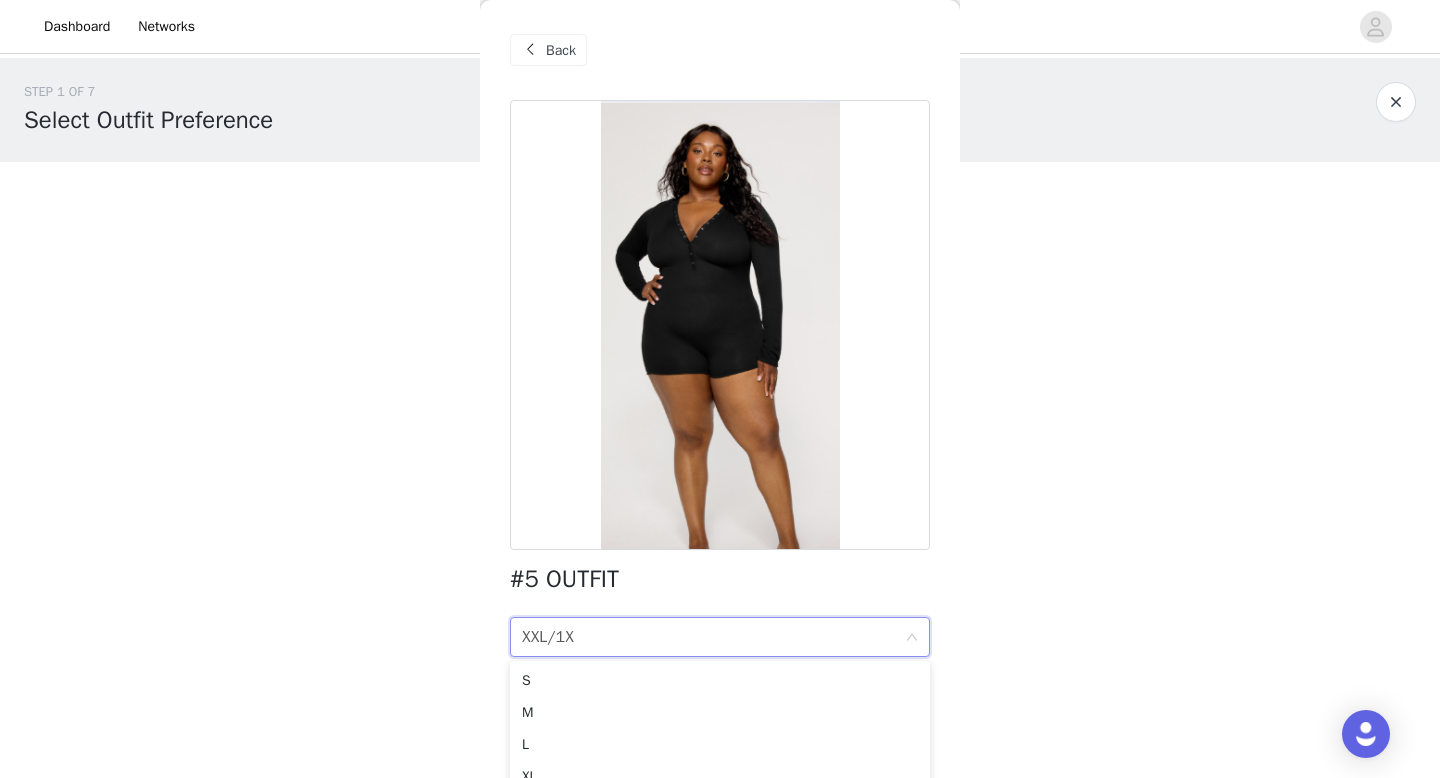 click on "STEP 1 OF 7
Select Outfit Preference
**Choose your top 3 outfit preferences in order below:       1/4 Selected           #8 OUTFIT           XXL/1X, XXL/1X       Edit   Remove     Add Product       Back     #5 OUTFIT               Size XXL/1X     Add Product
Step 1 of 7" at bounding box center [720, 377] 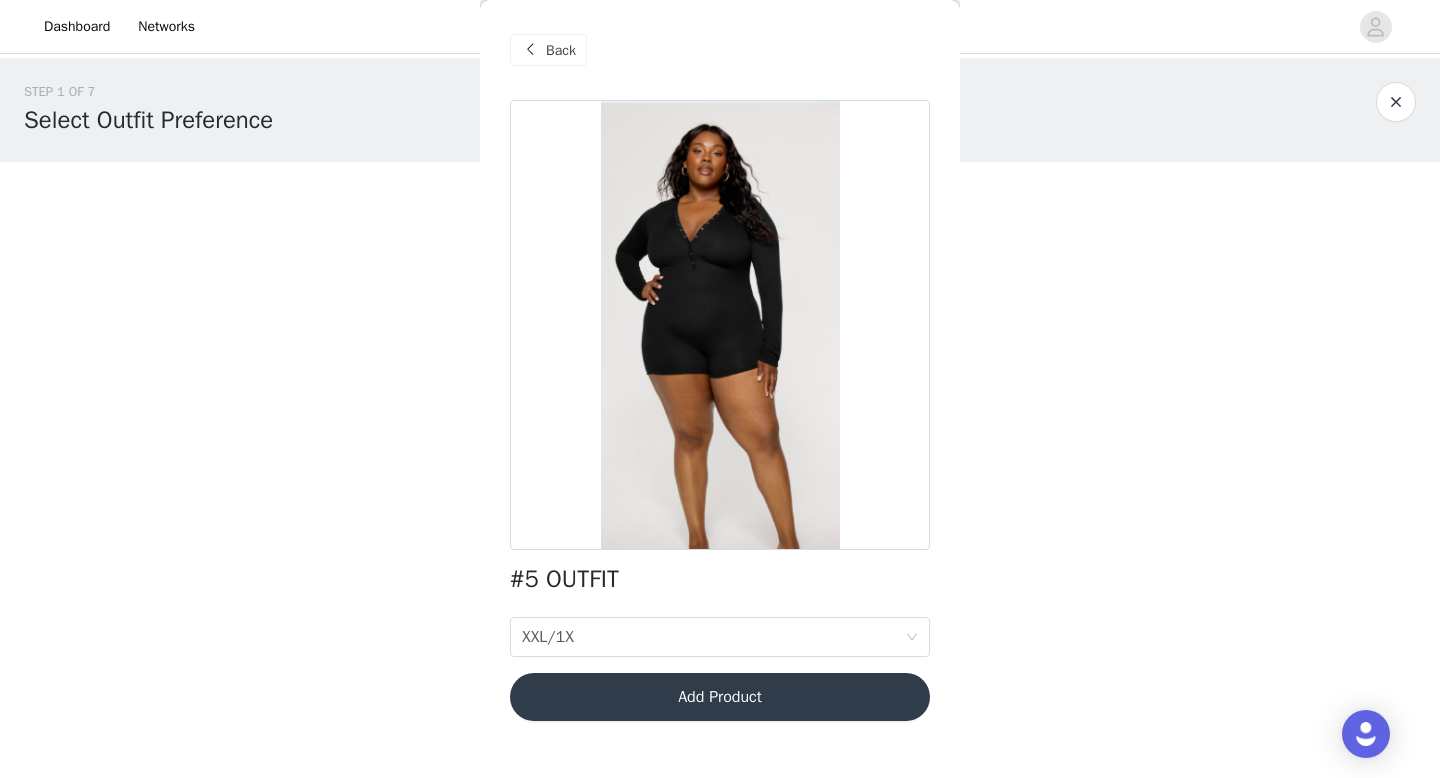 click on "Add Product" at bounding box center [720, 697] 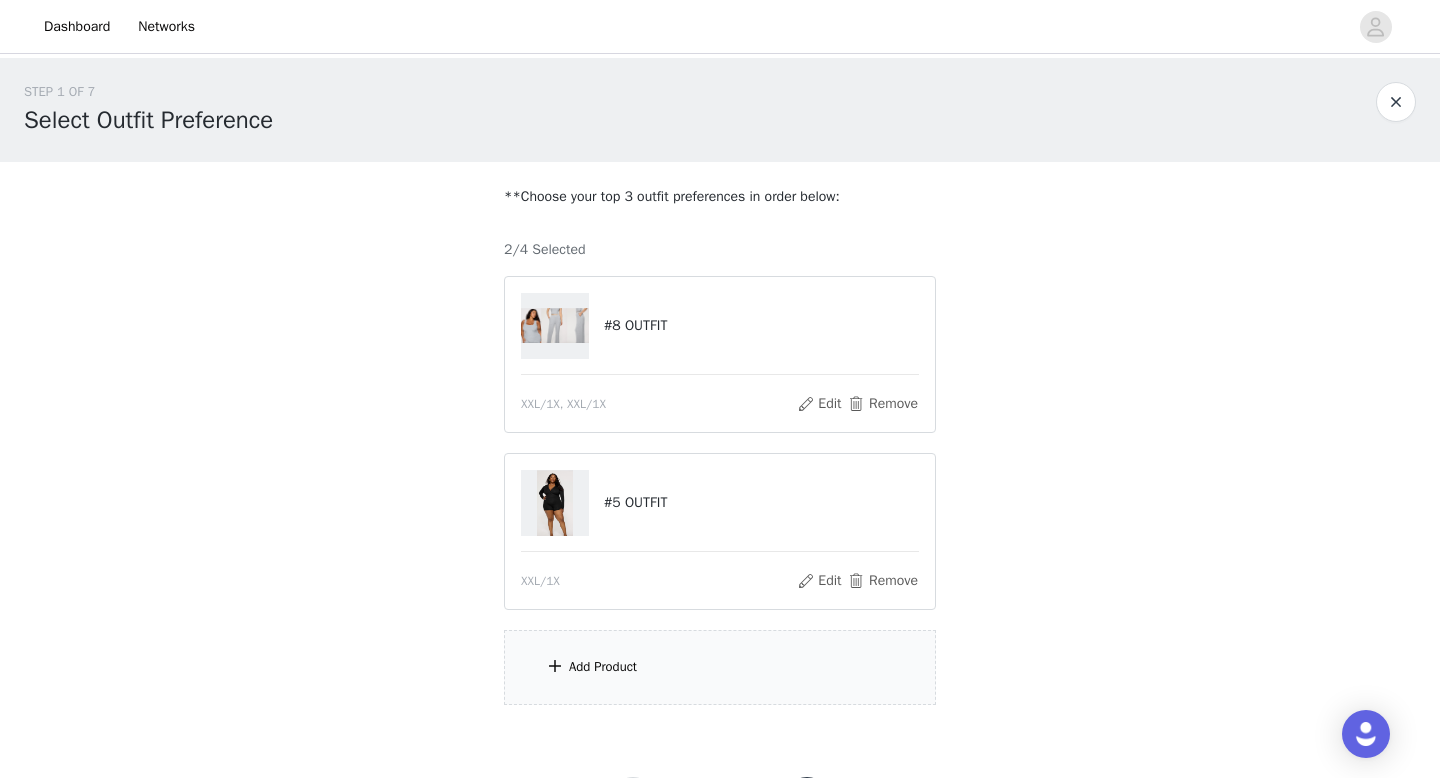 click on "Add Product" at bounding box center [603, 667] 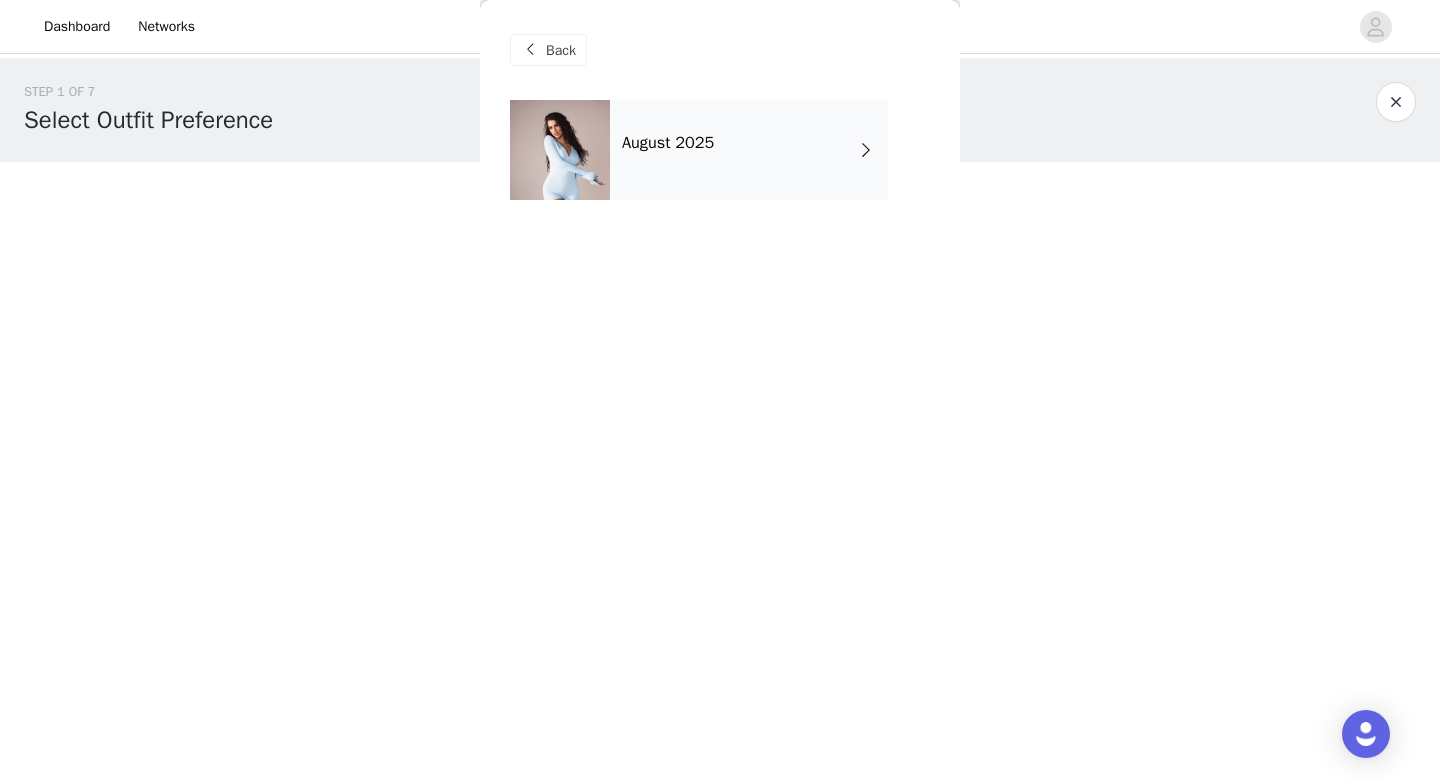 click on "August 2025" at bounding box center (749, 150) 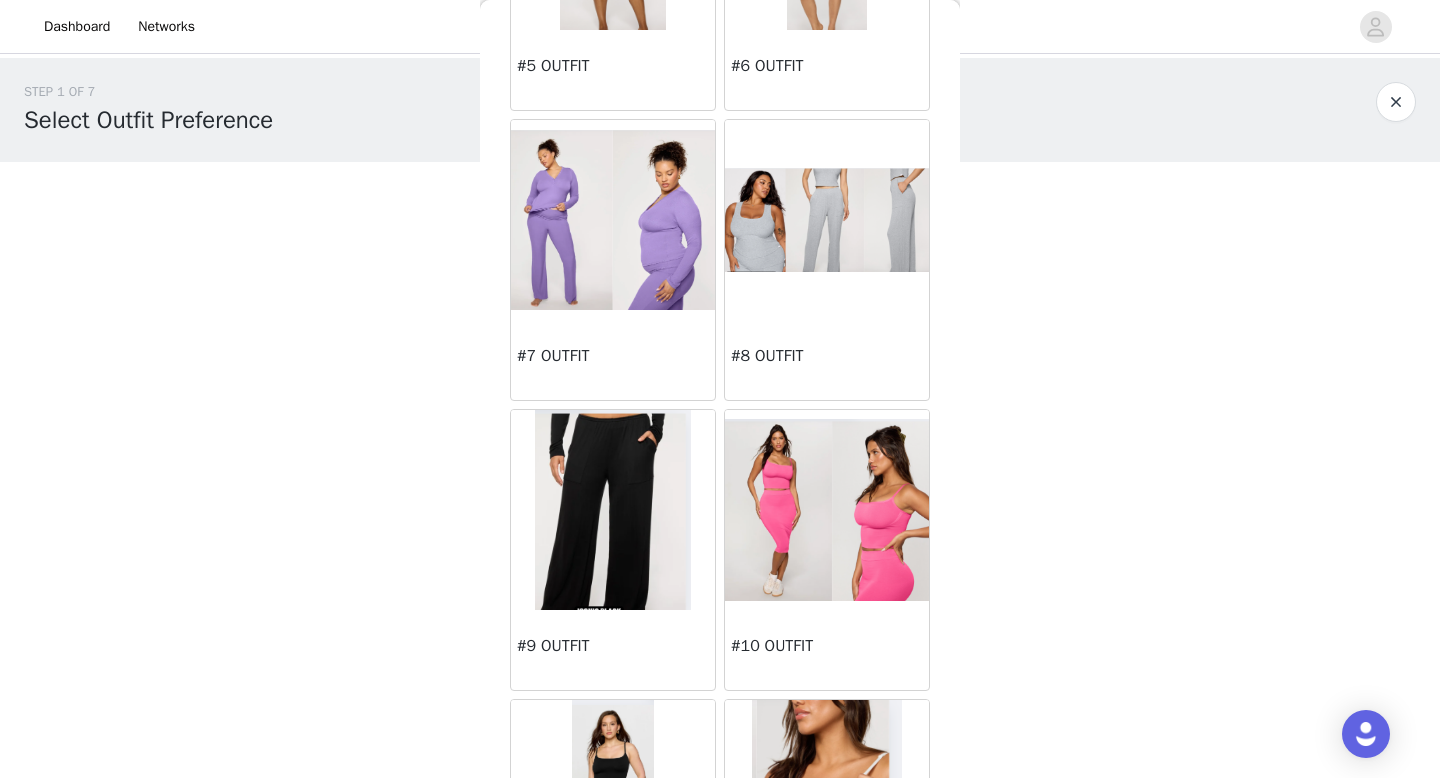 scroll, scrollTop: 864, scrollLeft: 0, axis: vertical 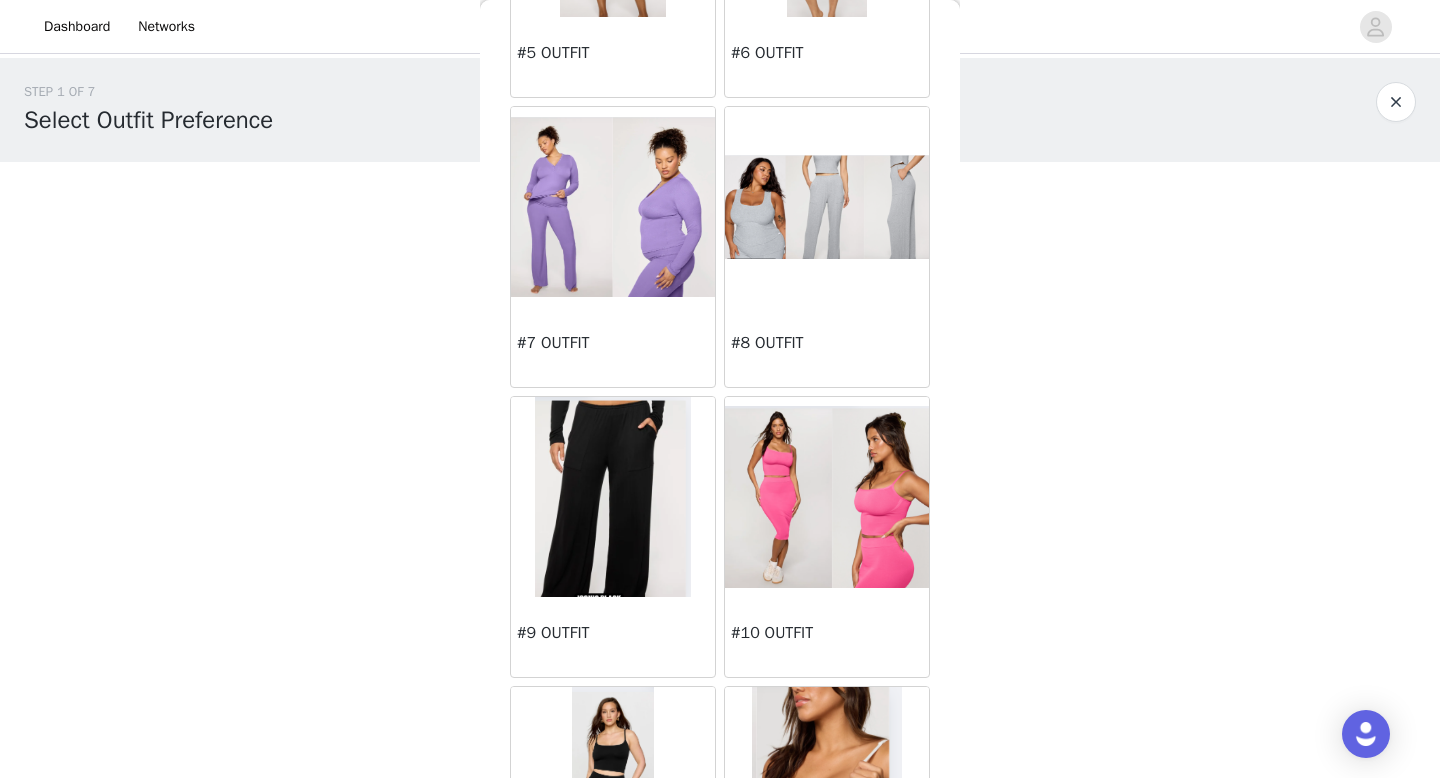 click on "#9 OUTFIT" at bounding box center (613, 637) 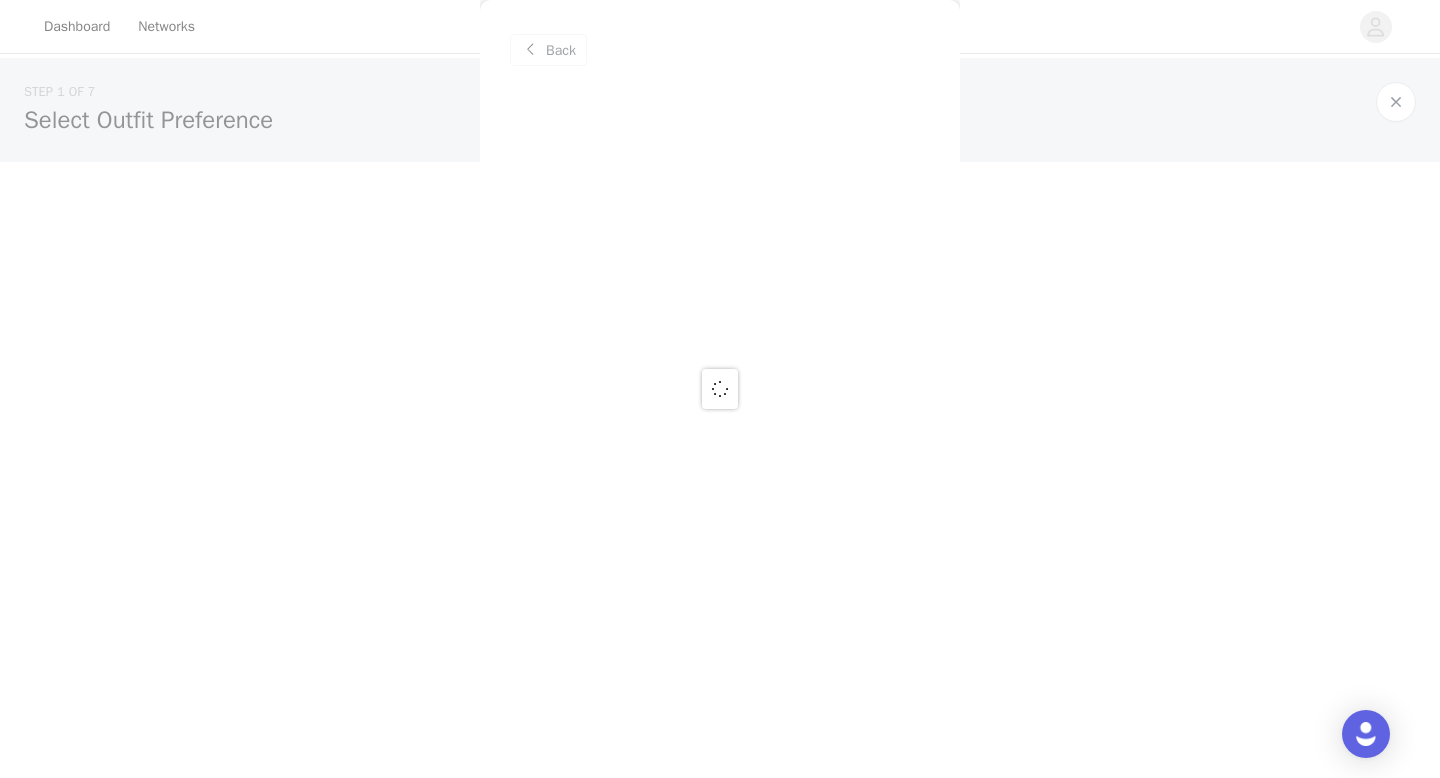 scroll, scrollTop: 0, scrollLeft: 0, axis: both 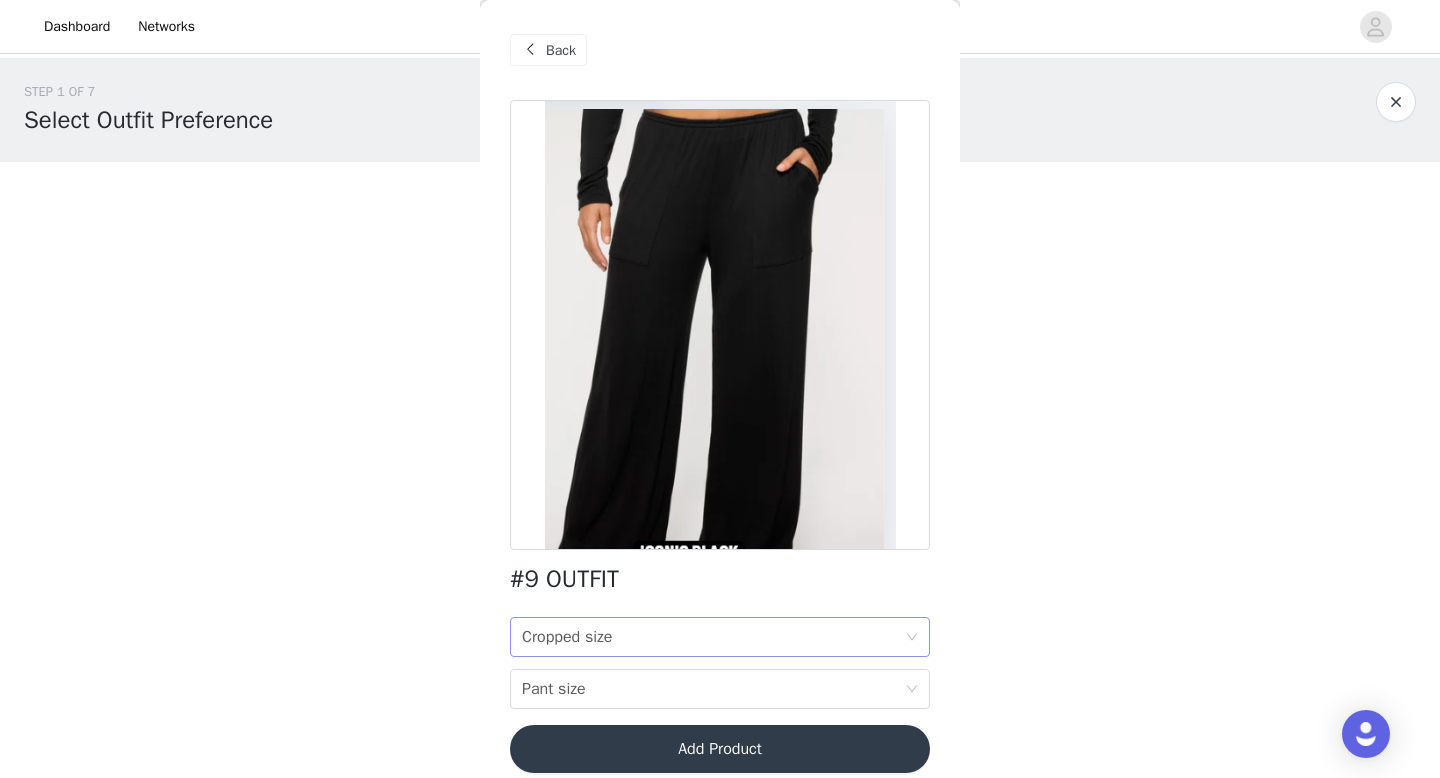 click on "Cropped size" at bounding box center (567, 637) 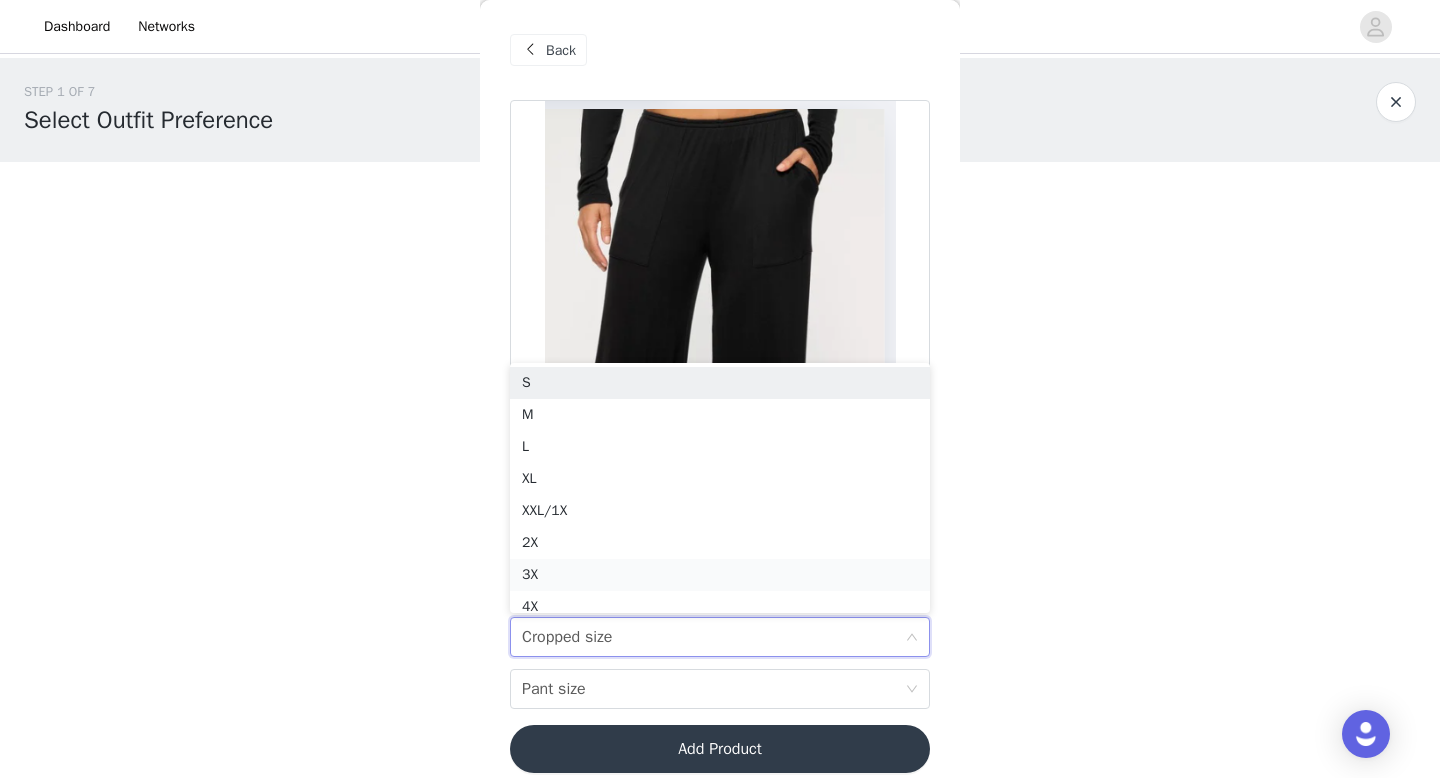 scroll, scrollTop: 10, scrollLeft: 0, axis: vertical 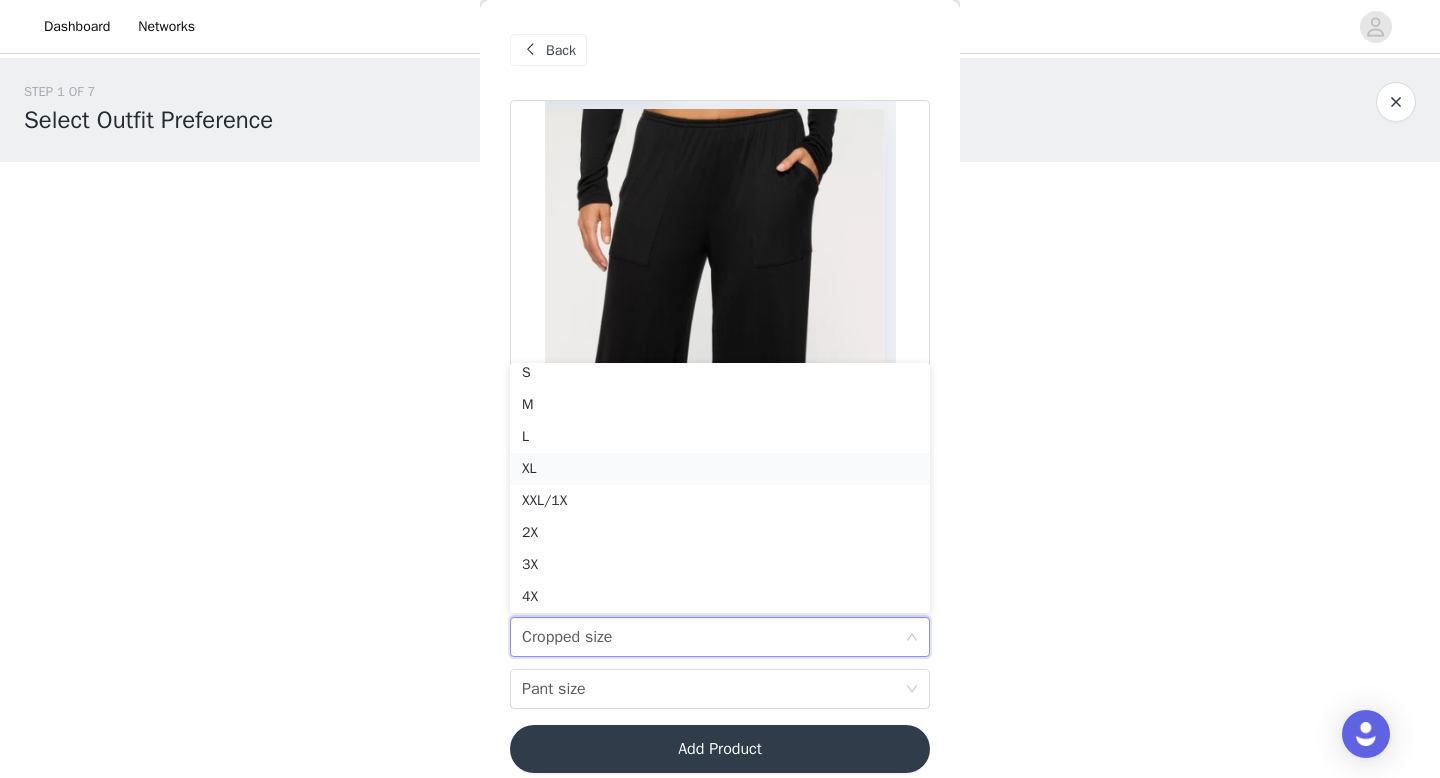 click on "XL" at bounding box center [720, 469] 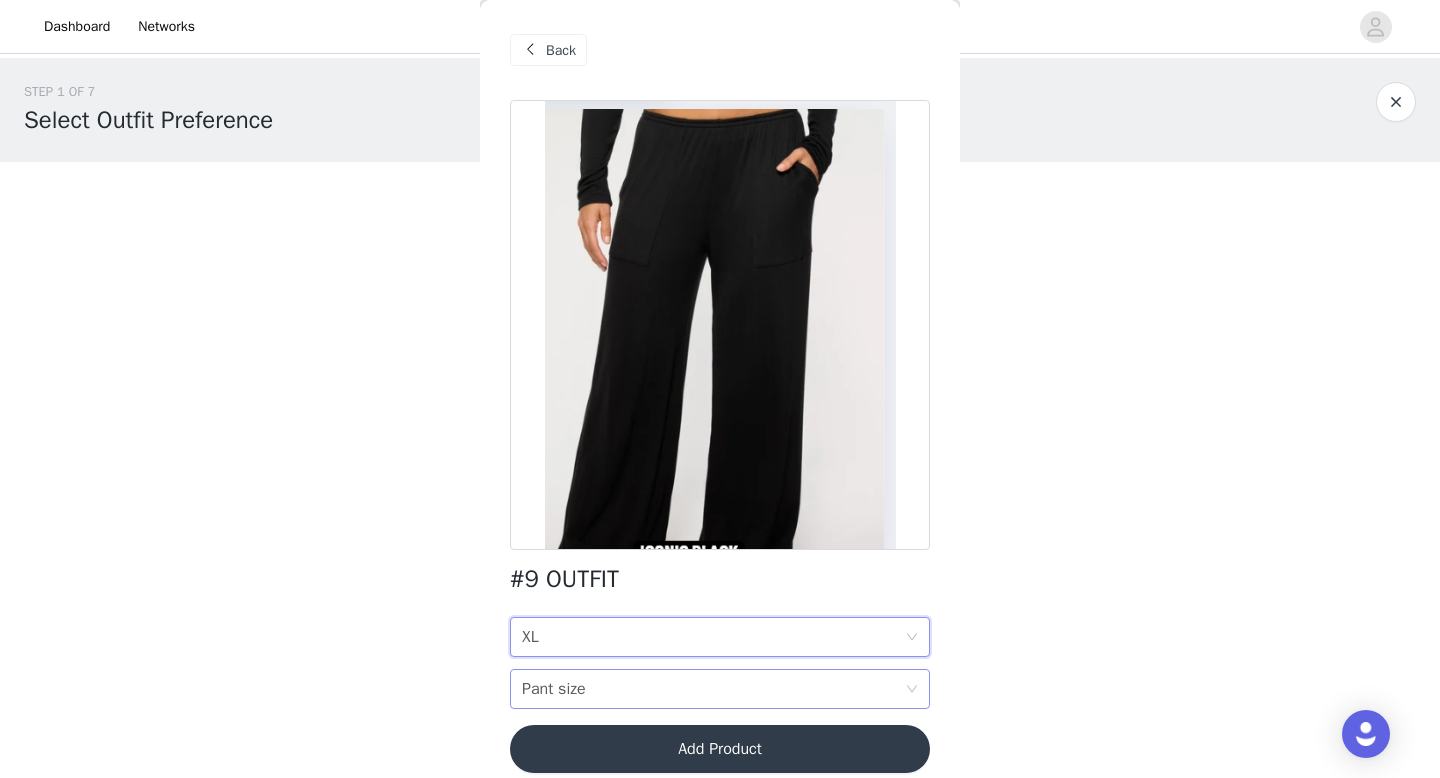 click on "Pant size" at bounding box center [554, 689] 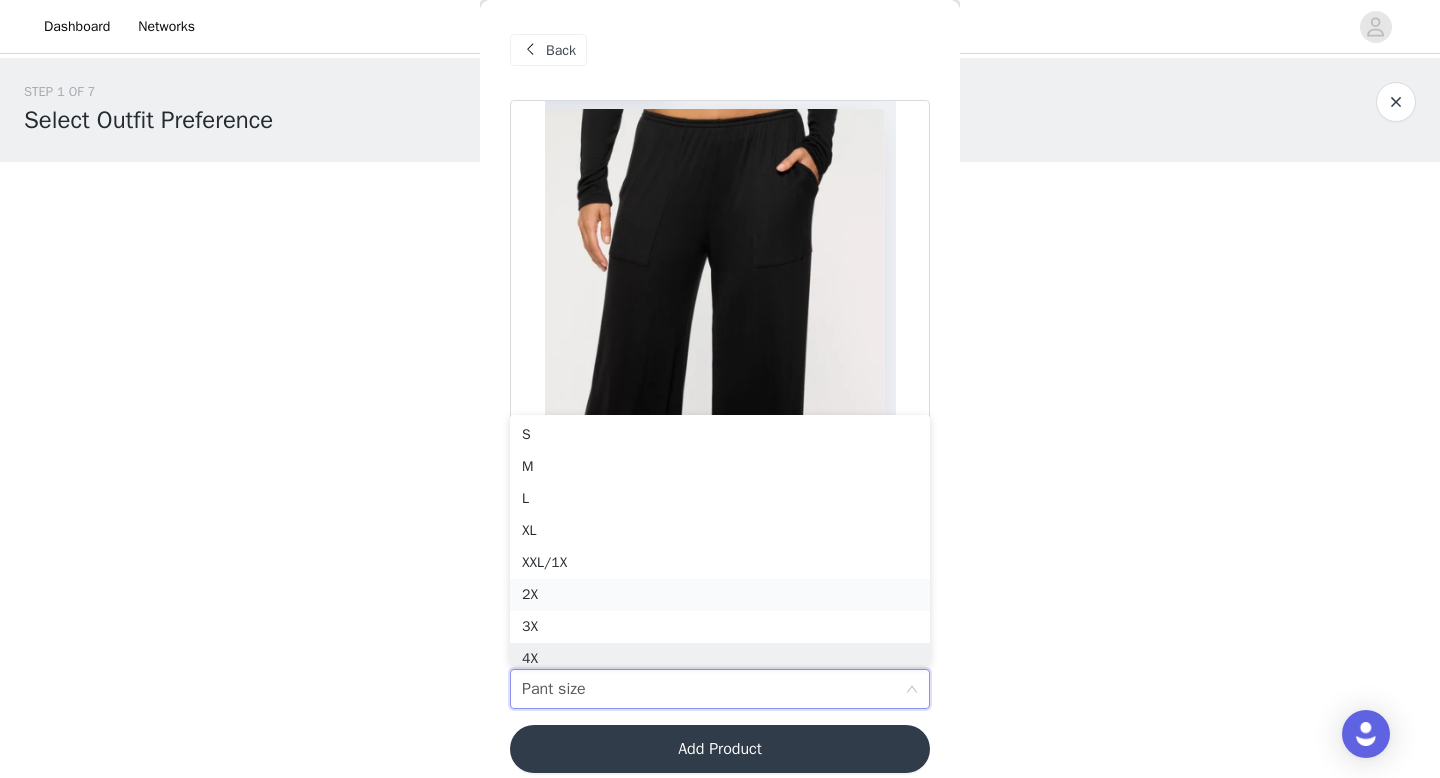 scroll, scrollTop: 10, scrollLeft: 0, axis: vertical 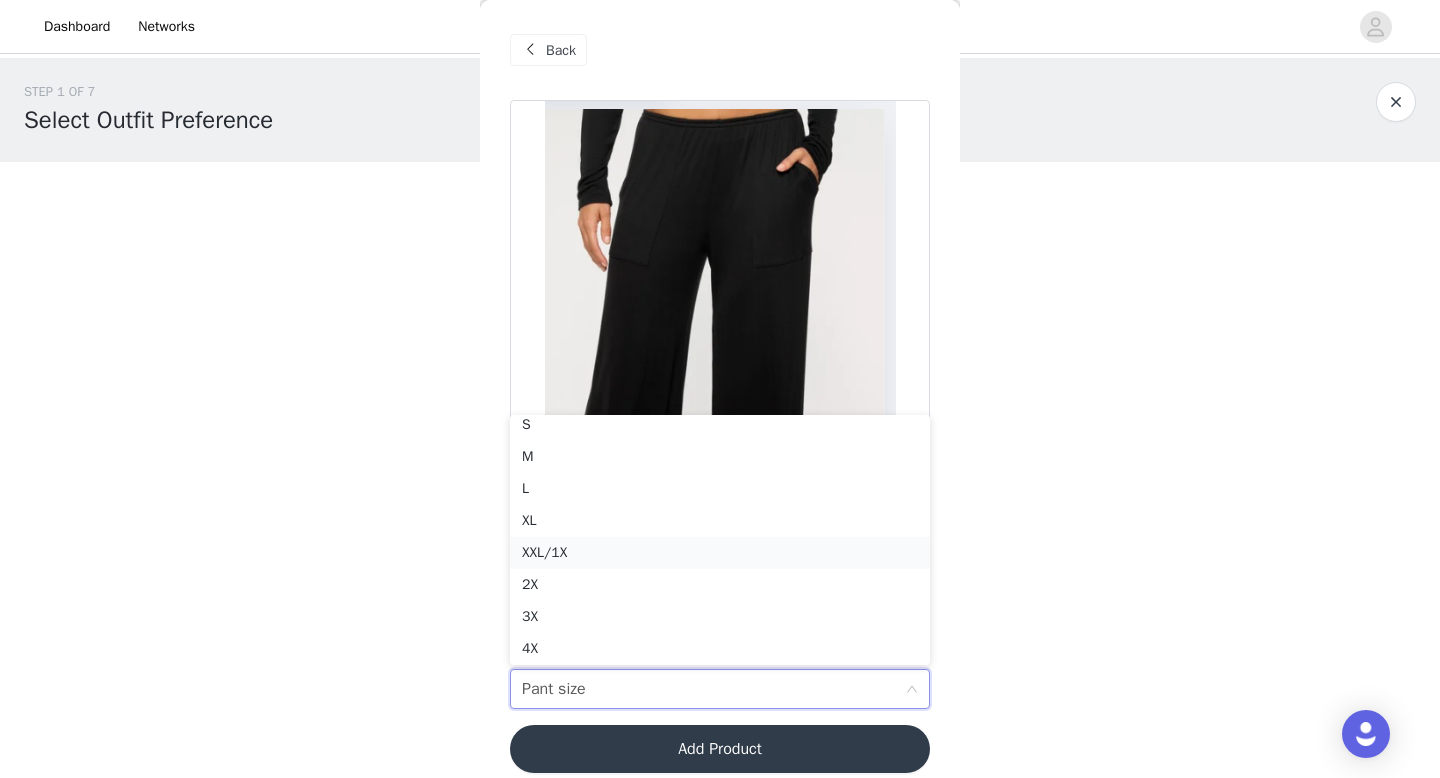 click on "XXL/1X" at bounding box center (720, 553) 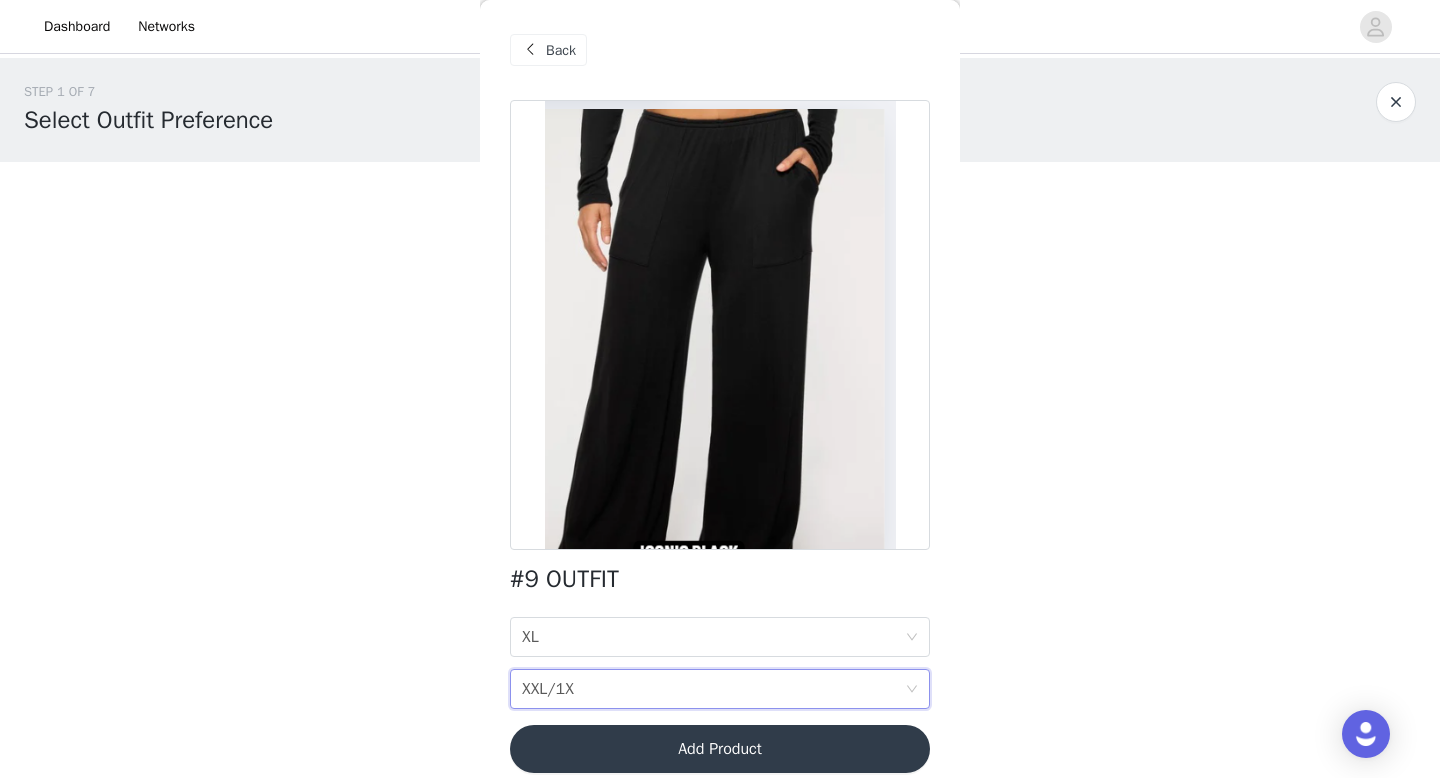click on "Add Product" at bounding box center (720, 749) 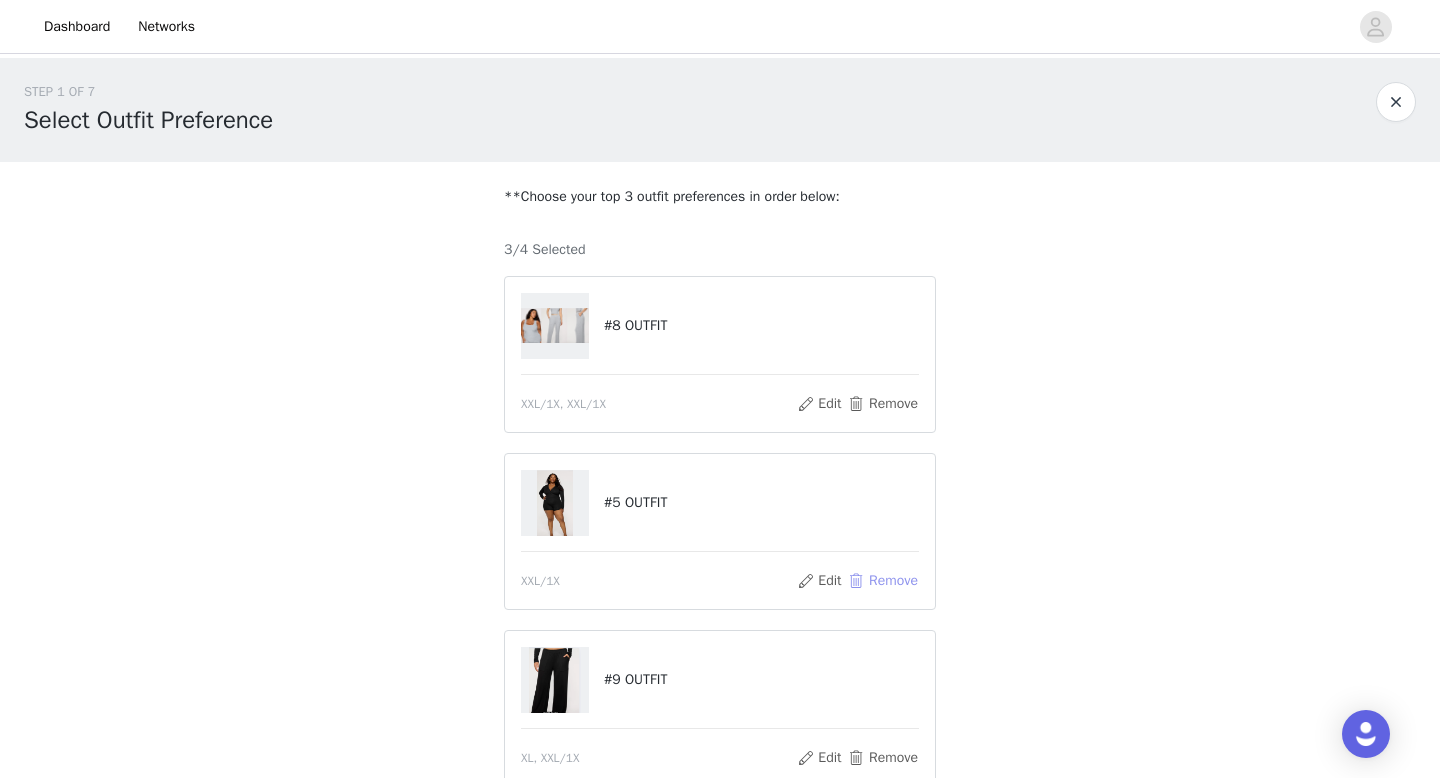 click on "Remove" at bounding box center [883, 581] 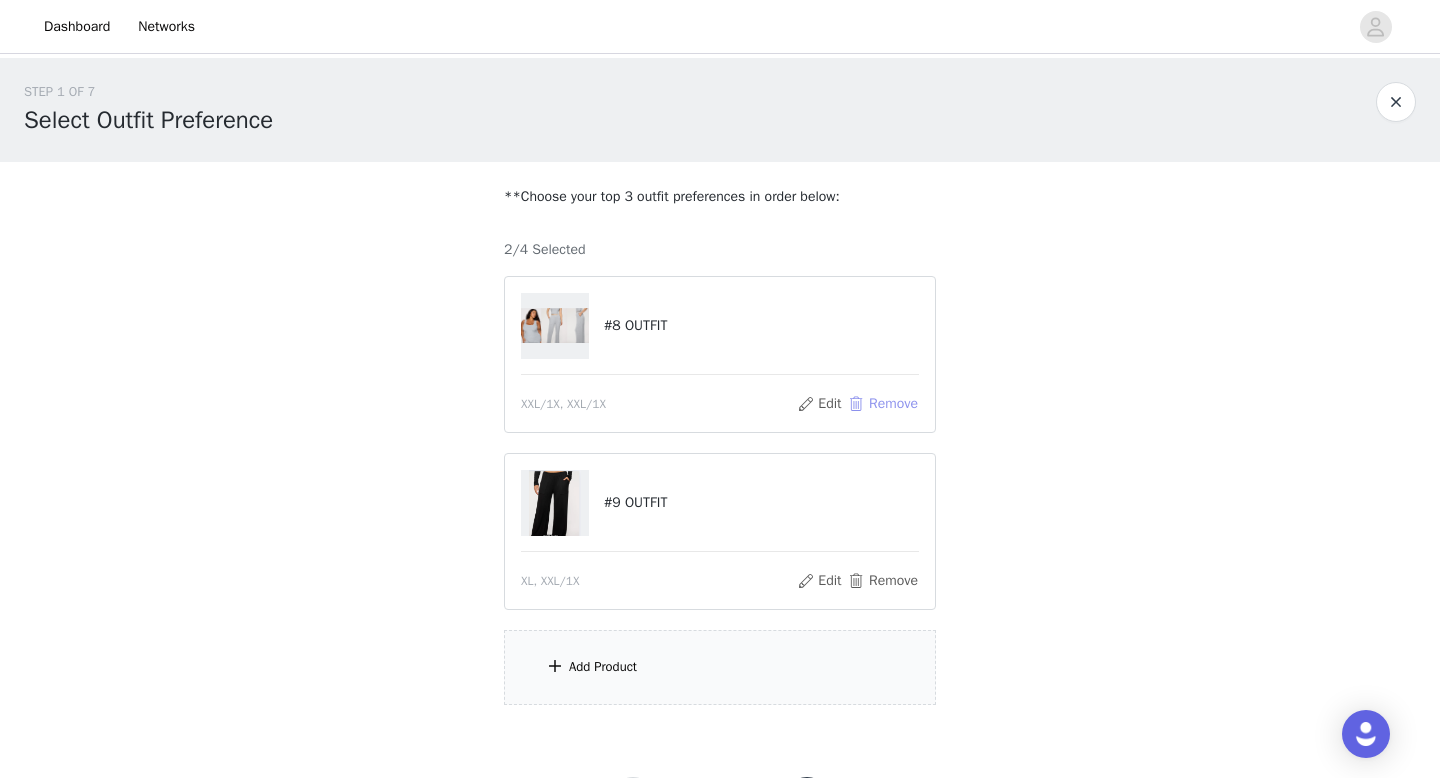 click on "Remove" at bounding box center [883, 404] 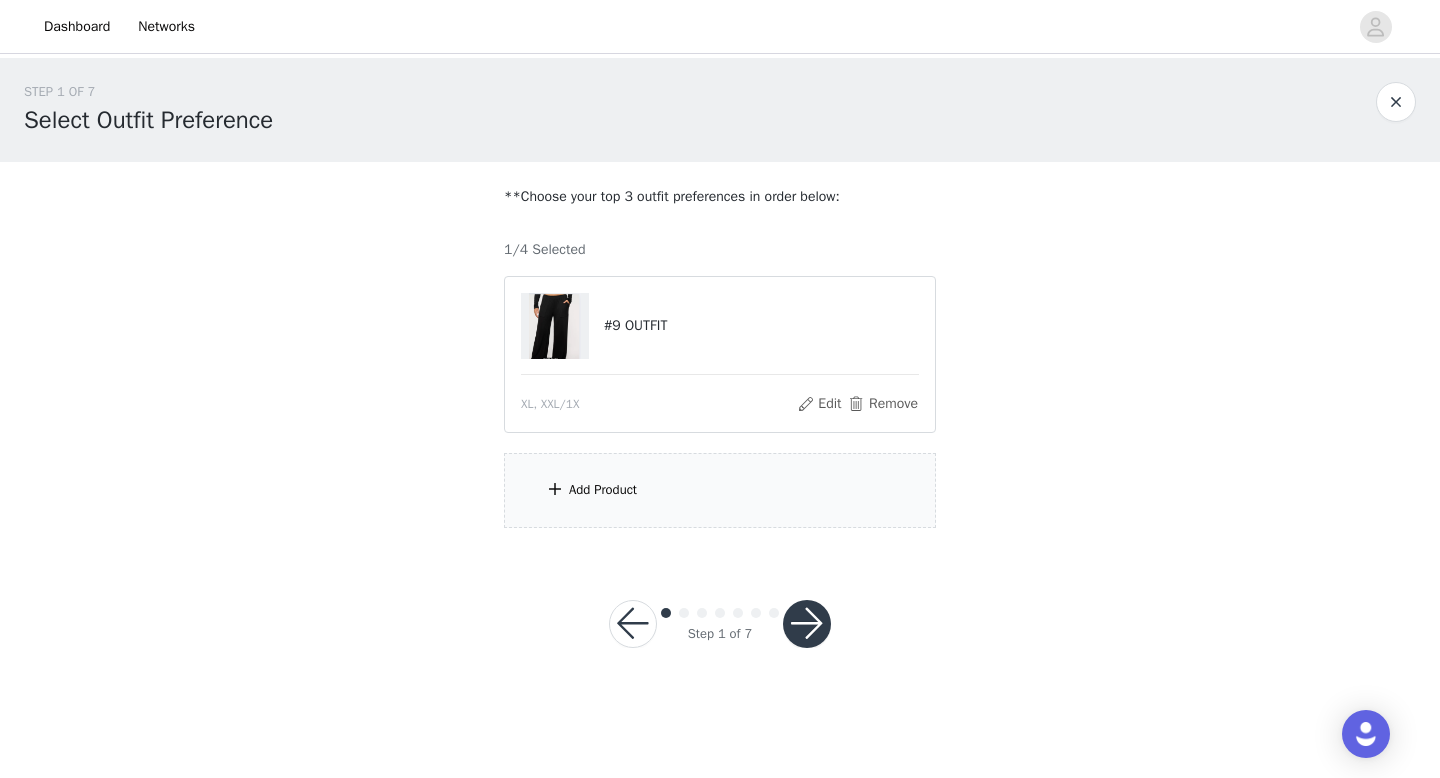 click on "Add Product" at bounding box center (720, 490) 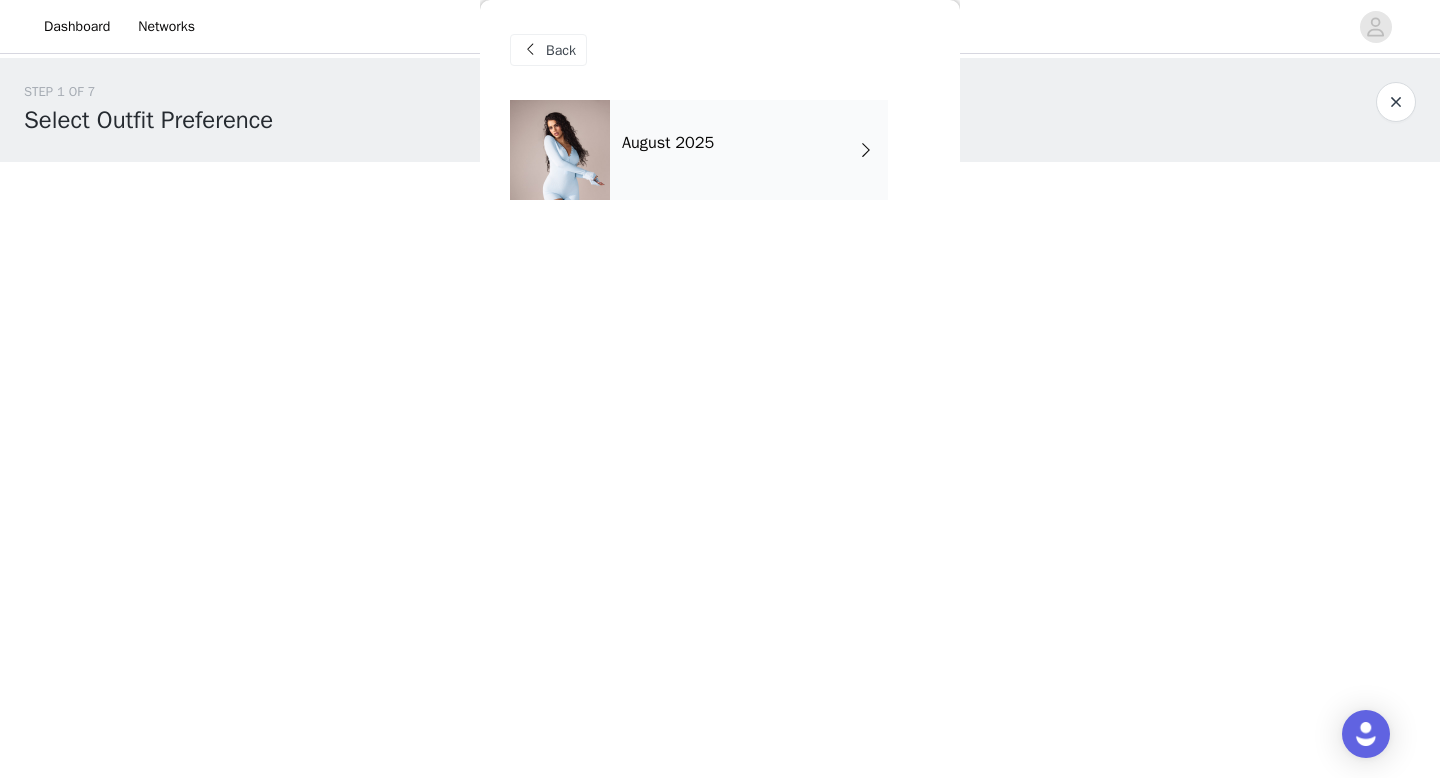 click on "August 2025" at bounding box center [749, 150] 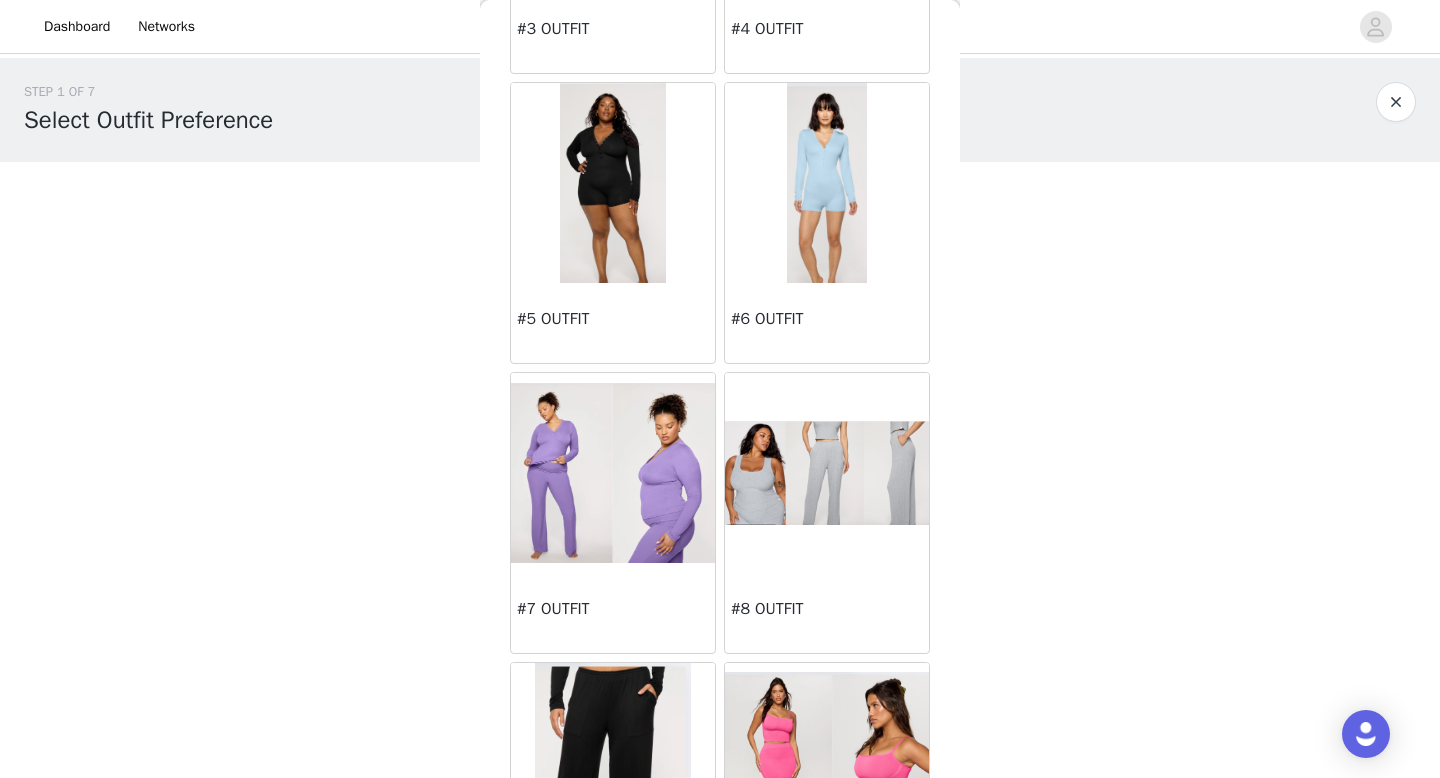 click at bounding box center [827, 473] 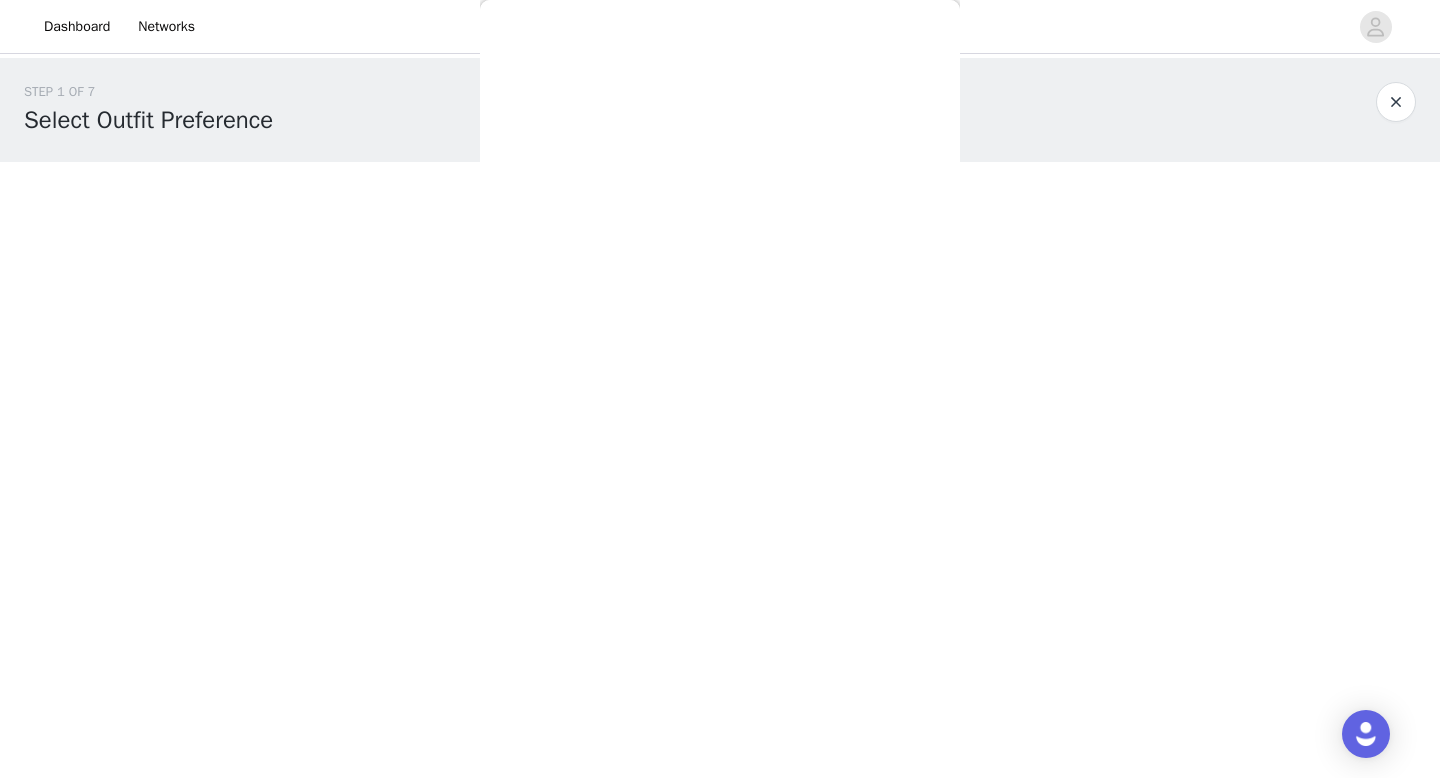 scroll, scrollTop: 19, scrollLeft: 0, axis: vertical 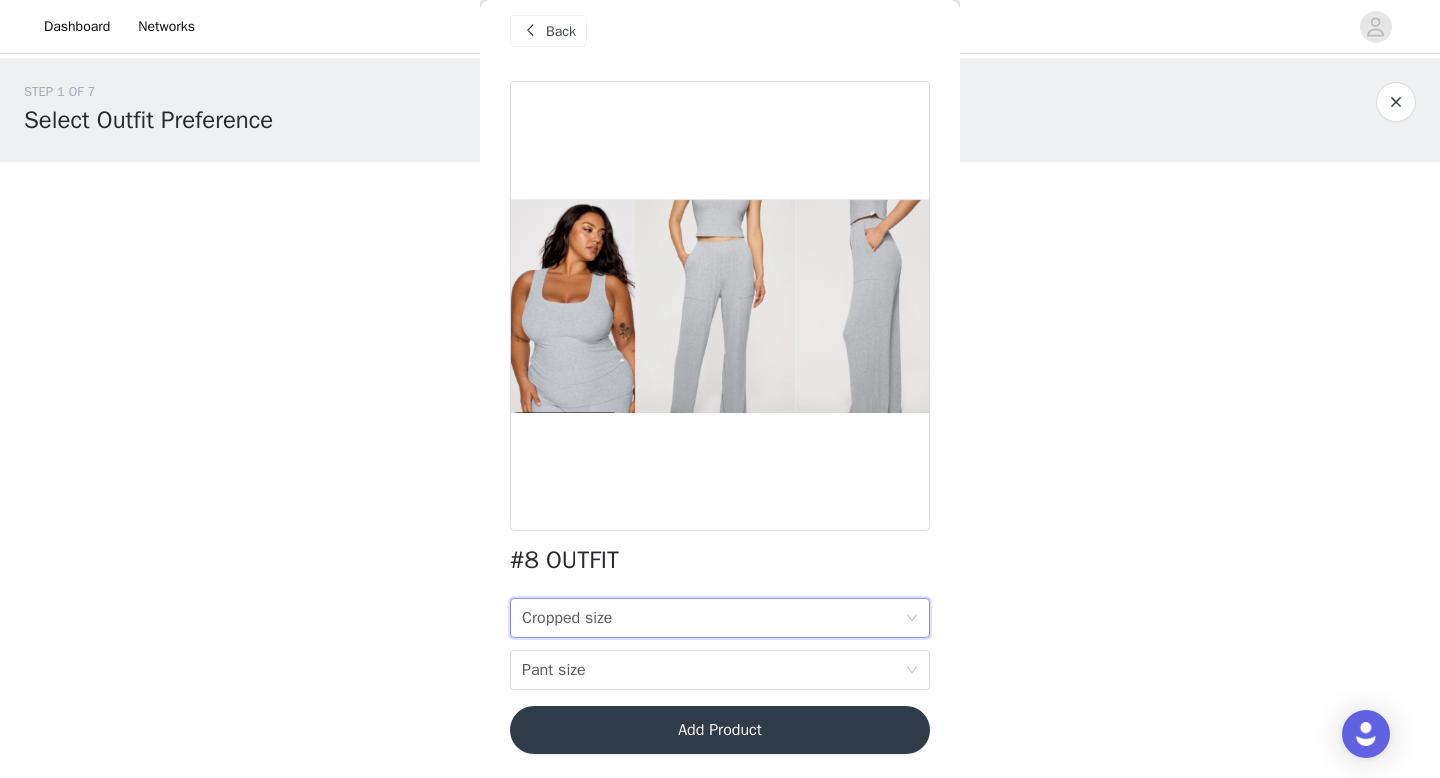 click on "Cropped size" at bounding box center (567, 618) 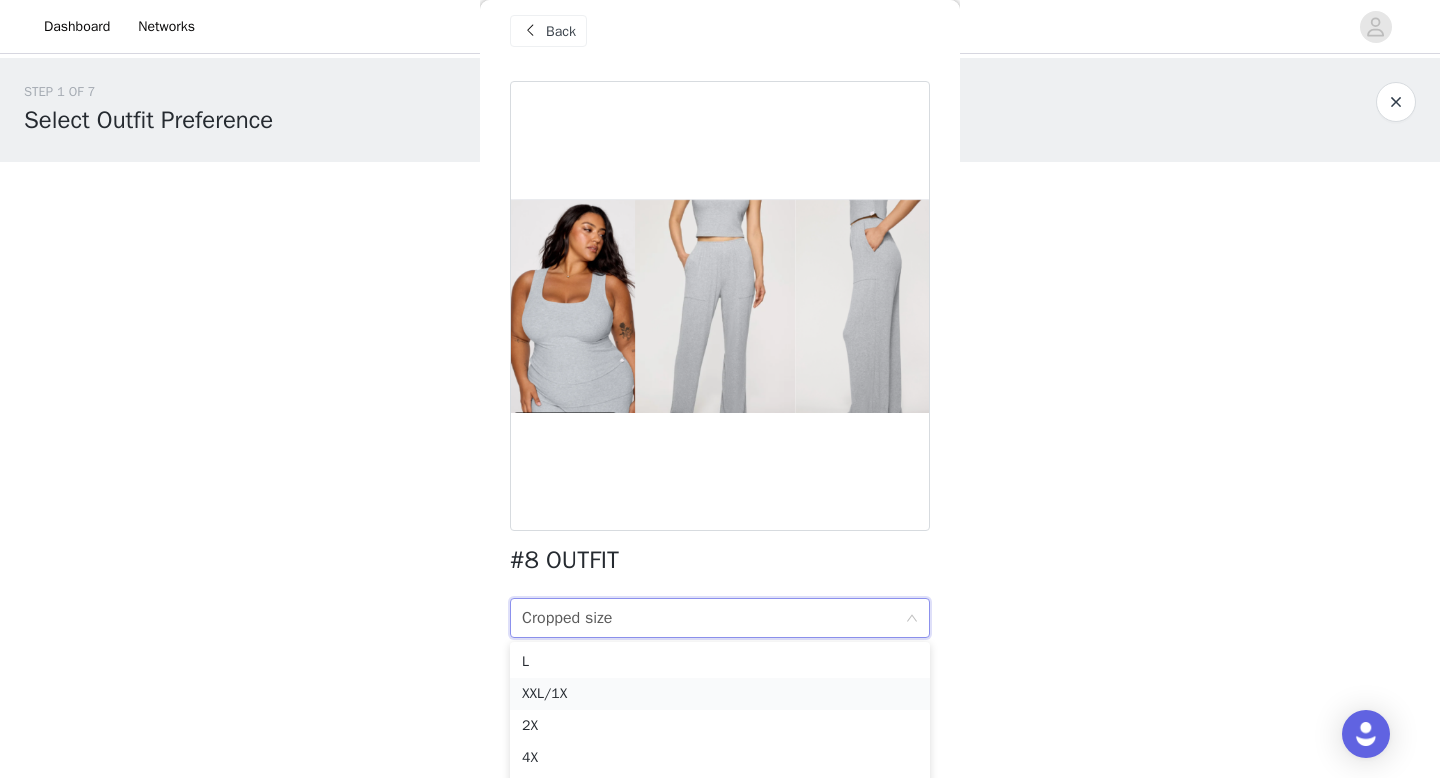 click on "XXL/1X" at bounding box center [720, 694] 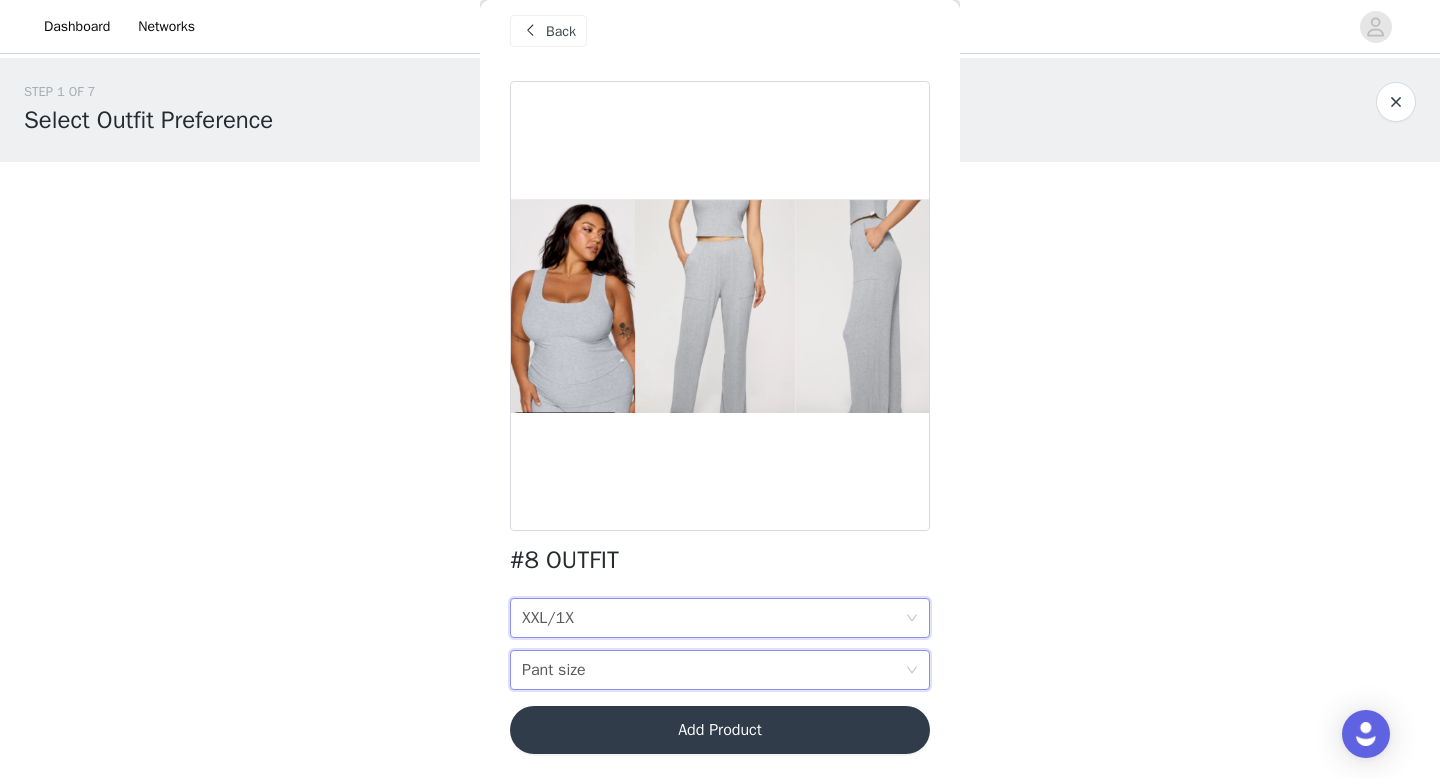 click on "Pant size Pant size" at bounding box center (713, 670) 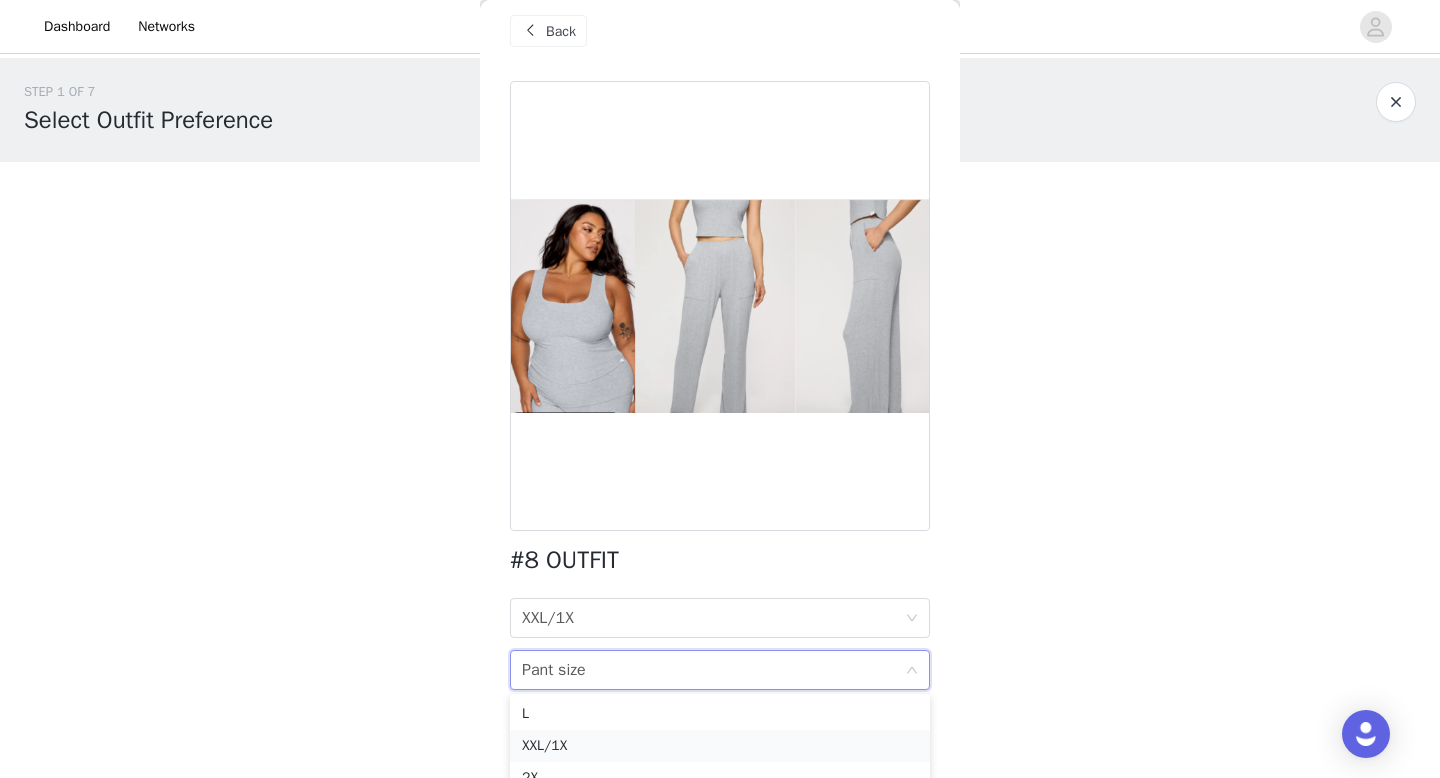 click on "XXL/1X" at bounding box center (720, 746) 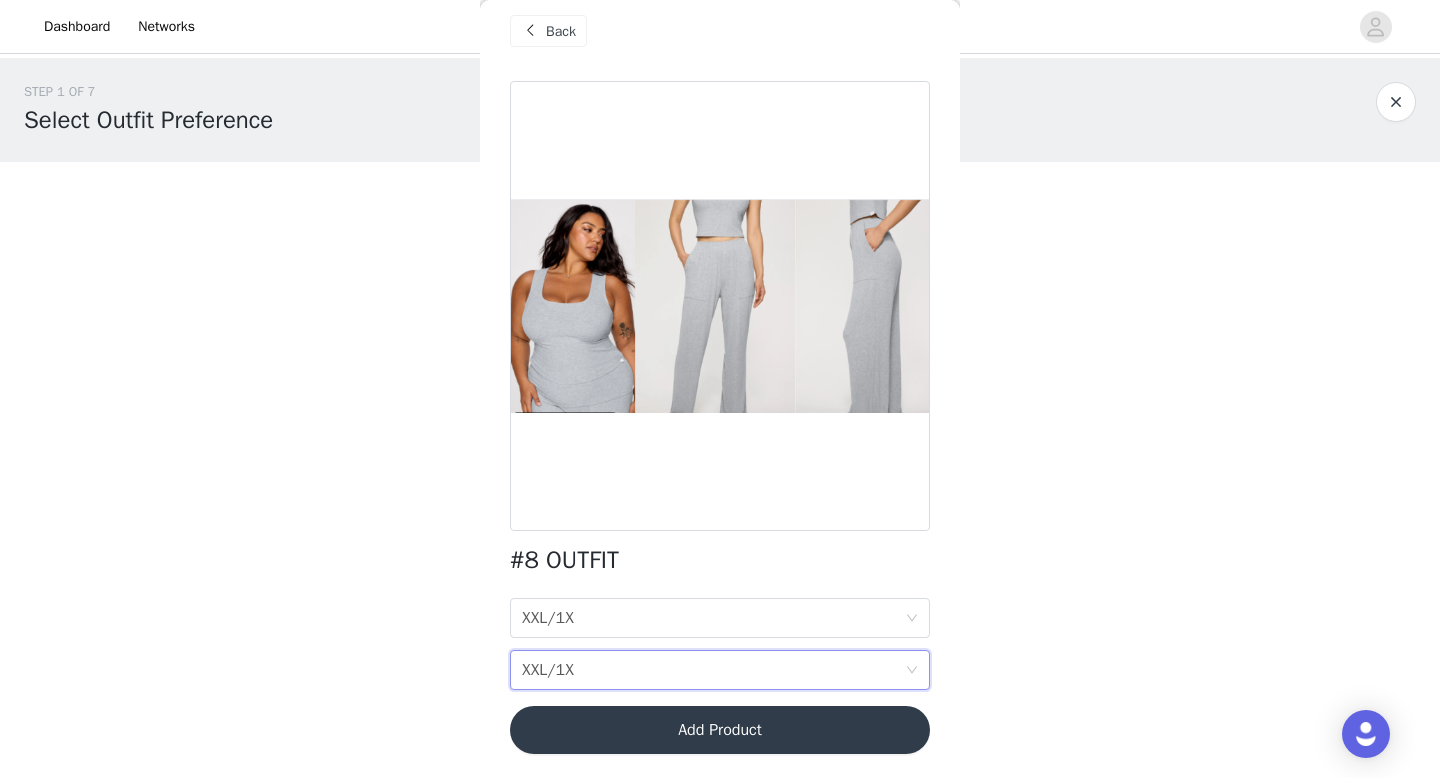 click on "Add Product" at bounding box center [720, 730] 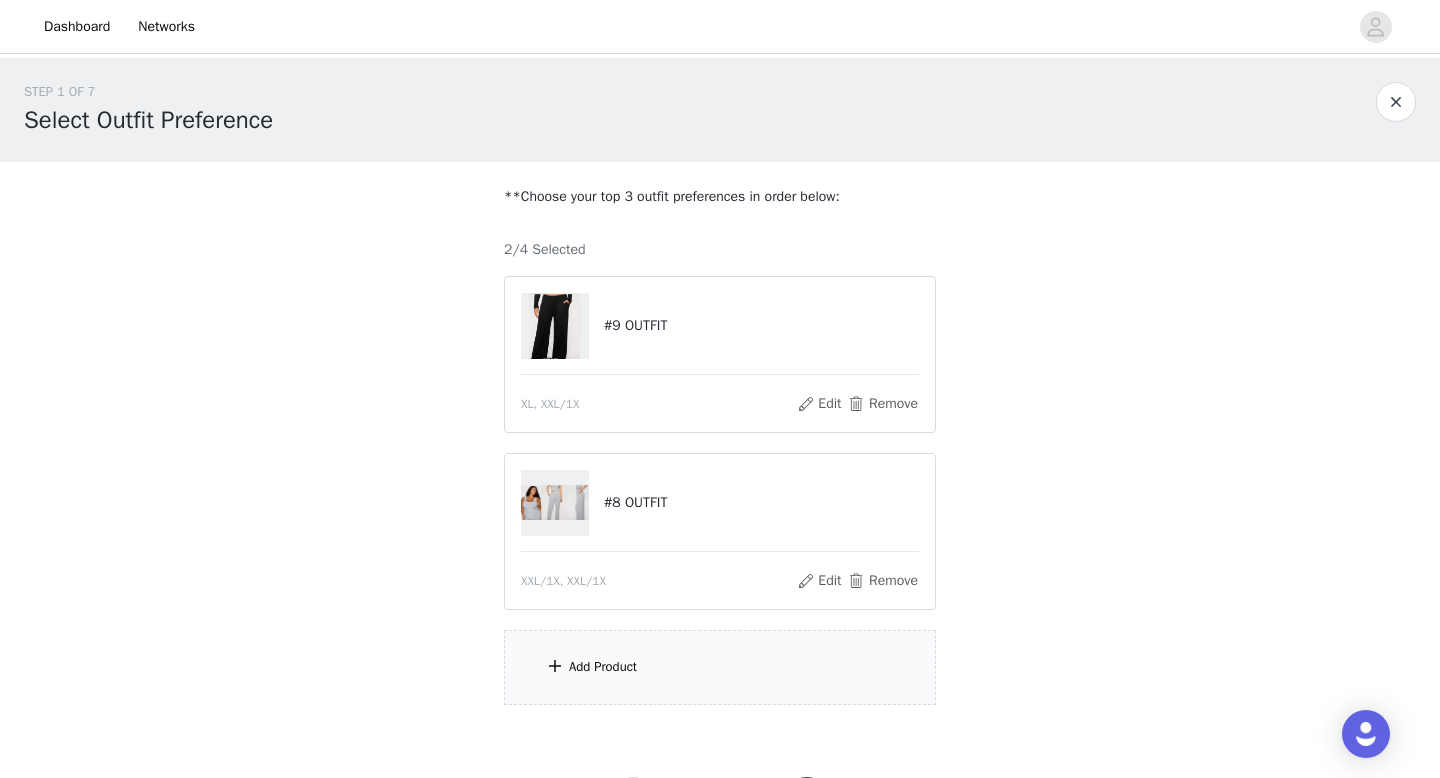 click on "Add Product" at bounding box center (720, 667) 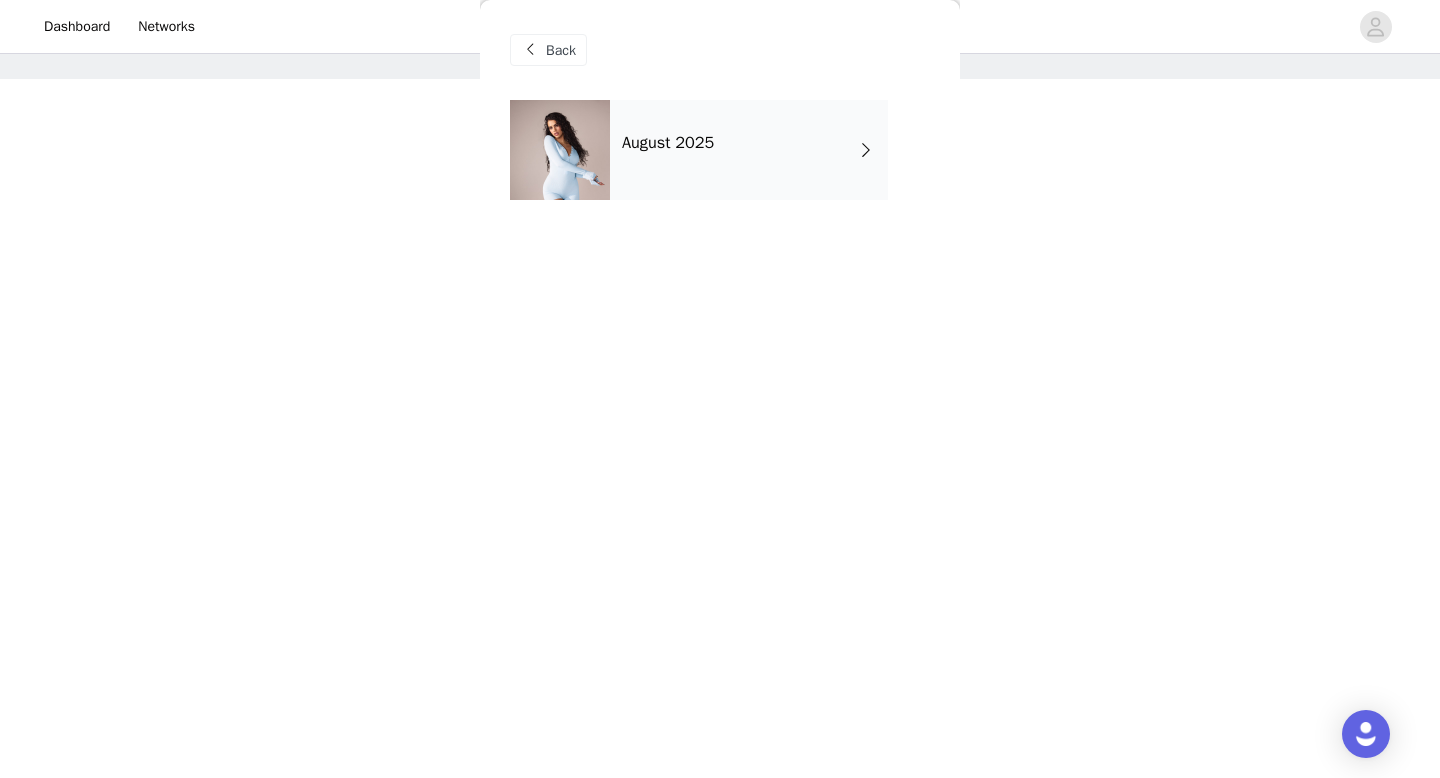 scroll, scrollTop: 94, scrollLeft: 0, axis: vertical 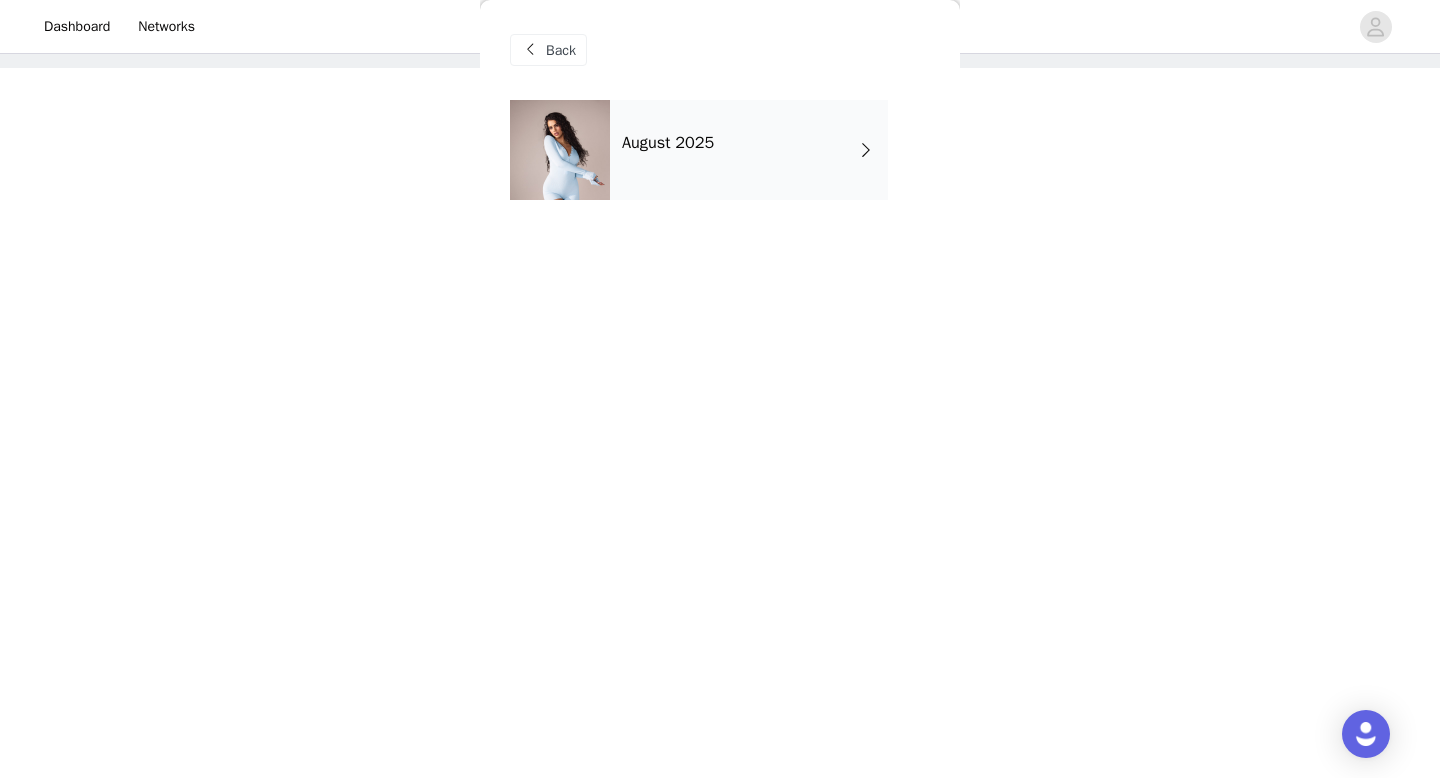 click on "August 2025" at bounding box center [749, 150] 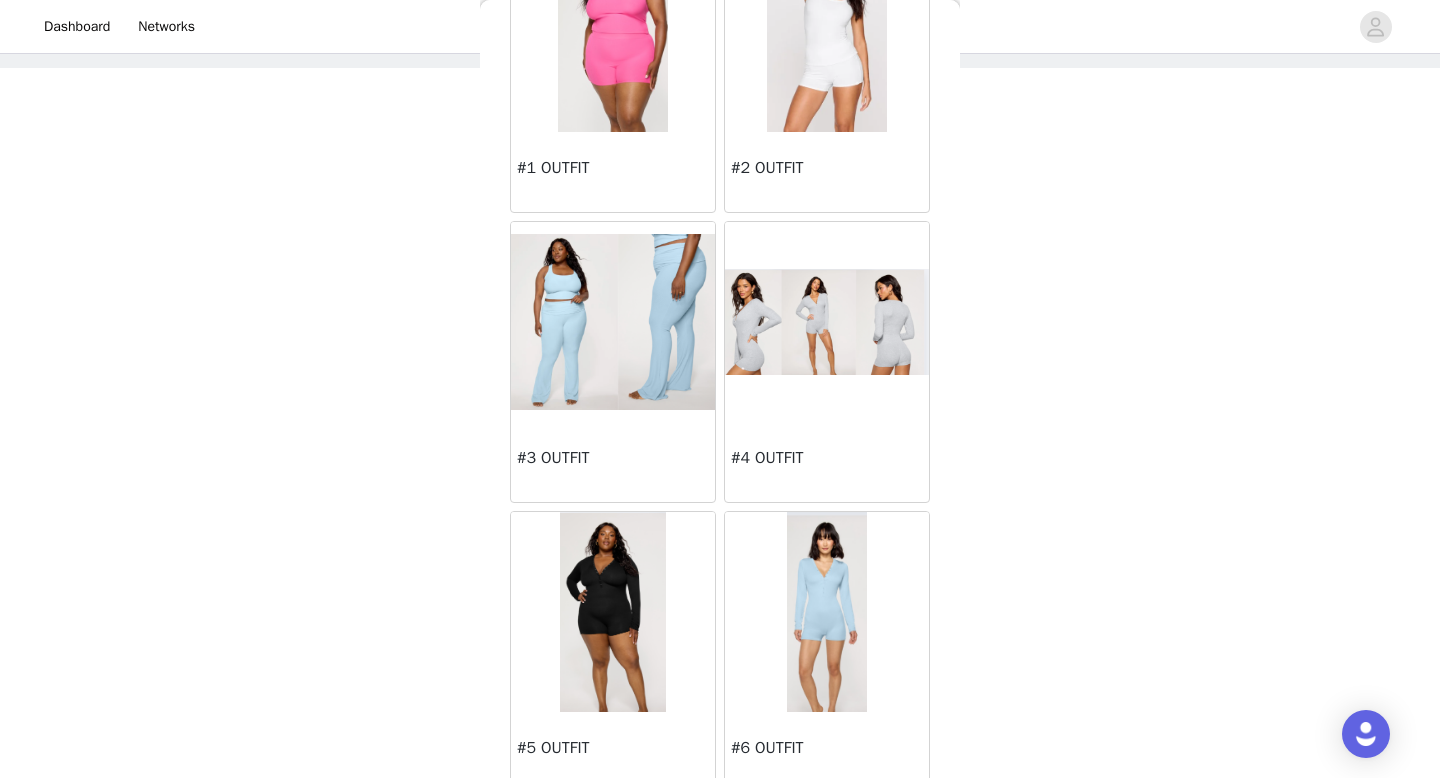 scroll, scrollTop: 194, scrollLeft: 0, axis: vertical 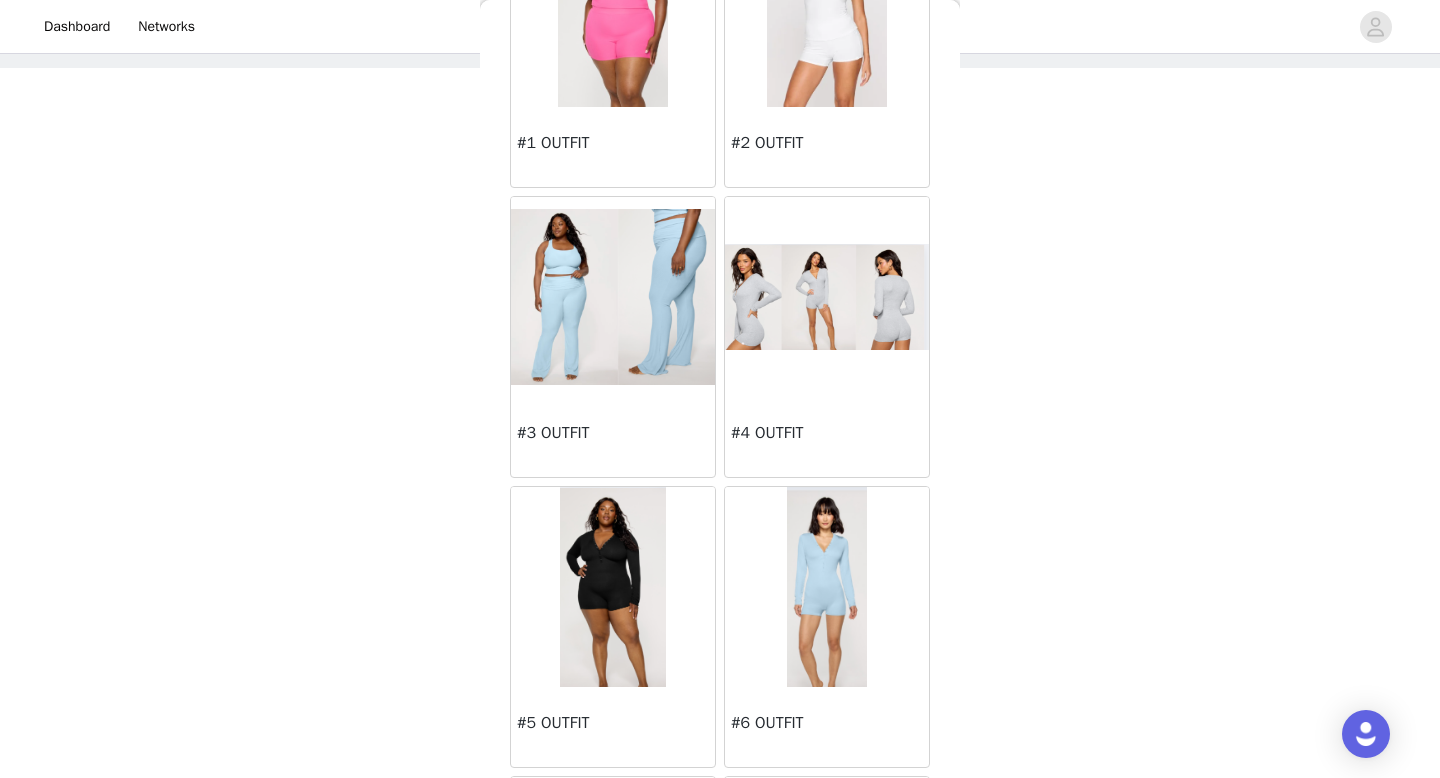 click at bounding box center (613, 587) 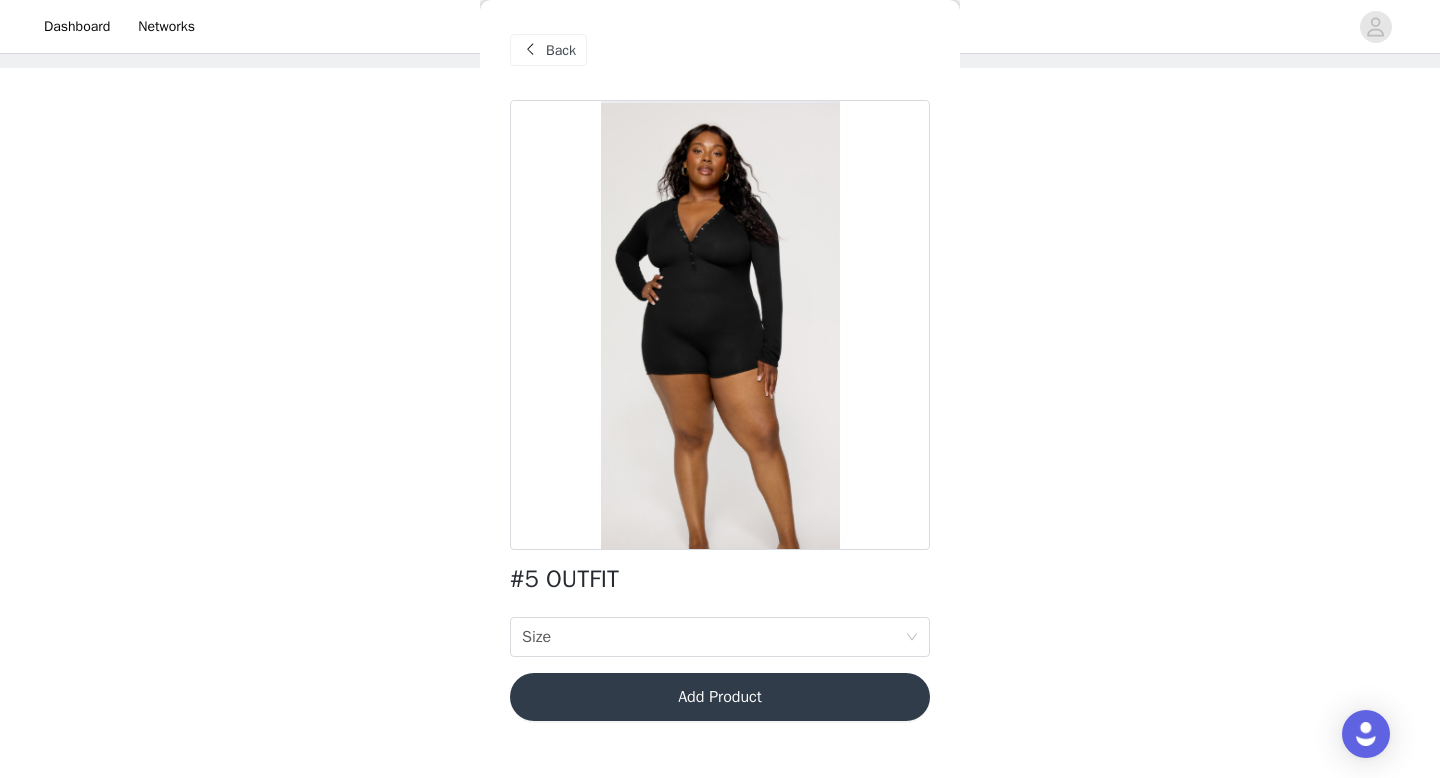 scroll, scrollTop: 0, scrollLeft: 0, axis: both 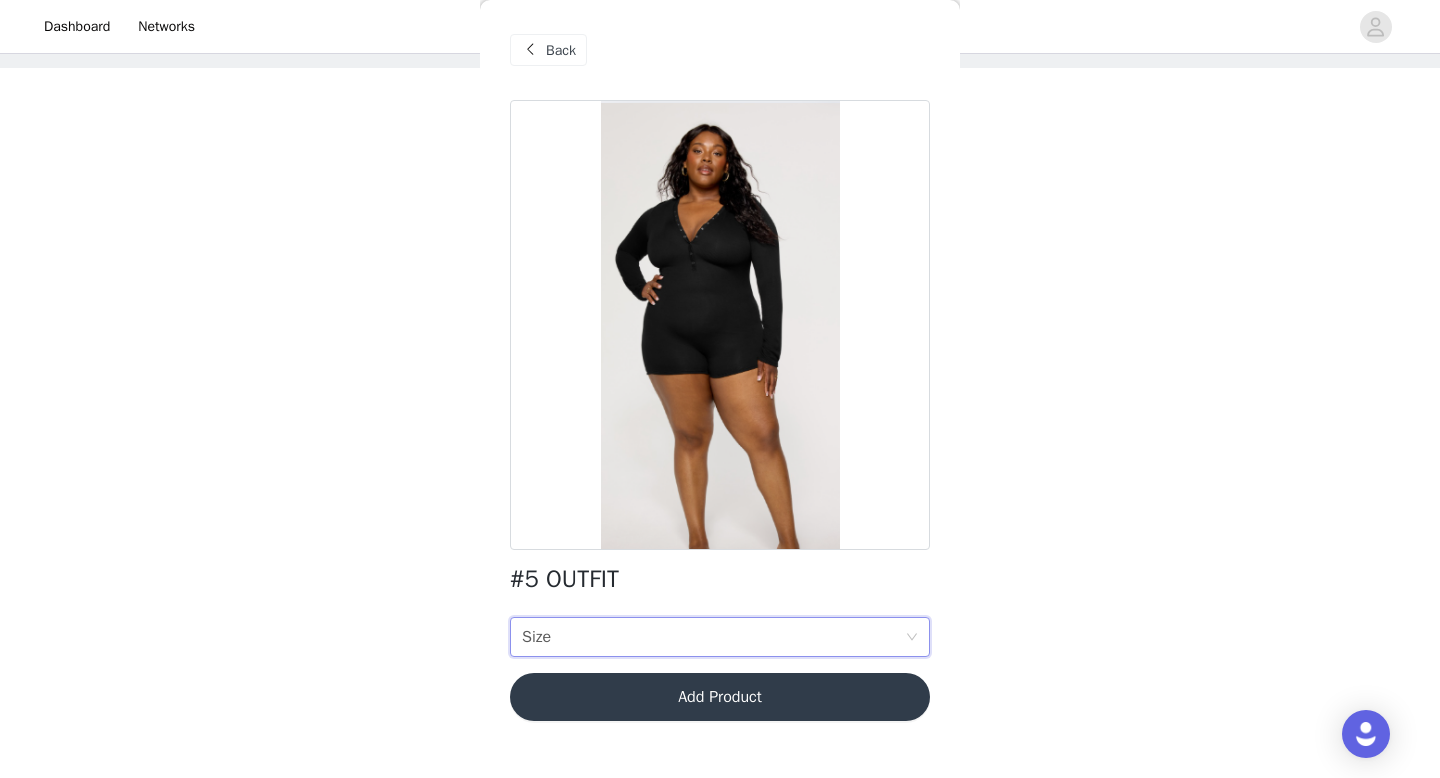 click on "Size Size" at bounding box center [713, 637] 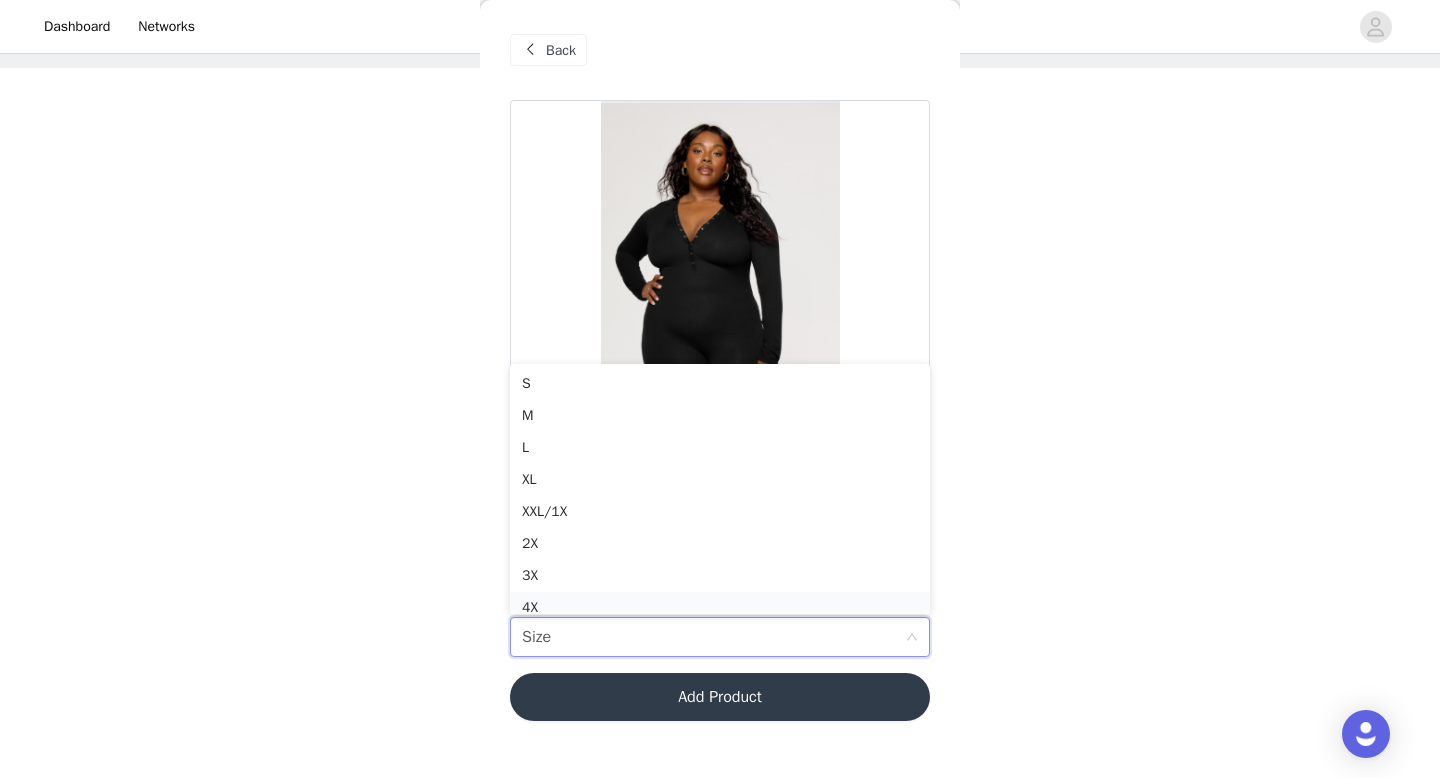 scroll, scrollTop: 10, scrollLeft: 0, axis: vertical 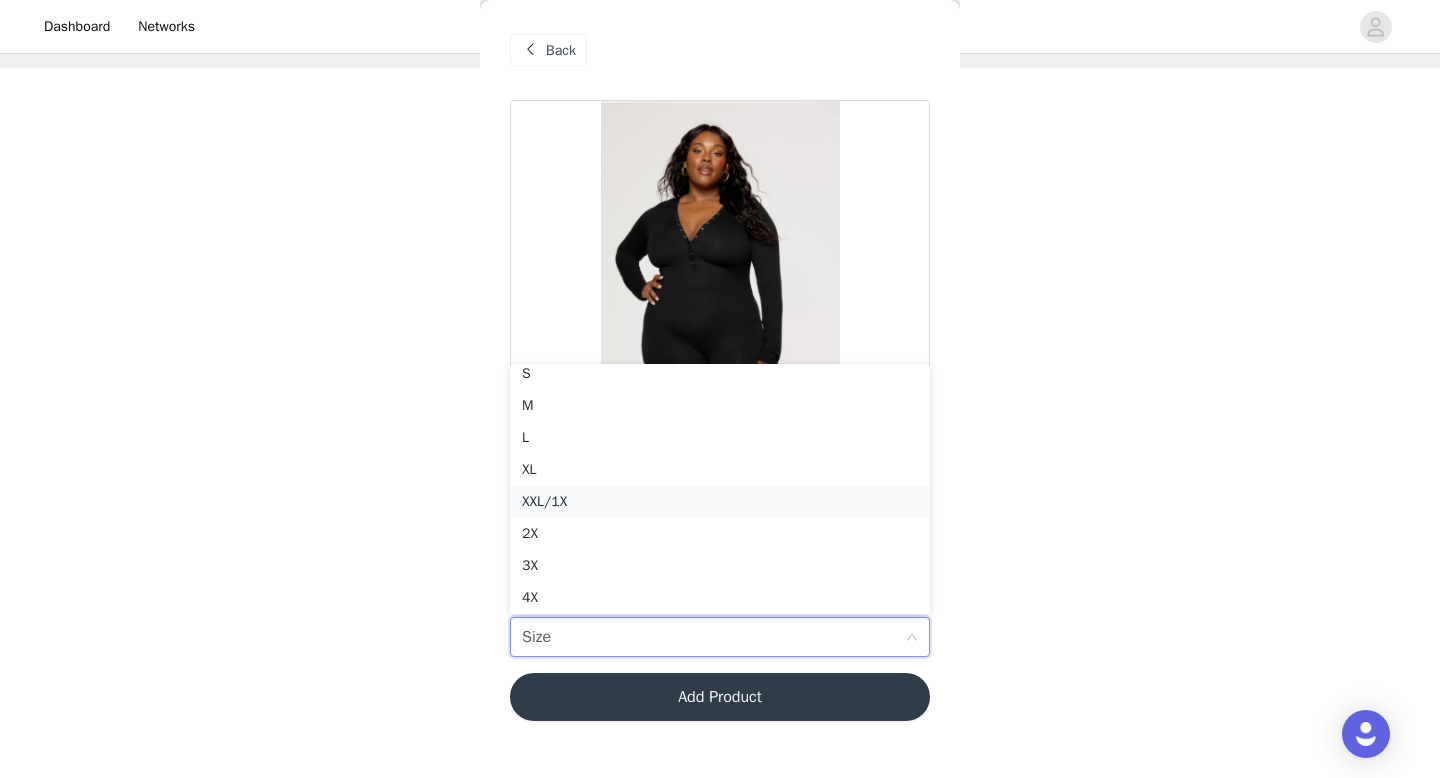 click on "XXL/1X" at bounding box center [720, 502] 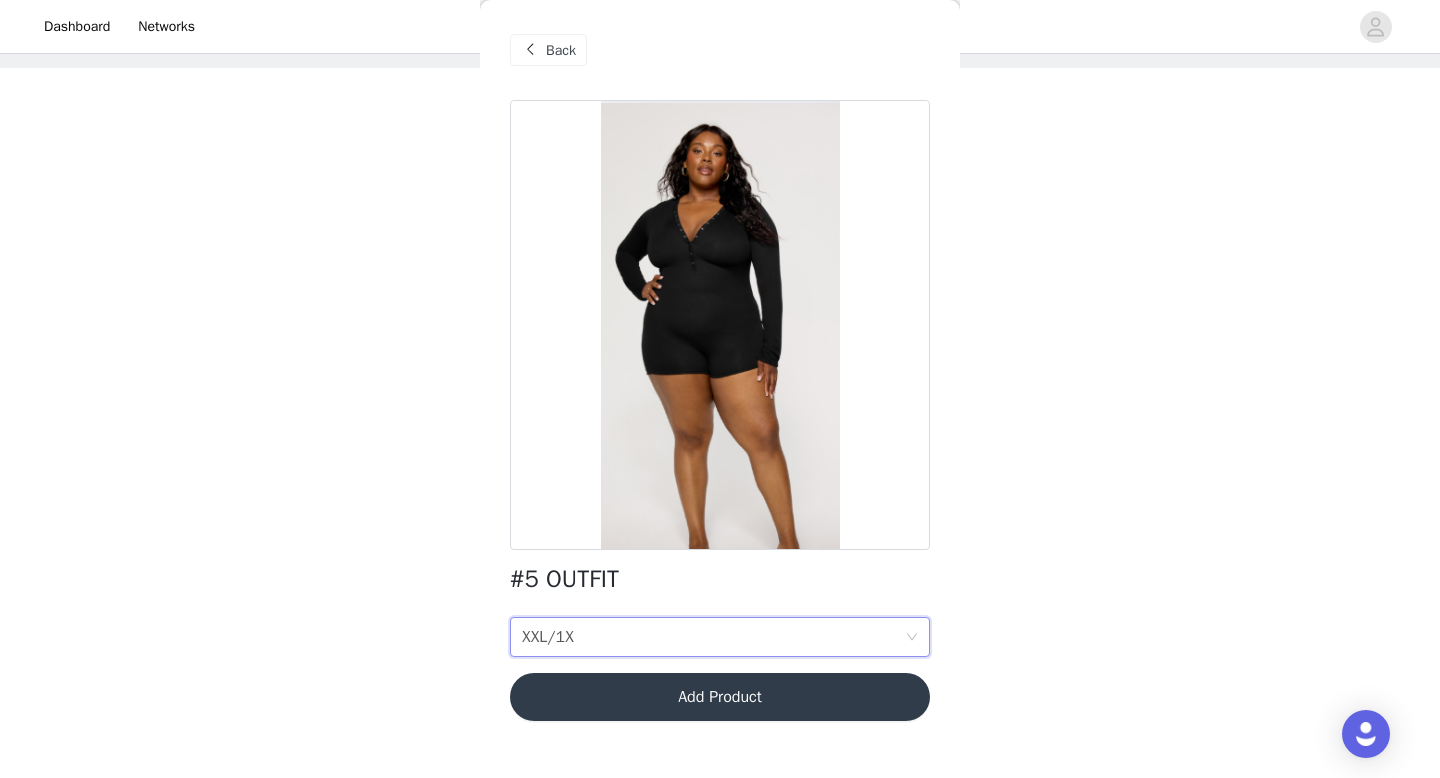 click on "Add Product" at bounding box center (720, 697) 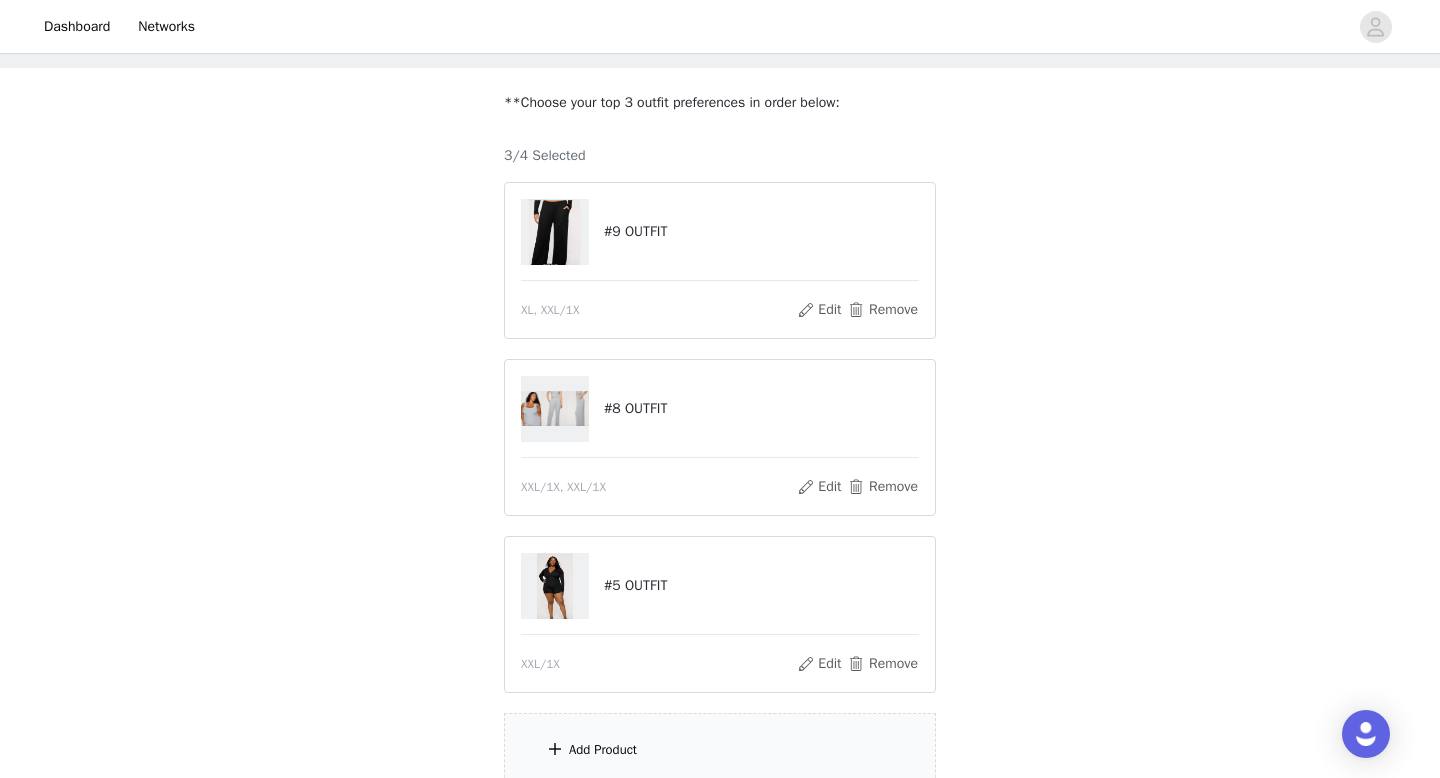 scroll, scrollTop: 271, scrollLeft: 0, axis: vertical 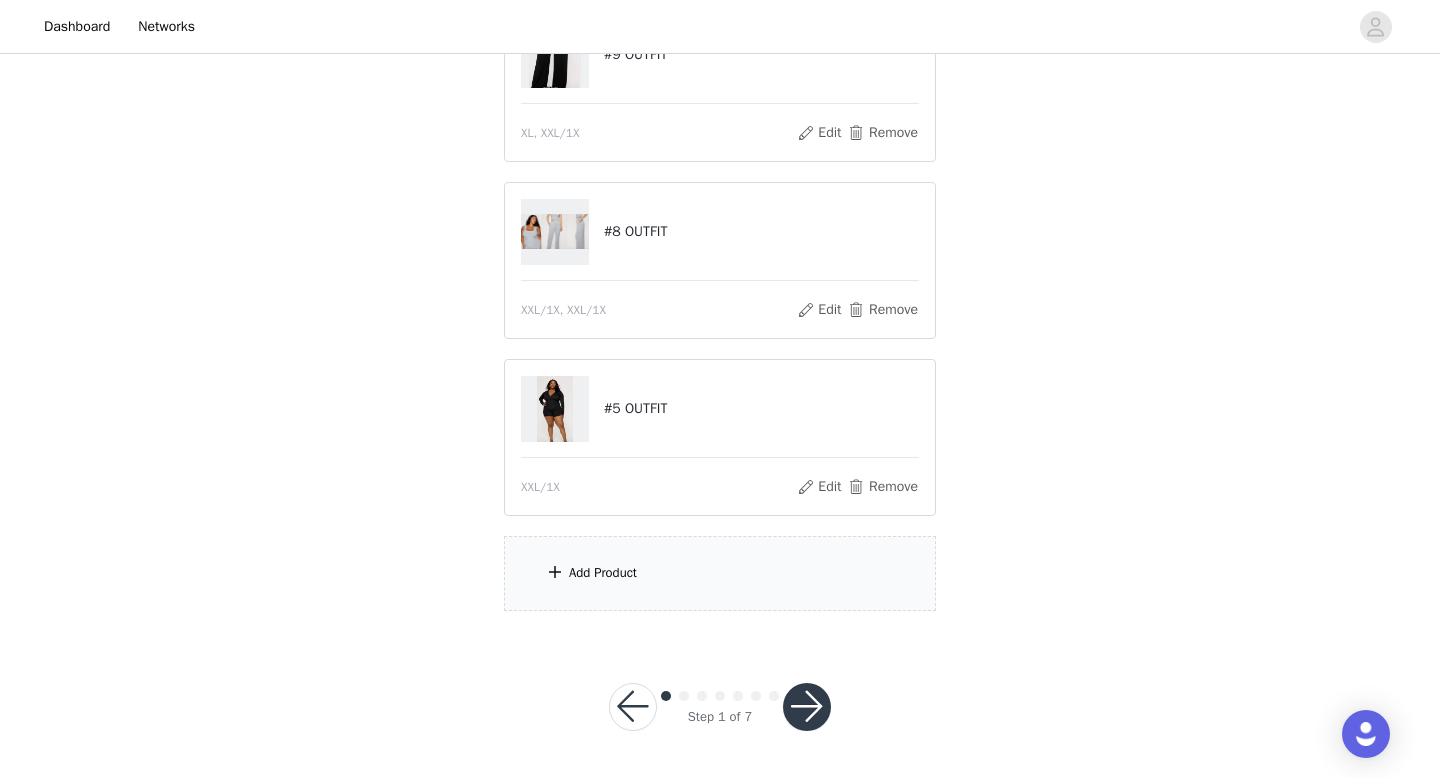 click at bounding box center [807, 707] 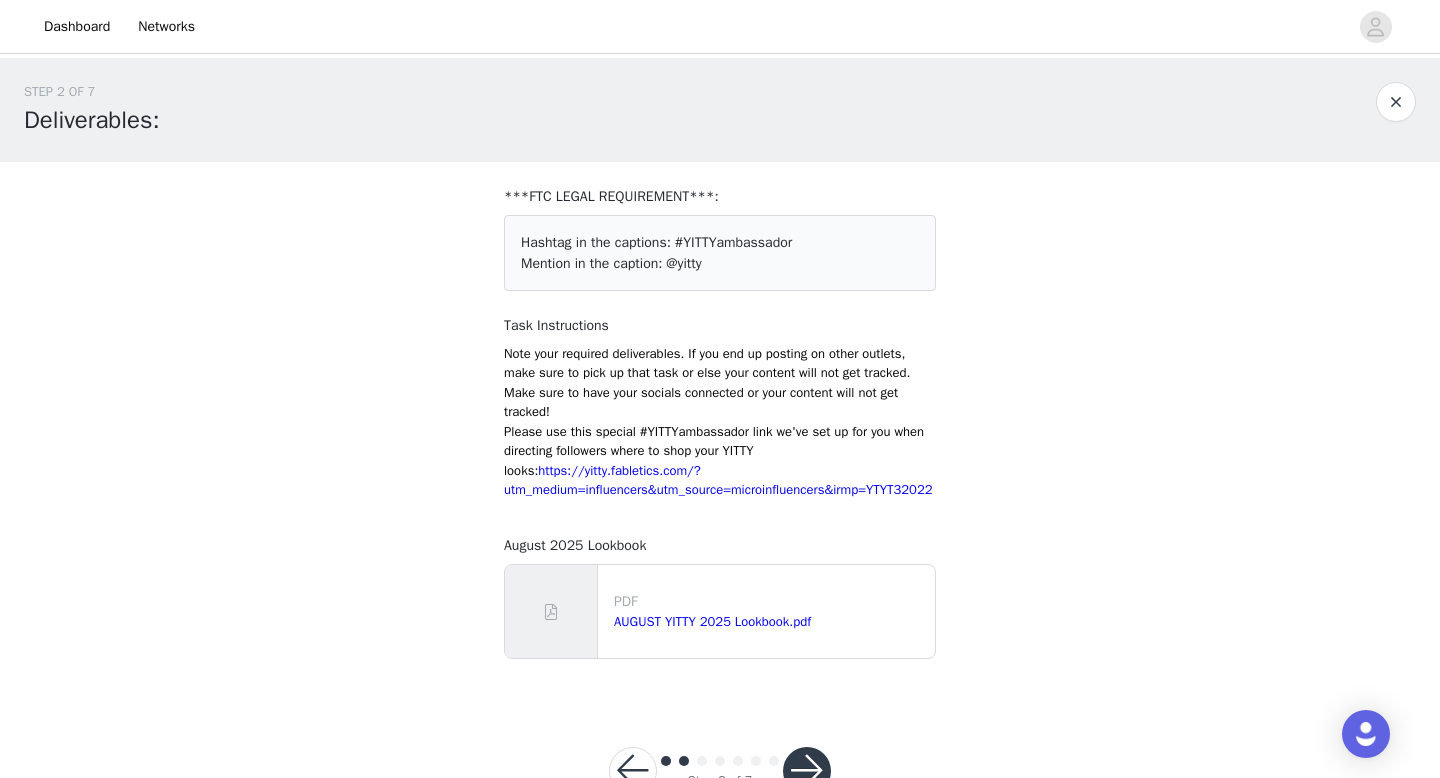 scroll, scrollTop: 84, scrollLeft: 0, axis: vertical 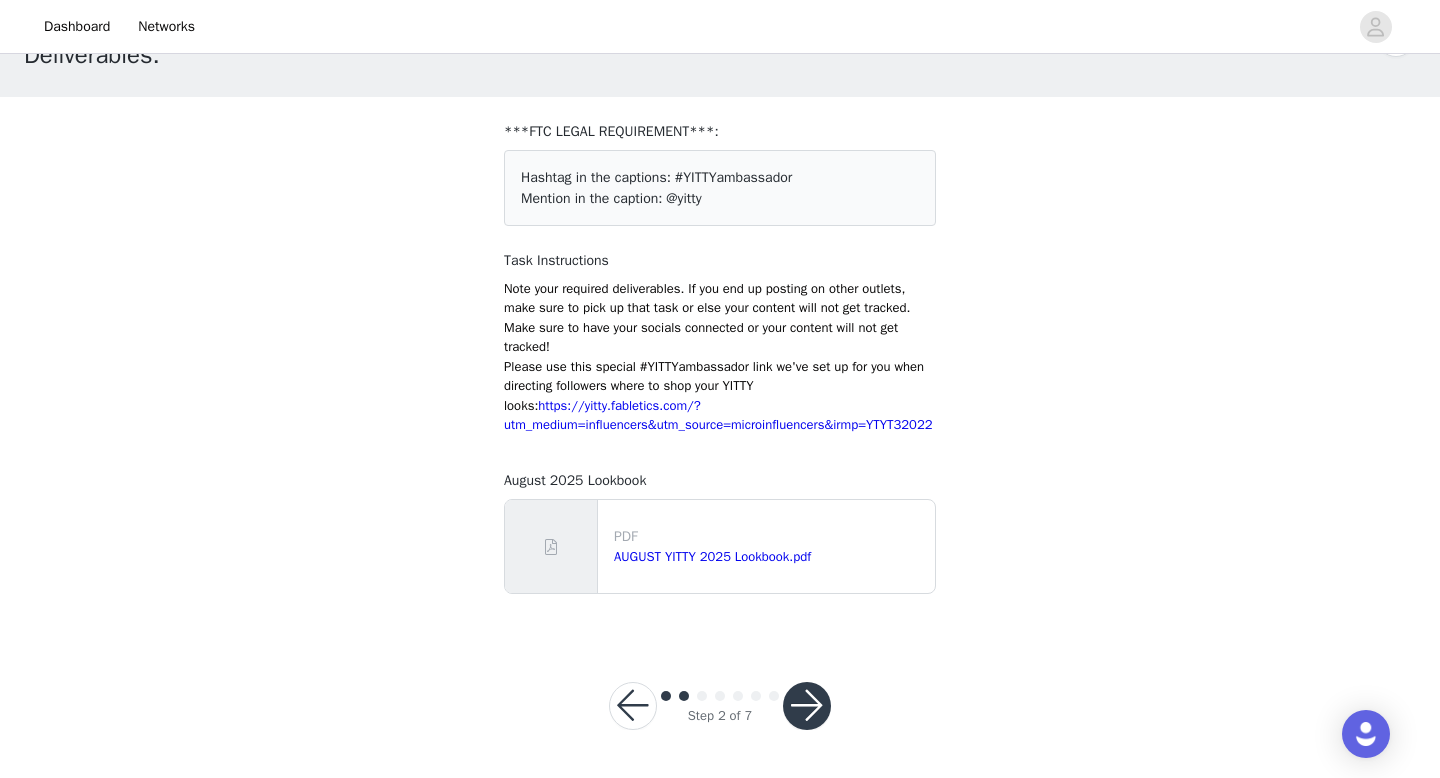 click at bounding box center [807, 706] 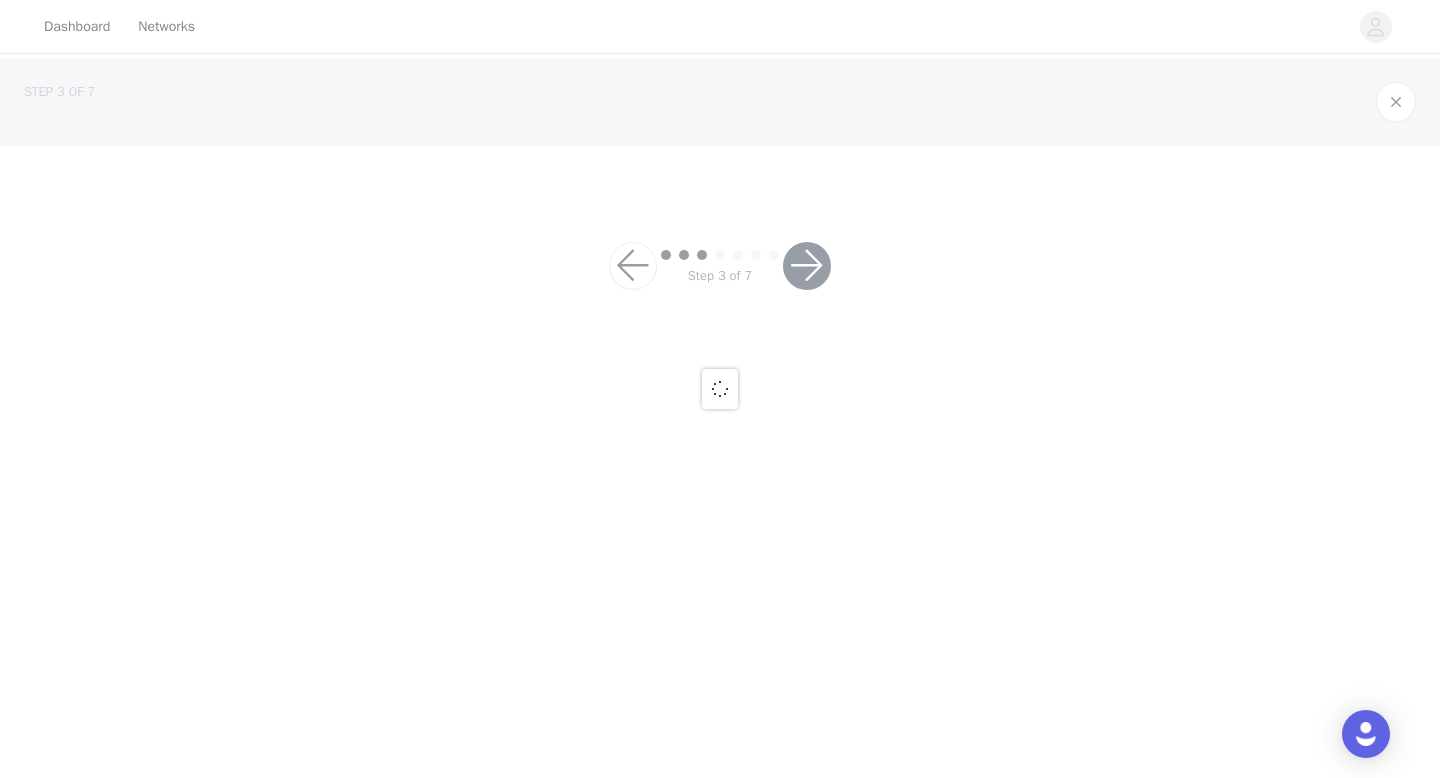 scroll, scrollTop: 0, scrollLeft: 0, axis: both 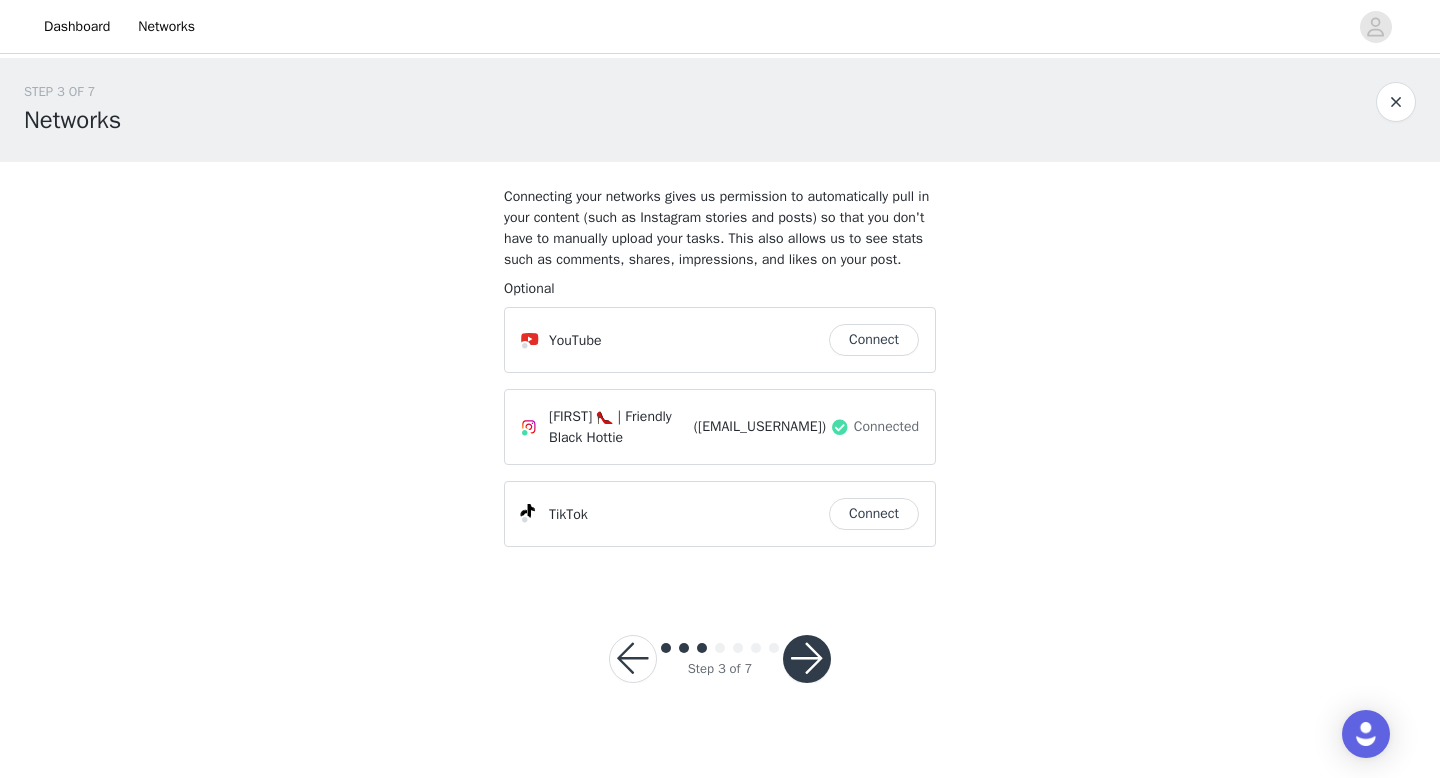 click at bounding box center [807, 659] 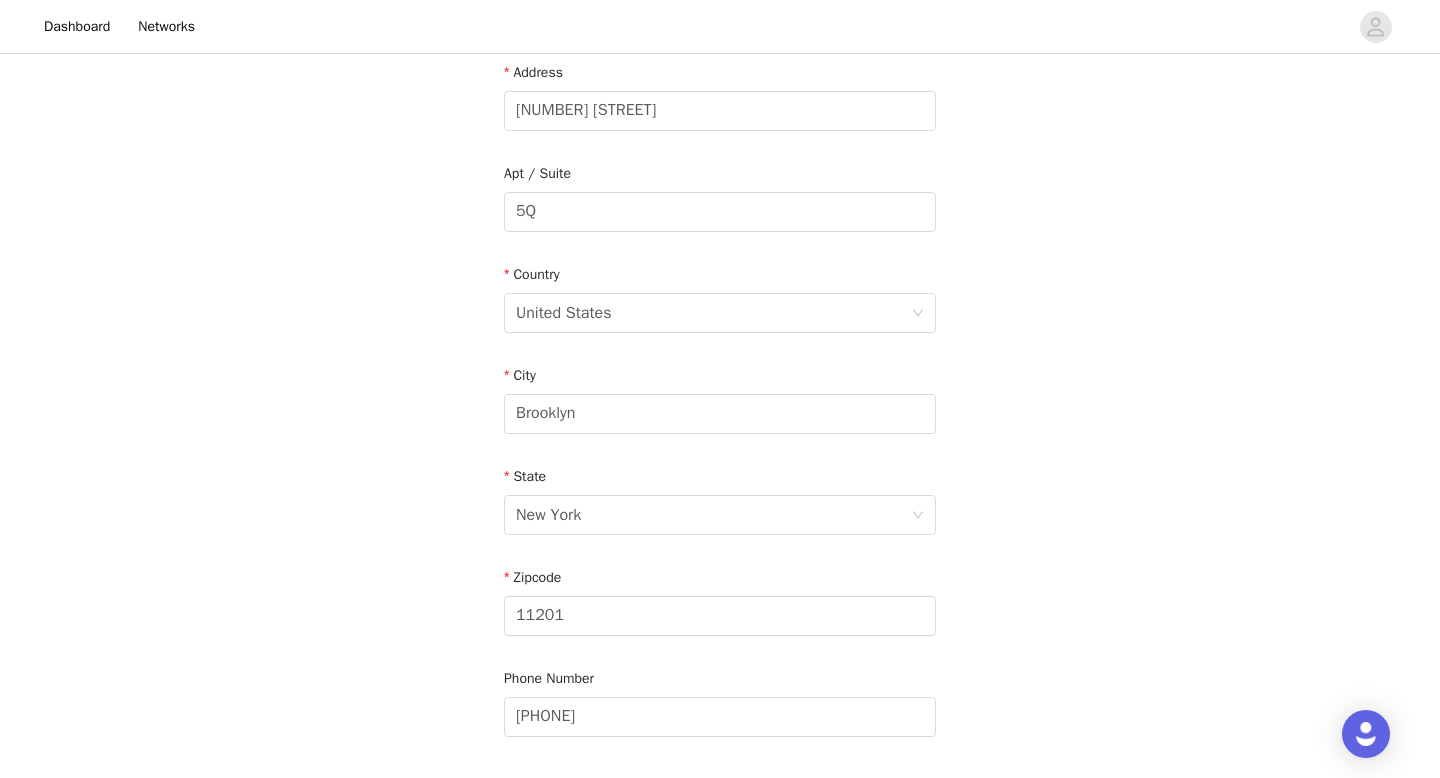 scroll, scrollTop: 606, scrollLeft: 0, axis: vertical 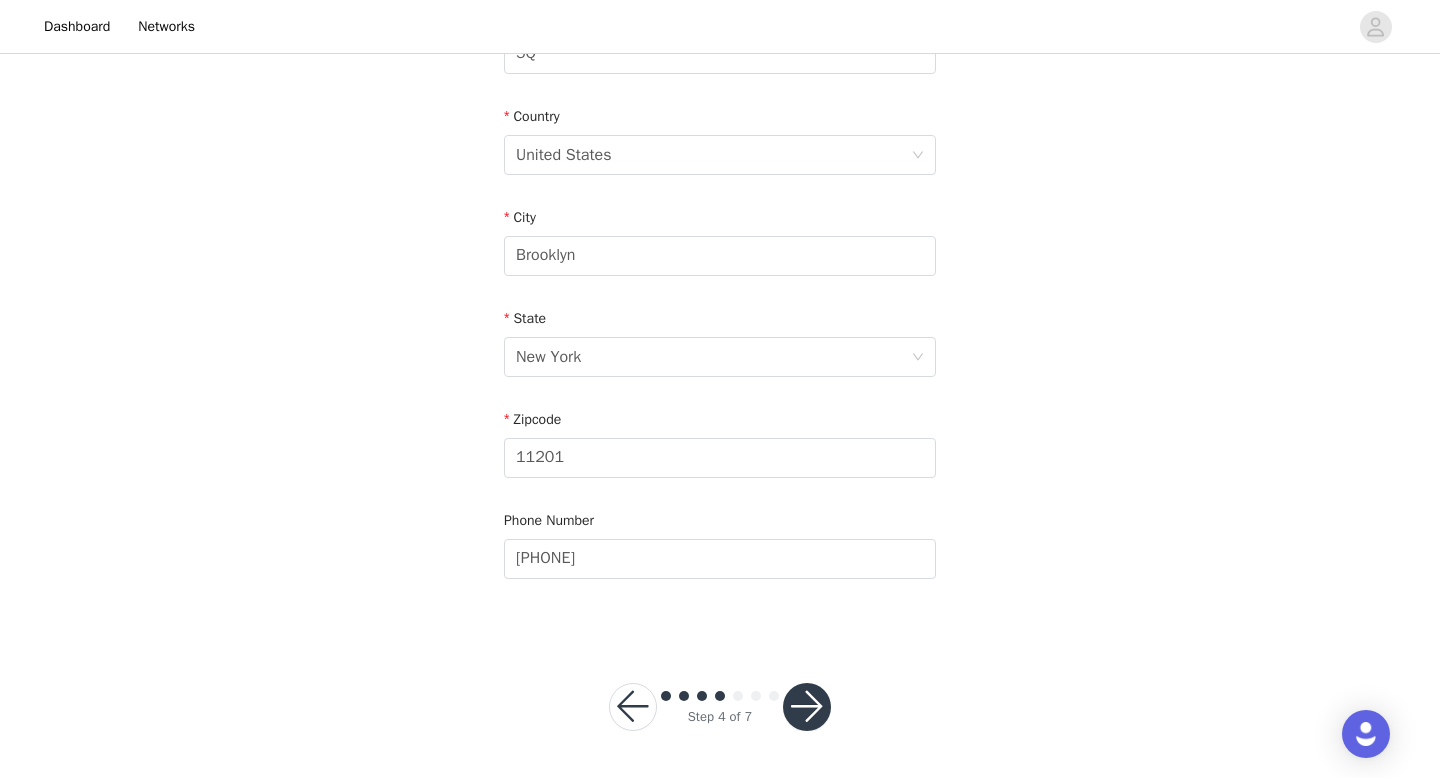 click at bounding box center (807, 707) 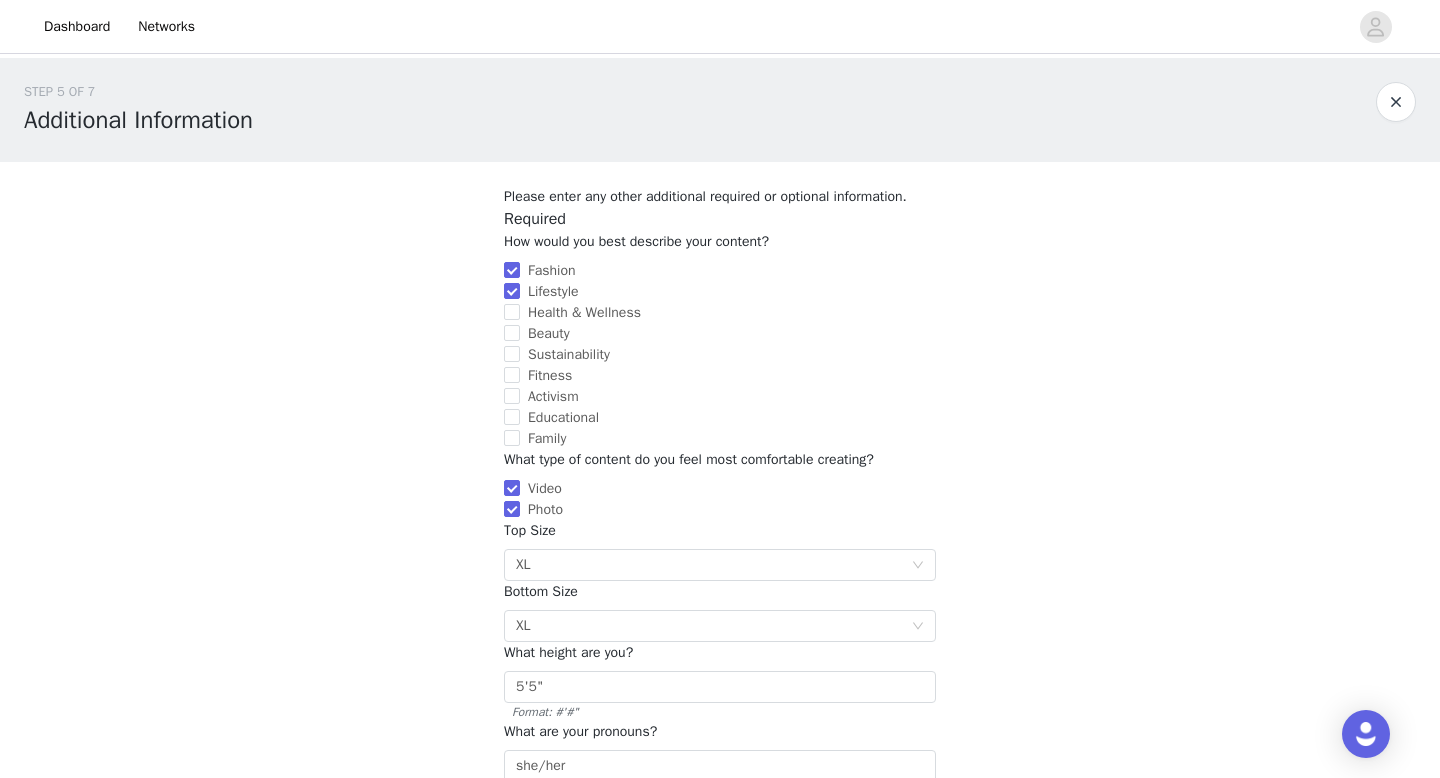 scroll, scrollTop: 417, scrollLeft: 0, axis: vertical 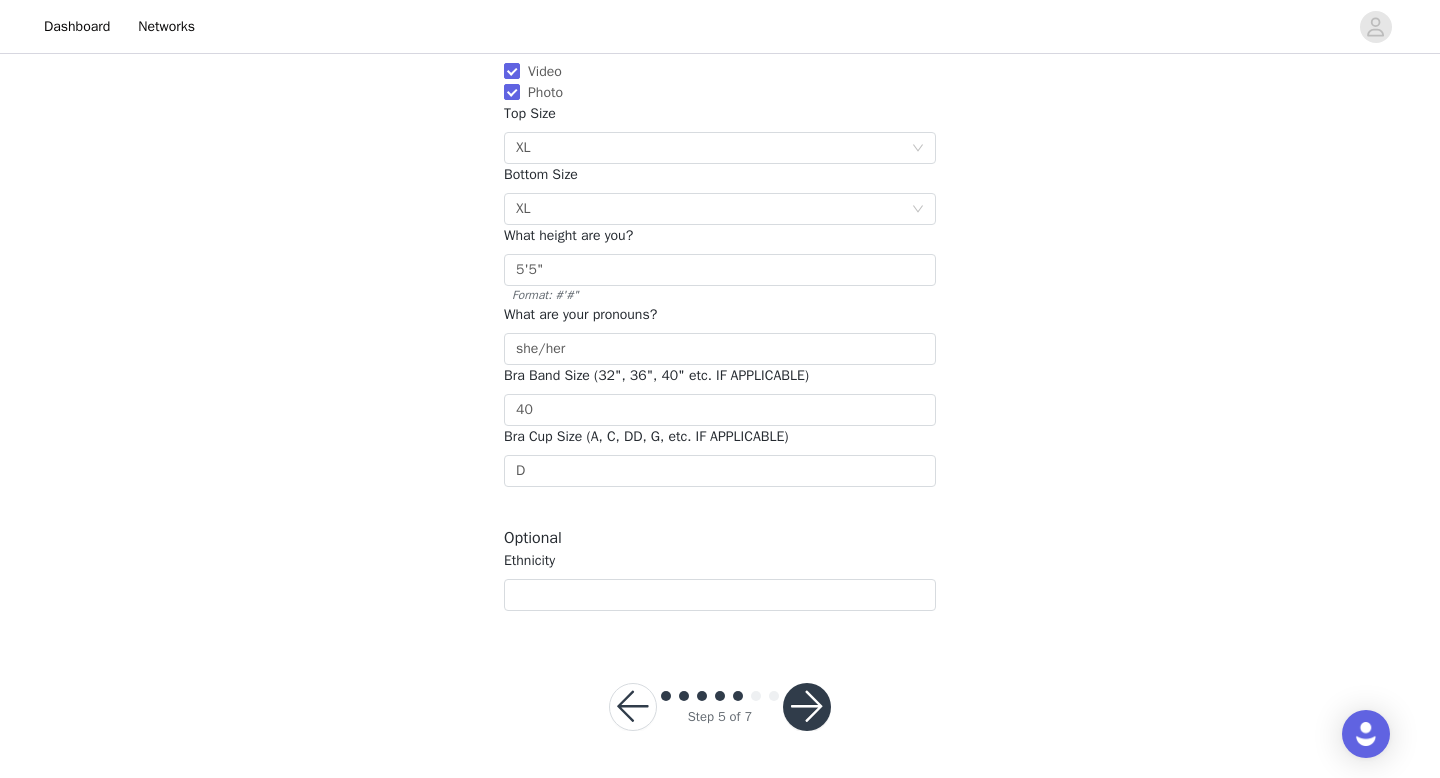 click at bounding box center [807, 707] 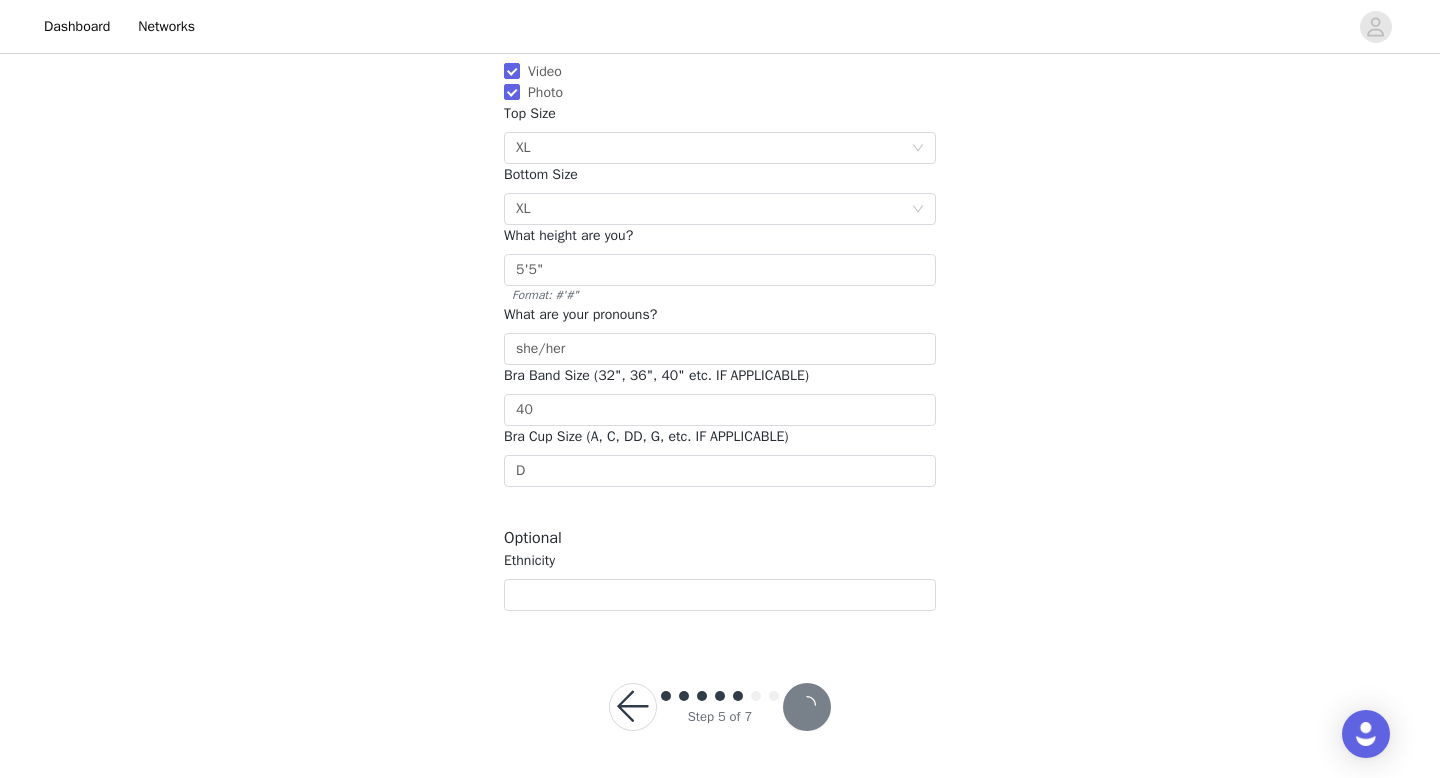 scroll, scrollTop: 0, scrollLeft: 0, axis: both 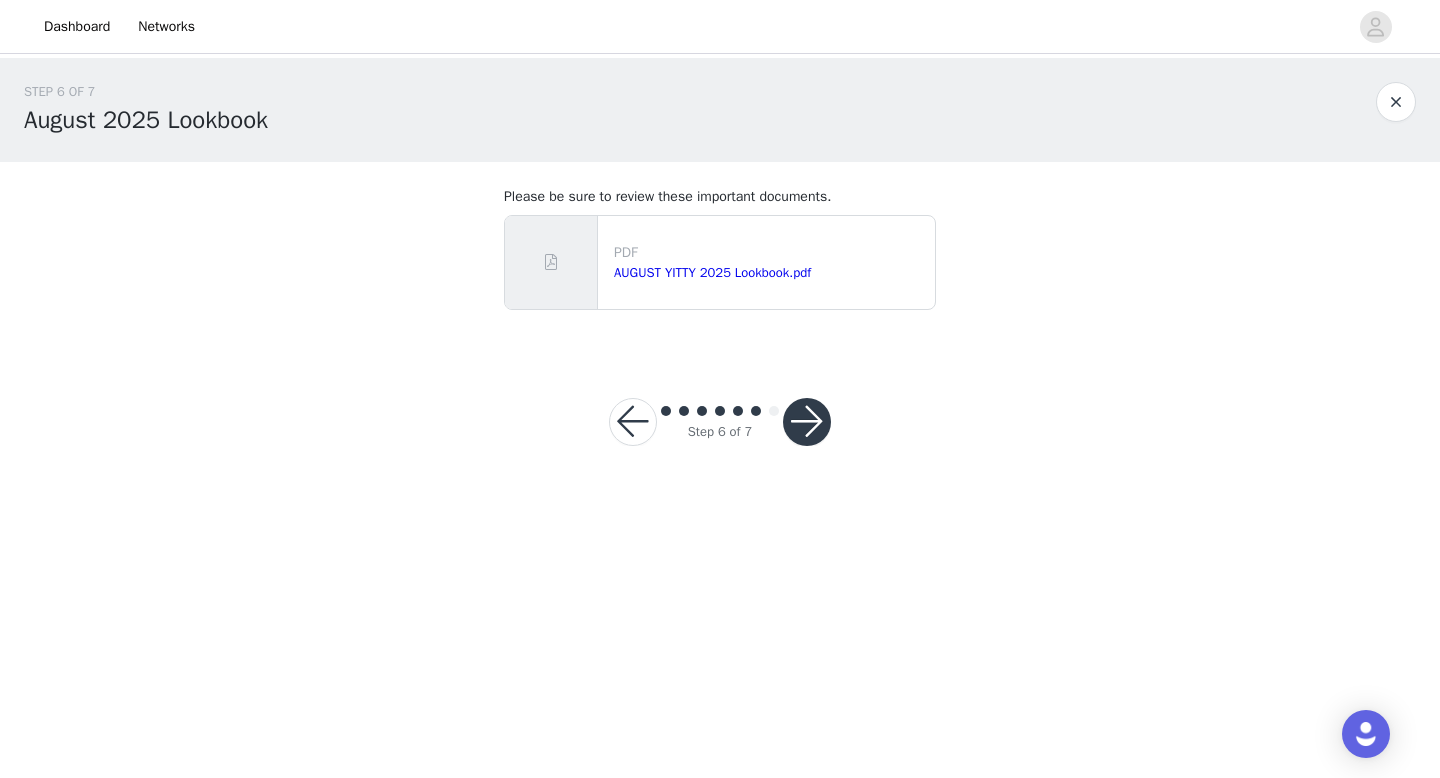 click at bounding box center (807, 422) 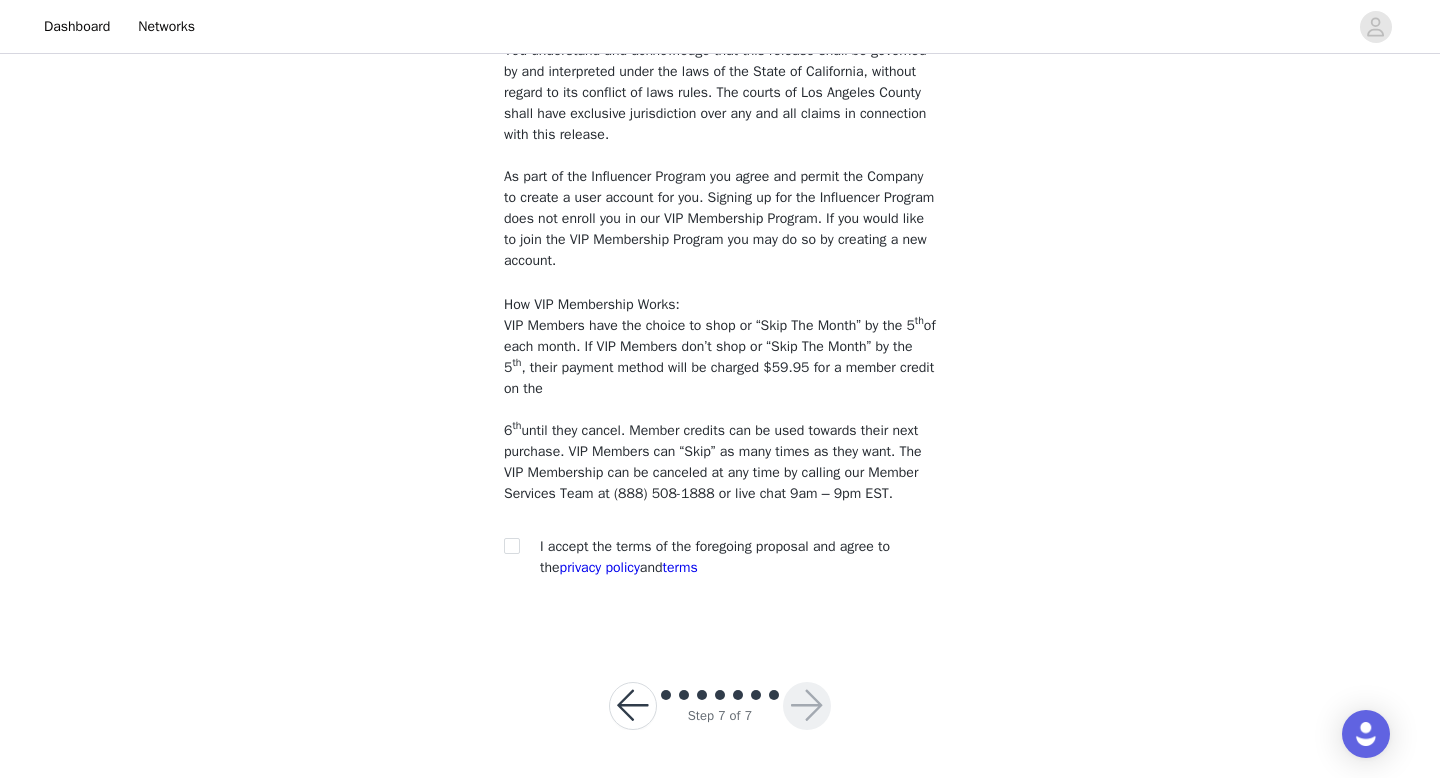 scroll, scrollTop: 1723, scrollLeft: 0, axis: vertical 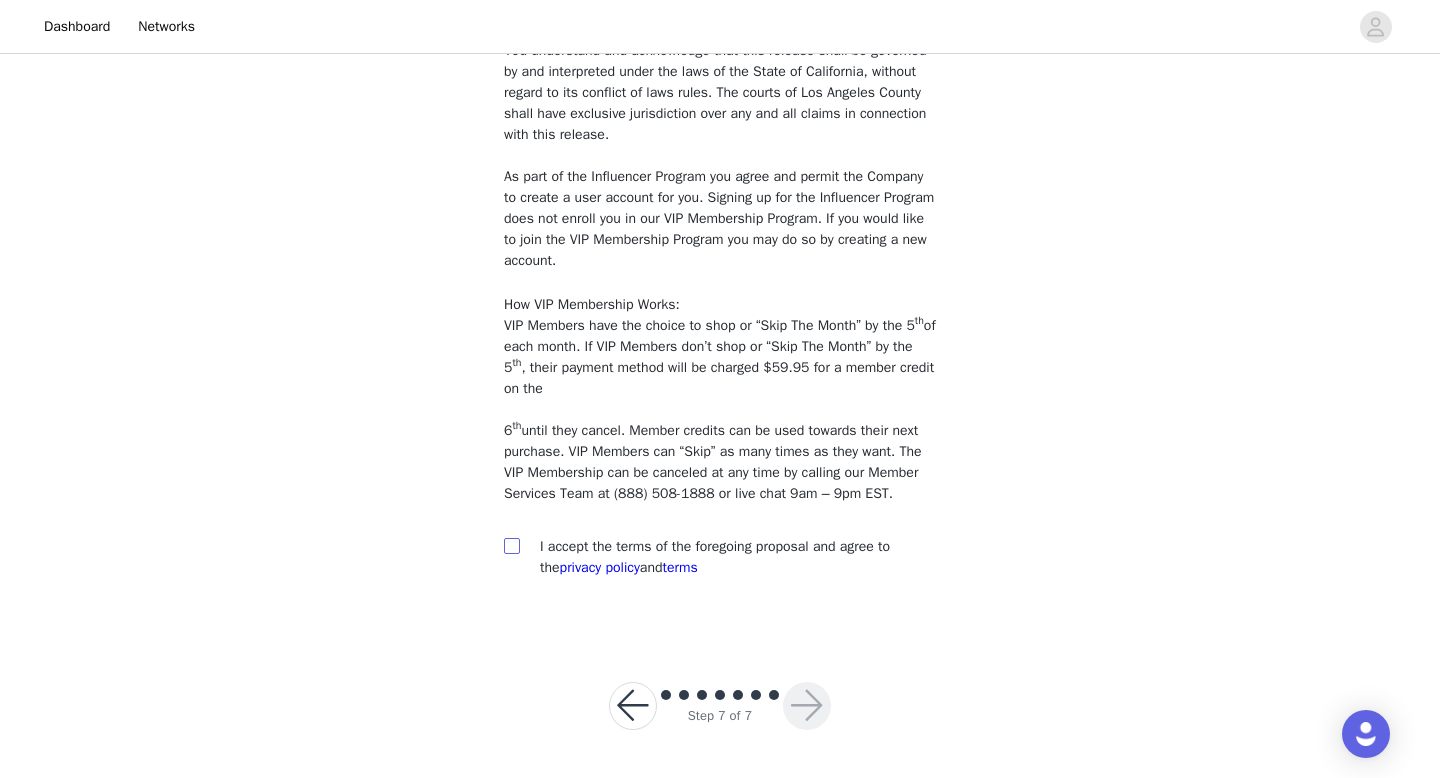 click at bounding box center (511, 545) 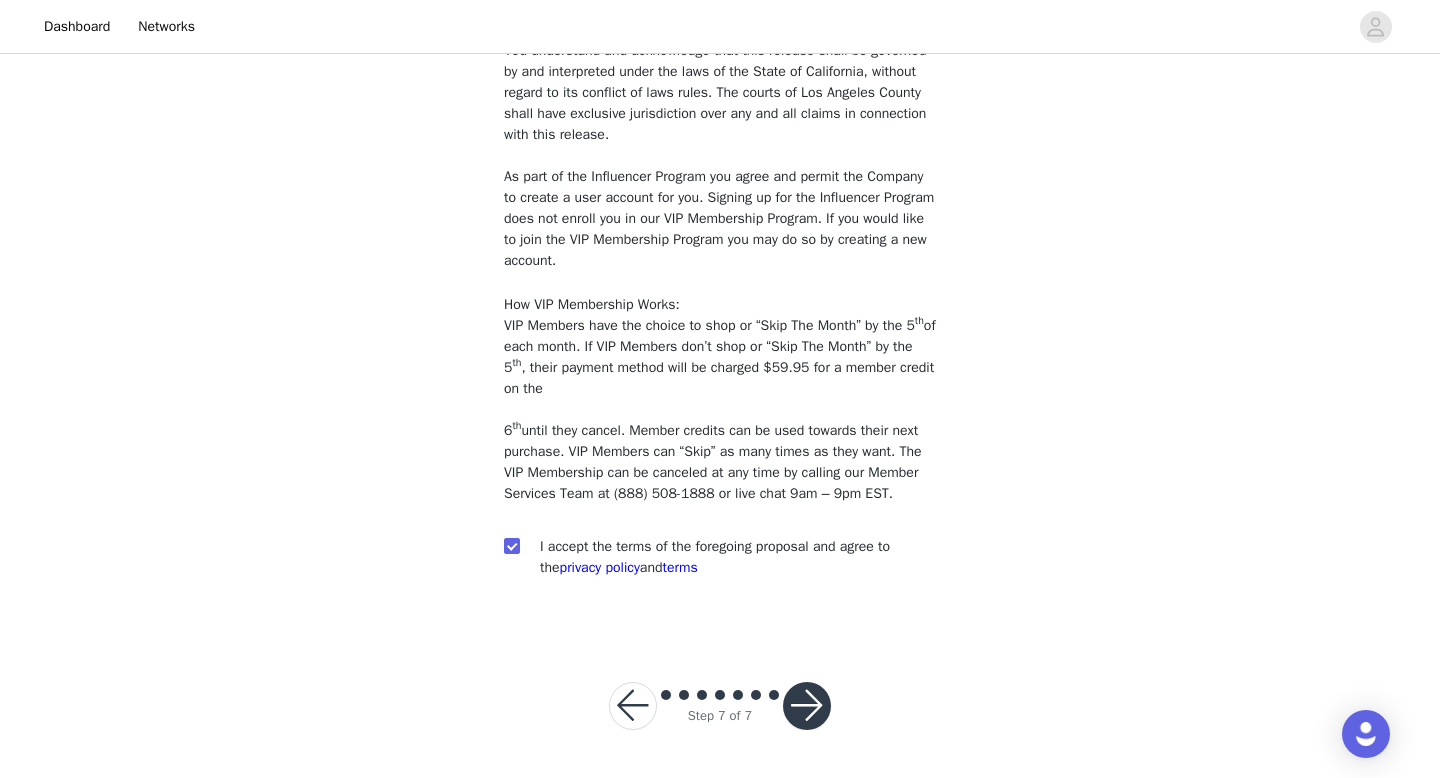 click at bounding box center (807, 706) 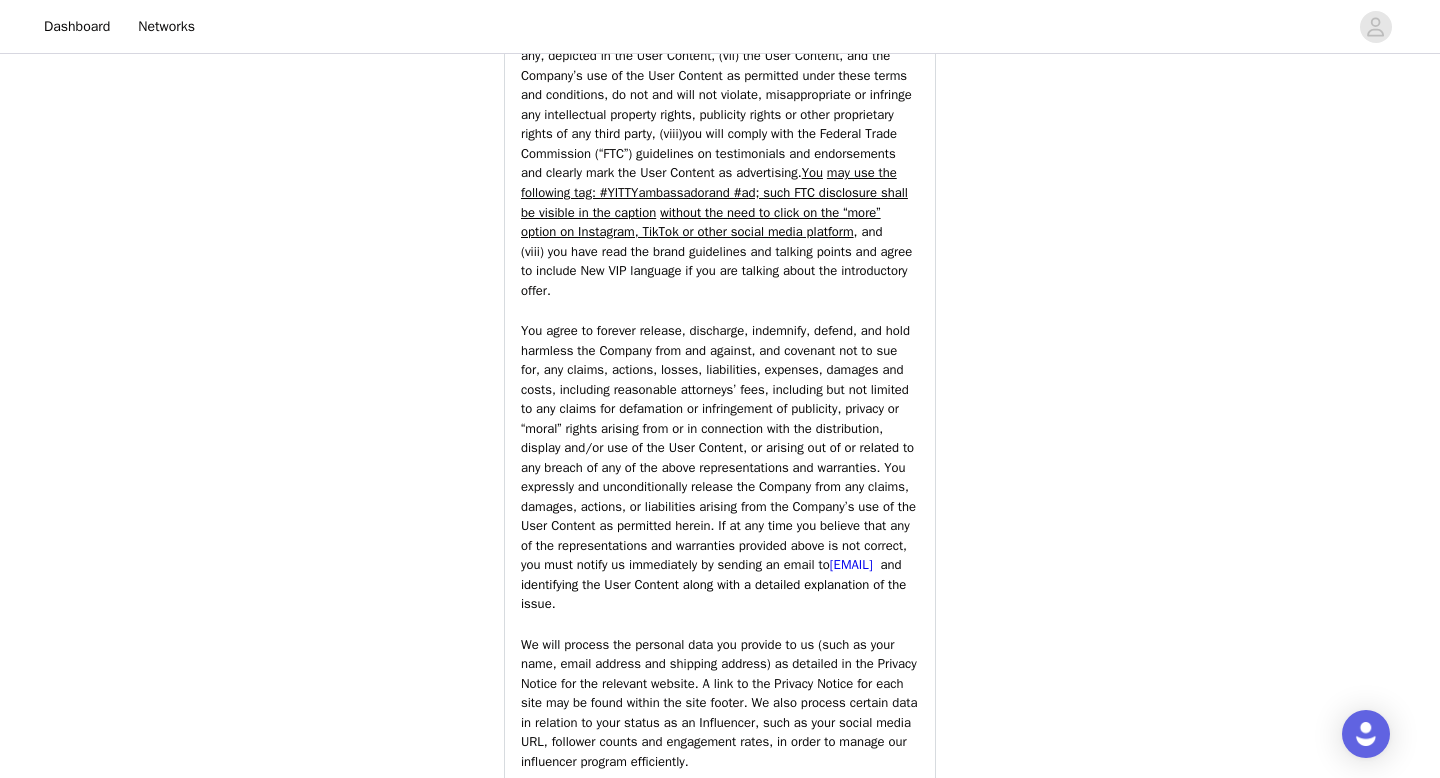 scroll, scrollTop: 3465, scrollLeft: 0, axis: vertical 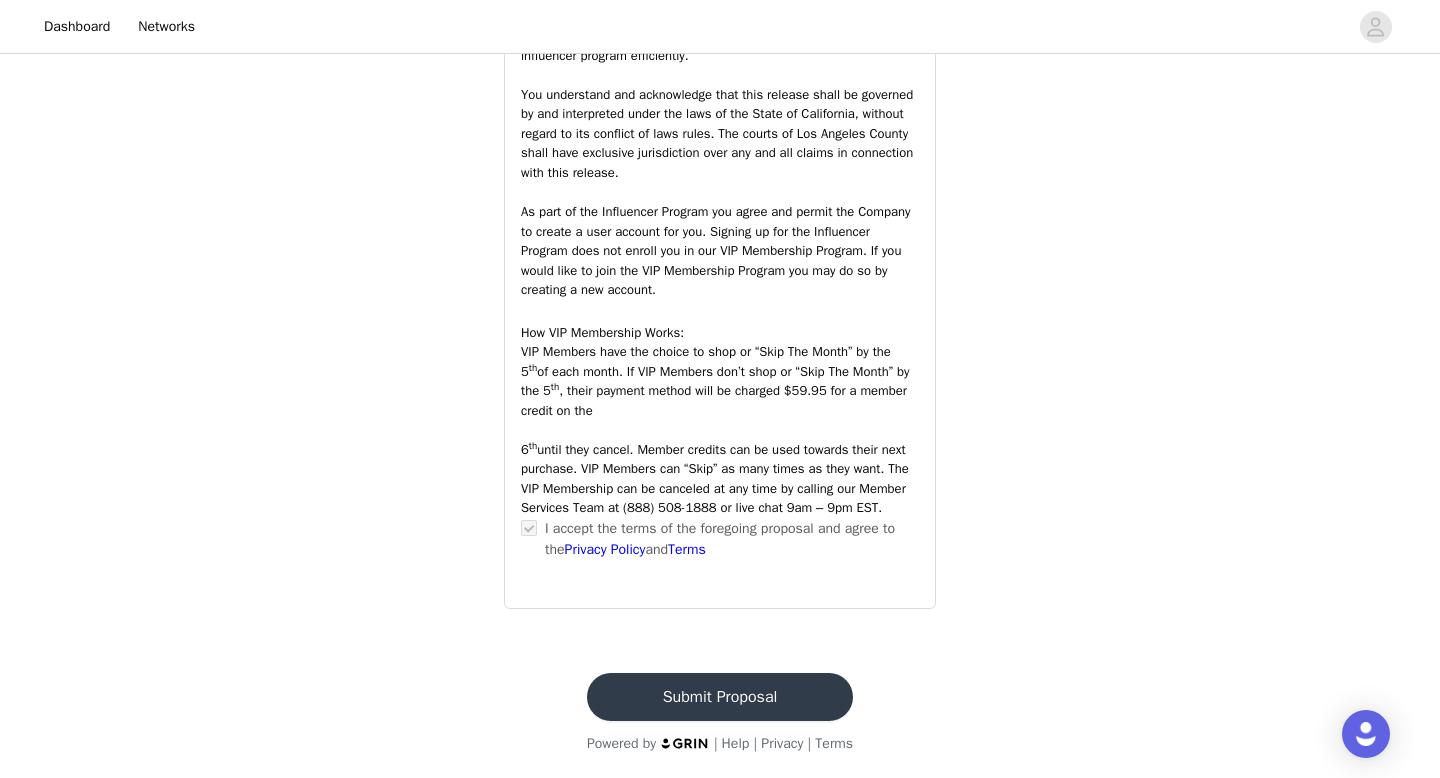 click on "Submit Proposal" at bounding box center [720, 697] 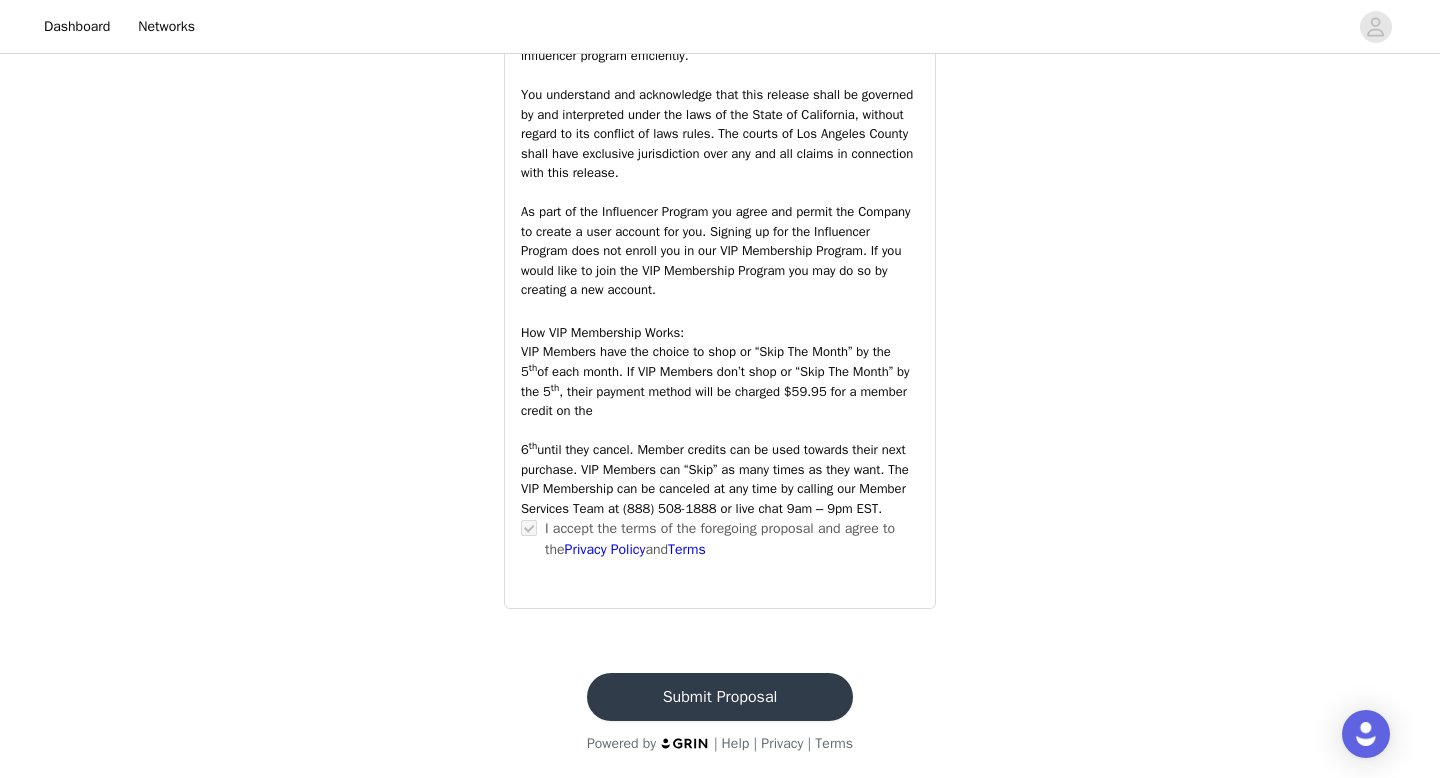 scroll, scrollTop: 0, scrollLeft: 0, axis: both 